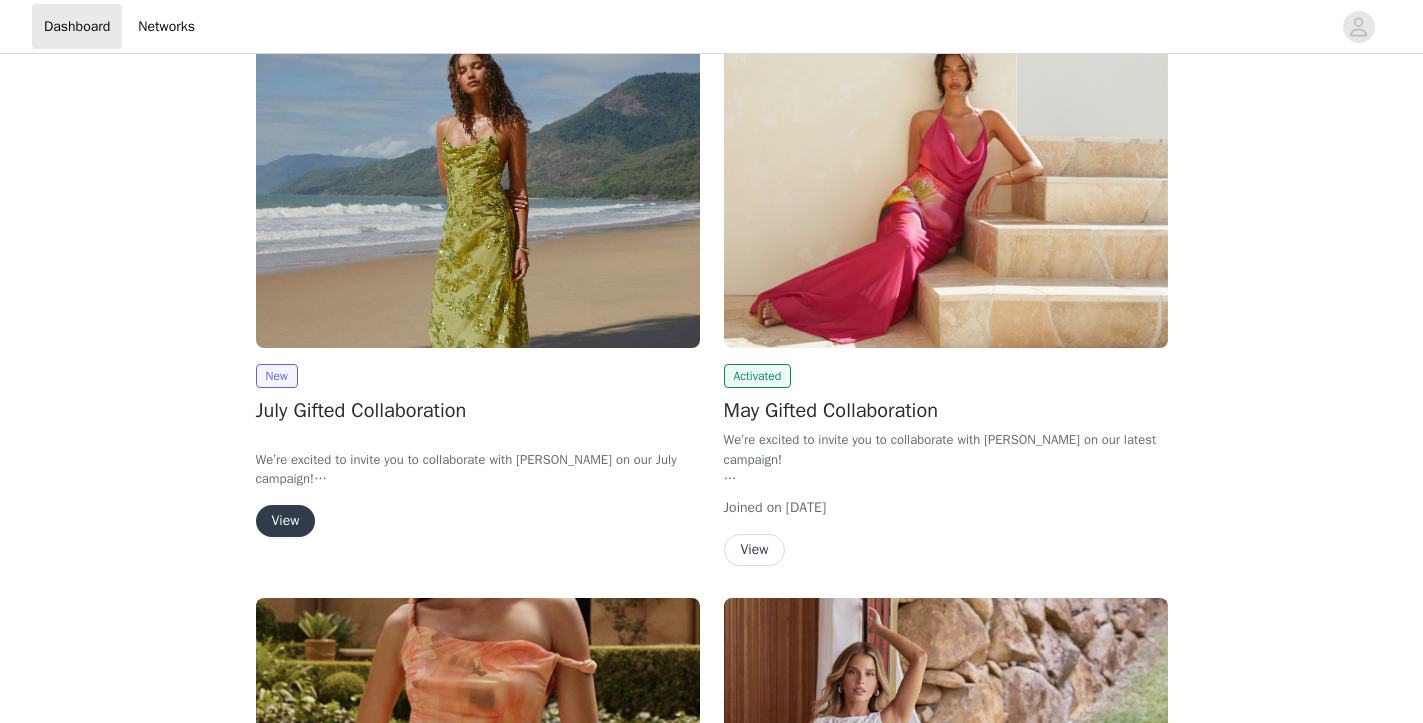 scroll, scrollTop: 175, scrollLeft: 0, axis: vertical 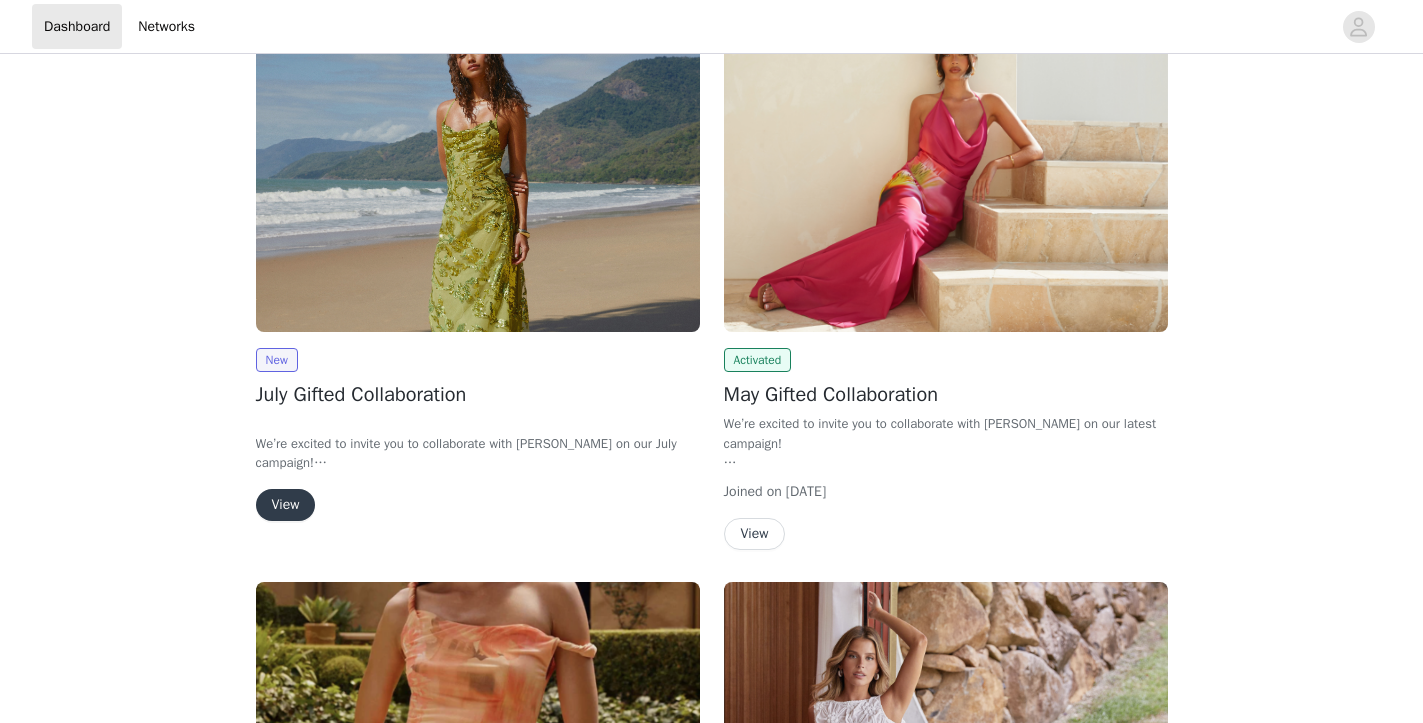 click on "View" at bounding box center (286, 505) 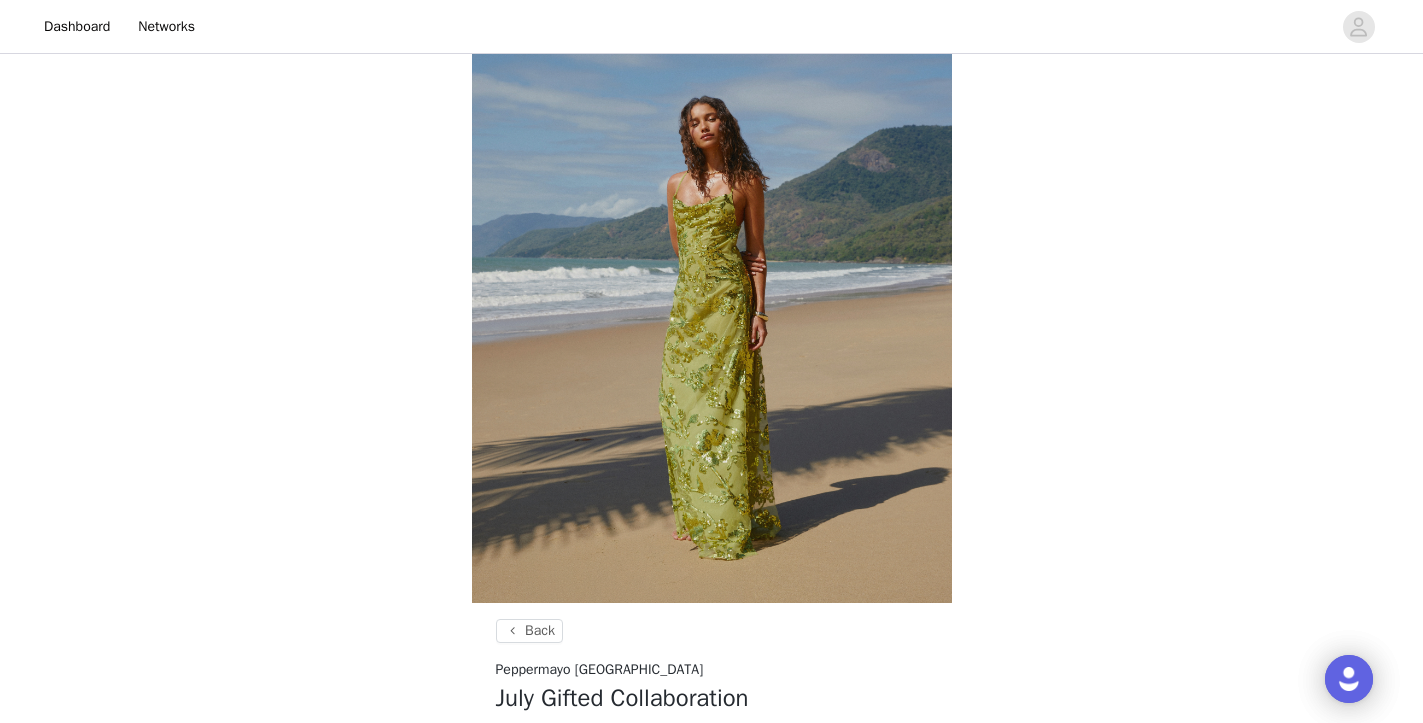 scroll, scrollTop: 0, scrollLeft: 0, axis: both 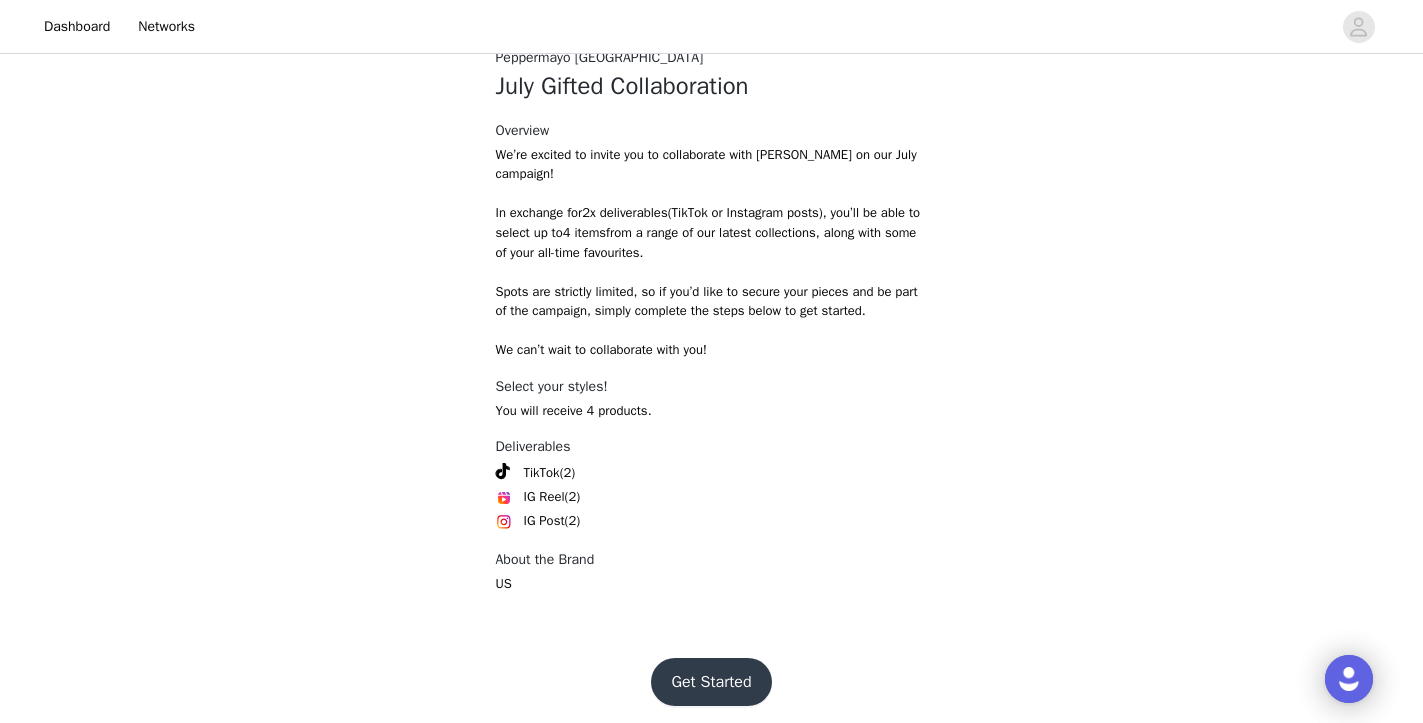click on "Get Started" at bounding box center (711, 682) 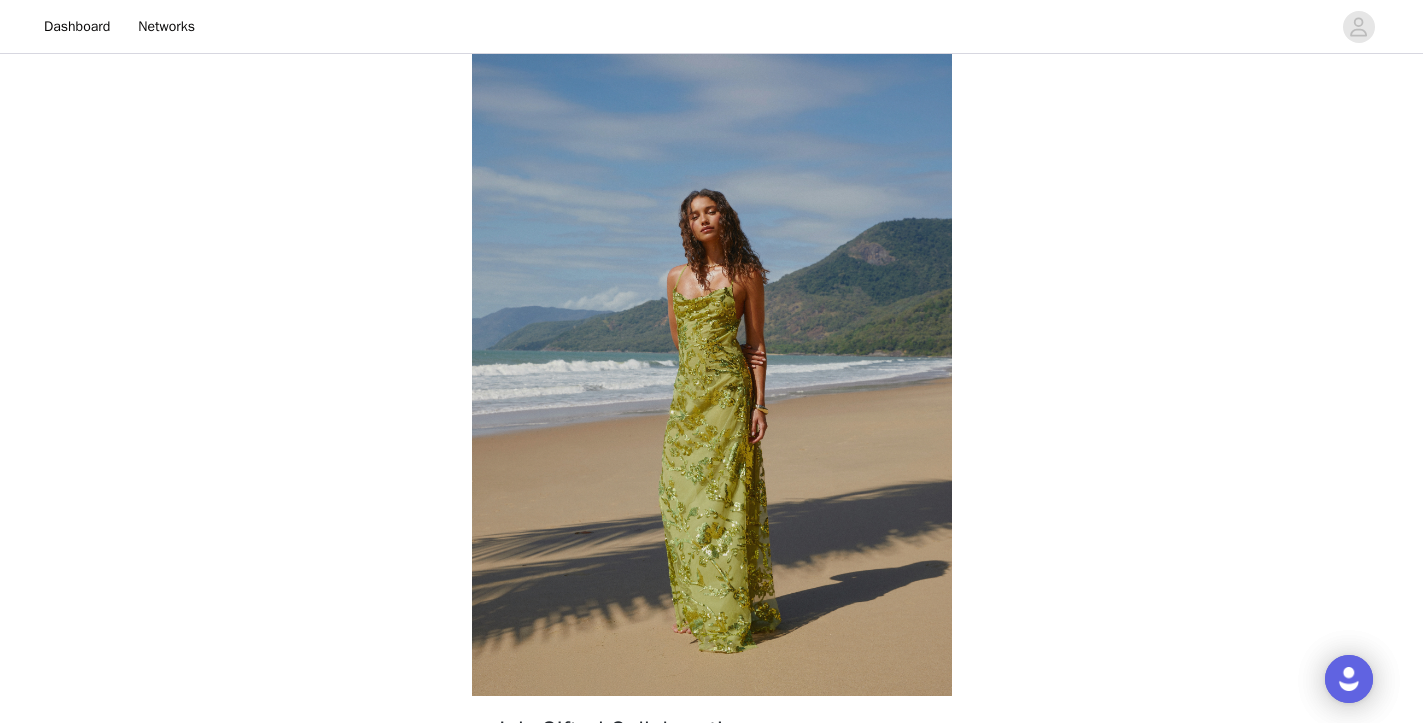scroll, scrollTop: 643, scrollLeft: 0, axis: vertical 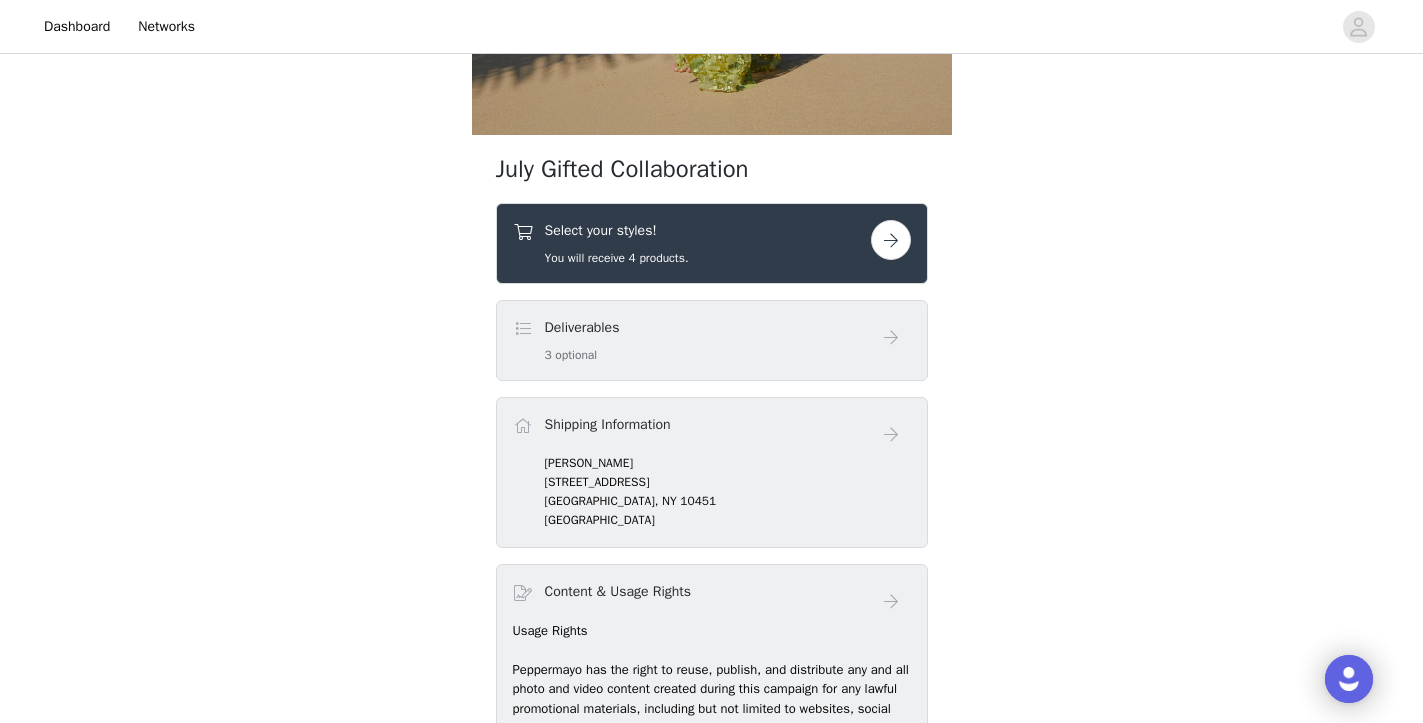 click at bounding box center (891, 240) 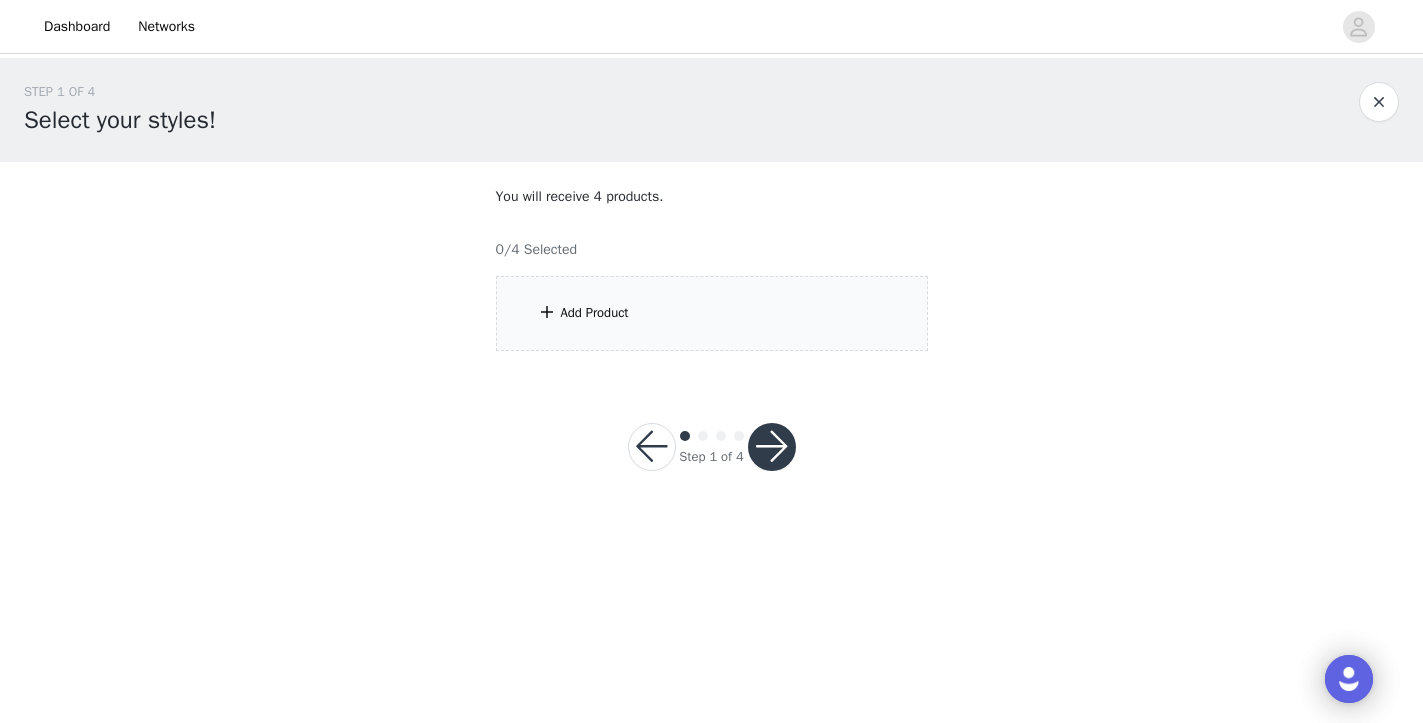 scroll, scrollTop: 0, scrollLeft: 0, axis: both 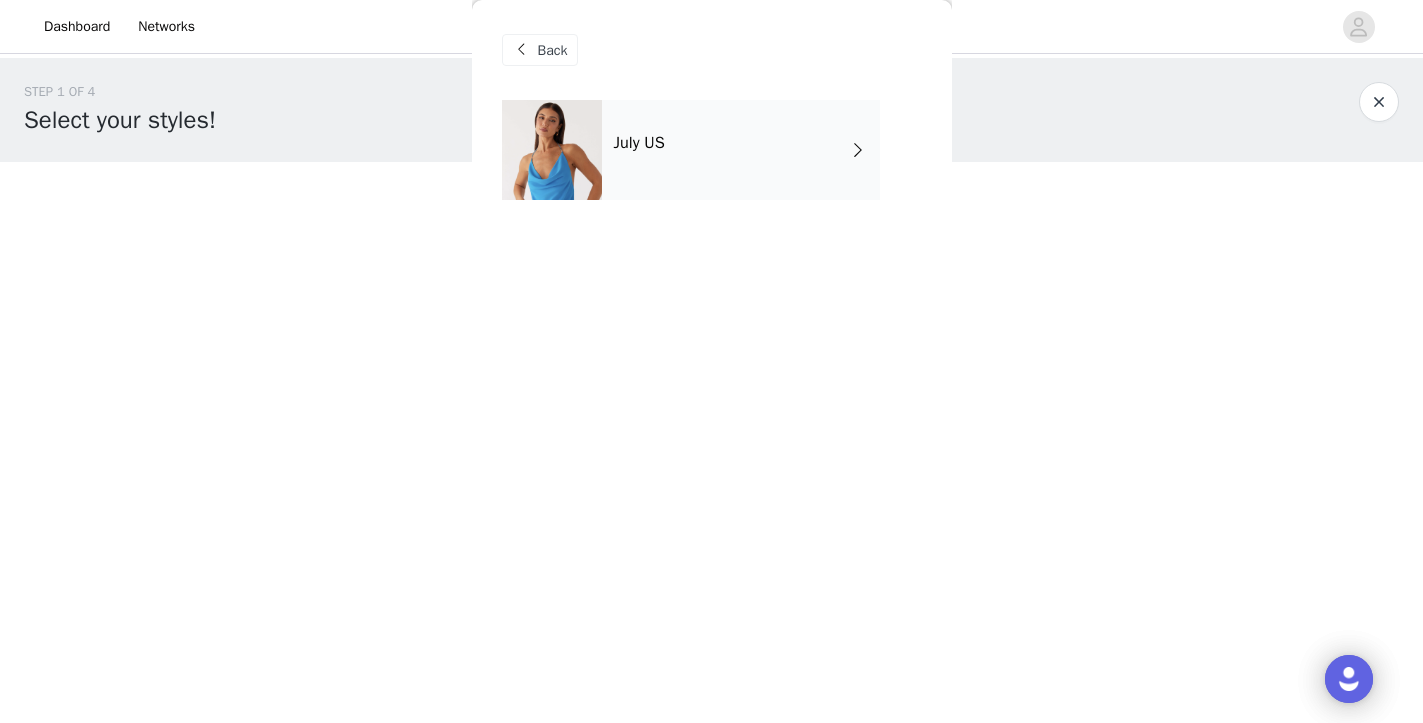 click on "July US" at bounding box center (741, 150) 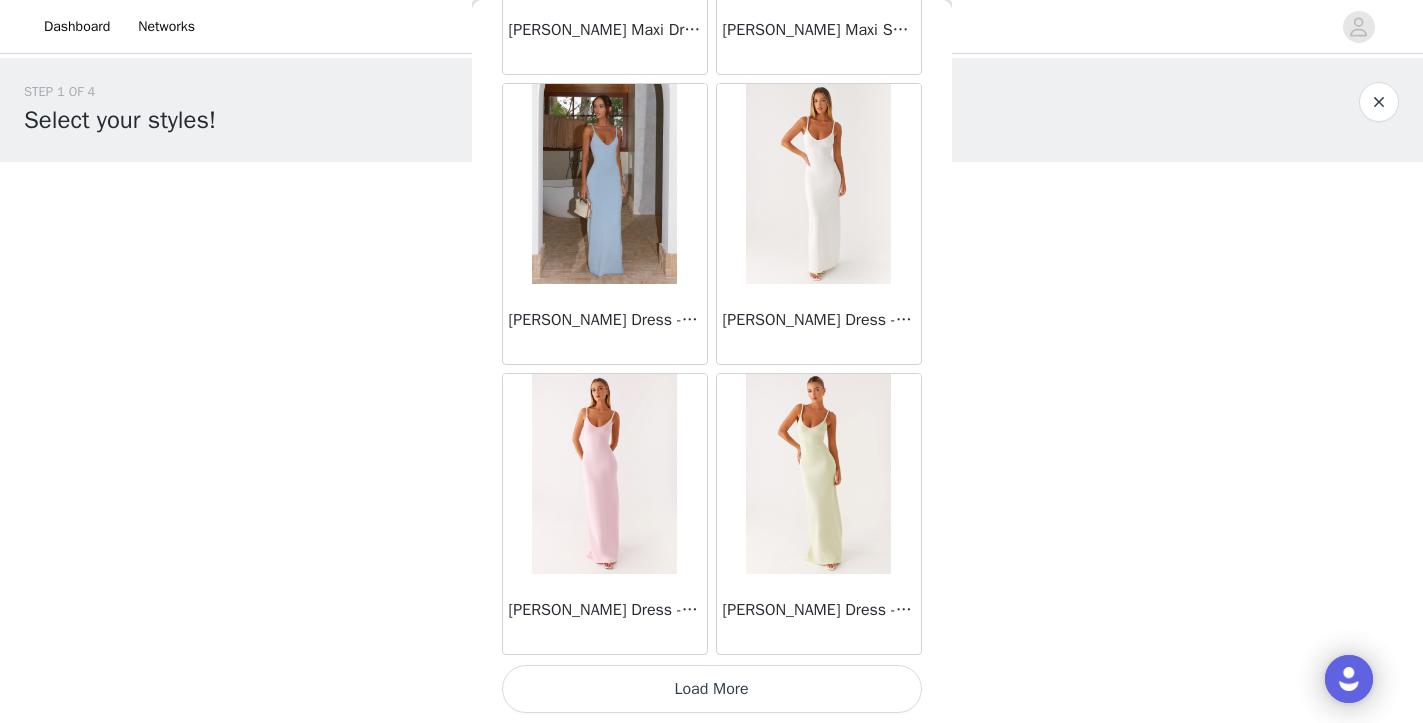 scroll, scrollTop: 2337, scrollLeft: 0, axis: vertical 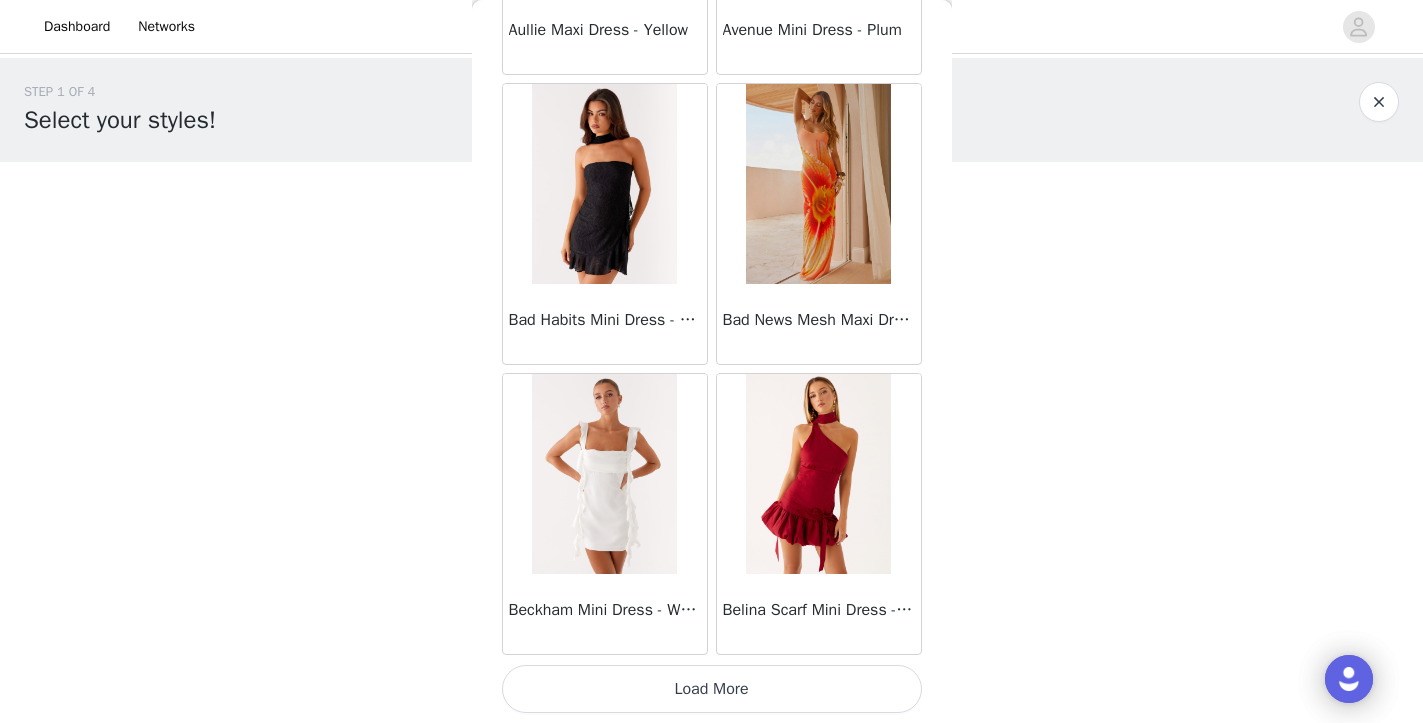 click on "Load More" at bounding box center (712, 689) 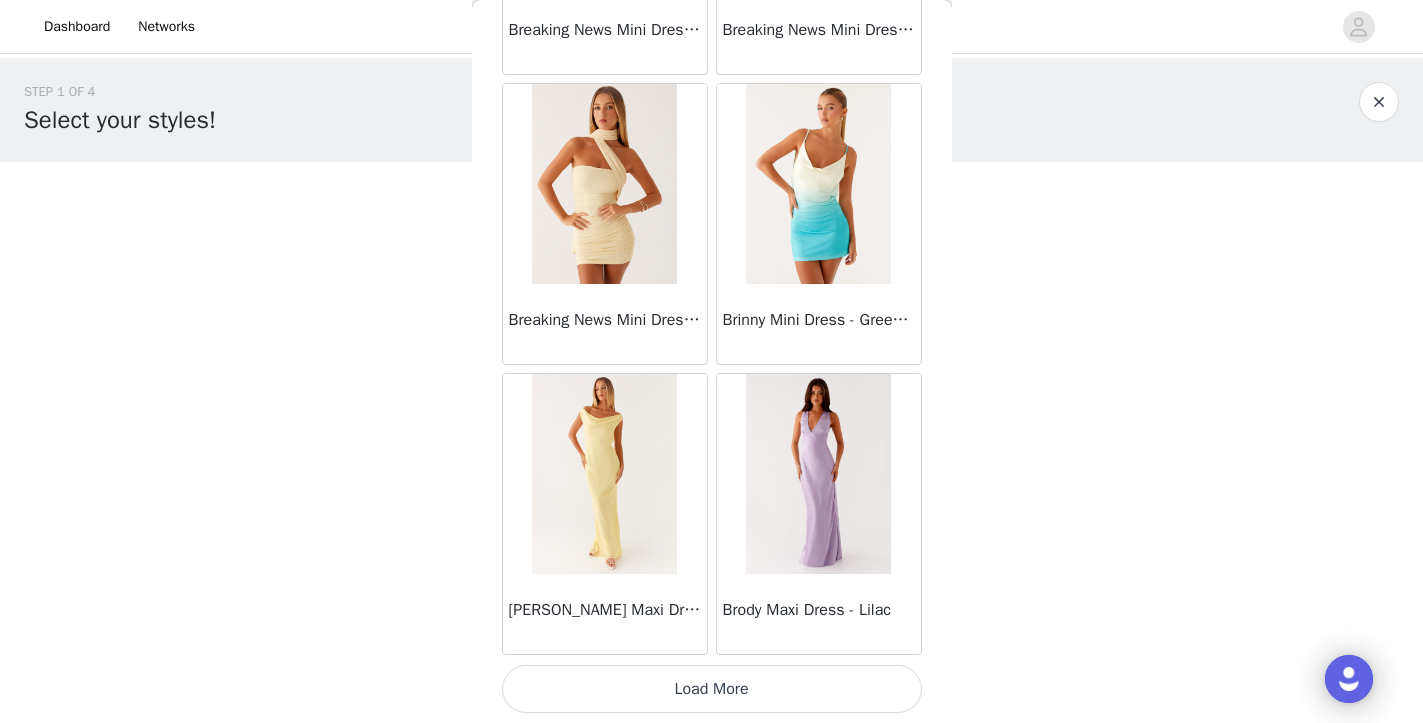 scroll, scrollTop: 8137, scrollLeft: 0, axis: vertical 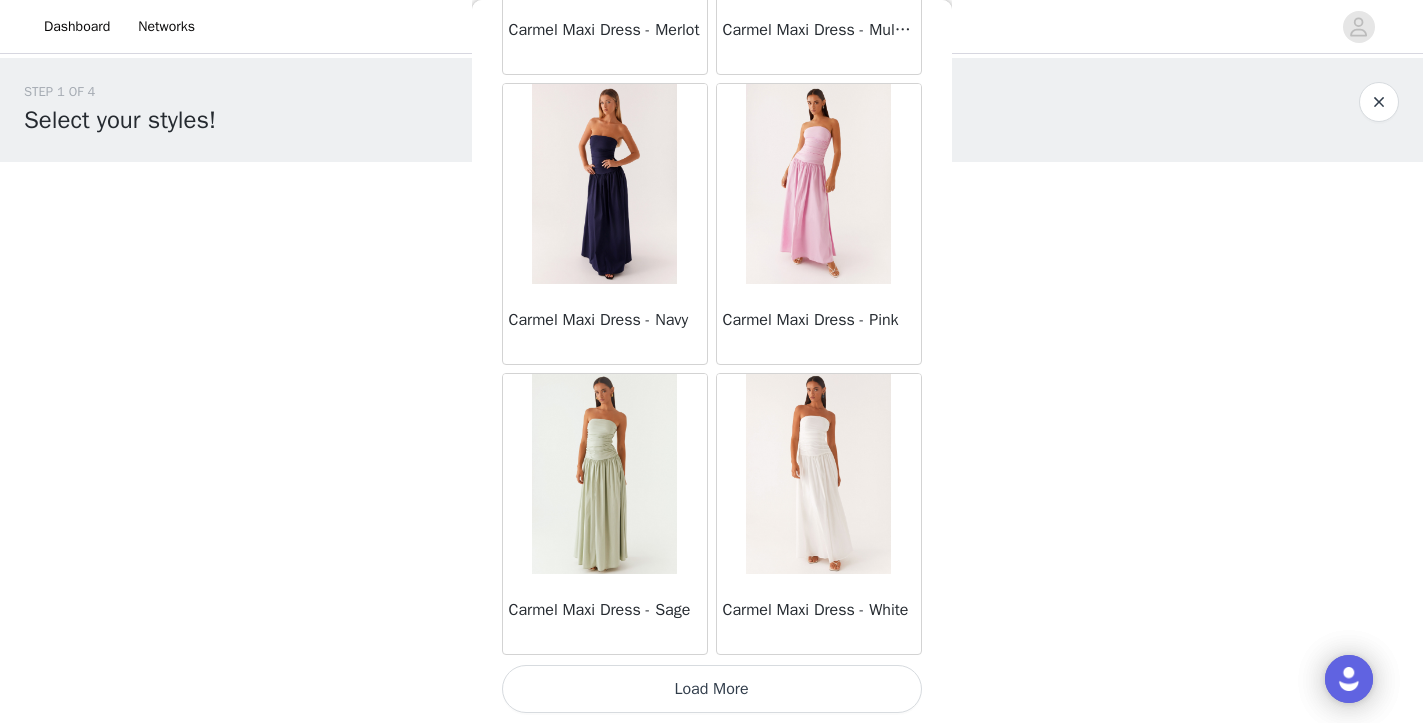 click on "Load More" at bounding box center (712, 689) 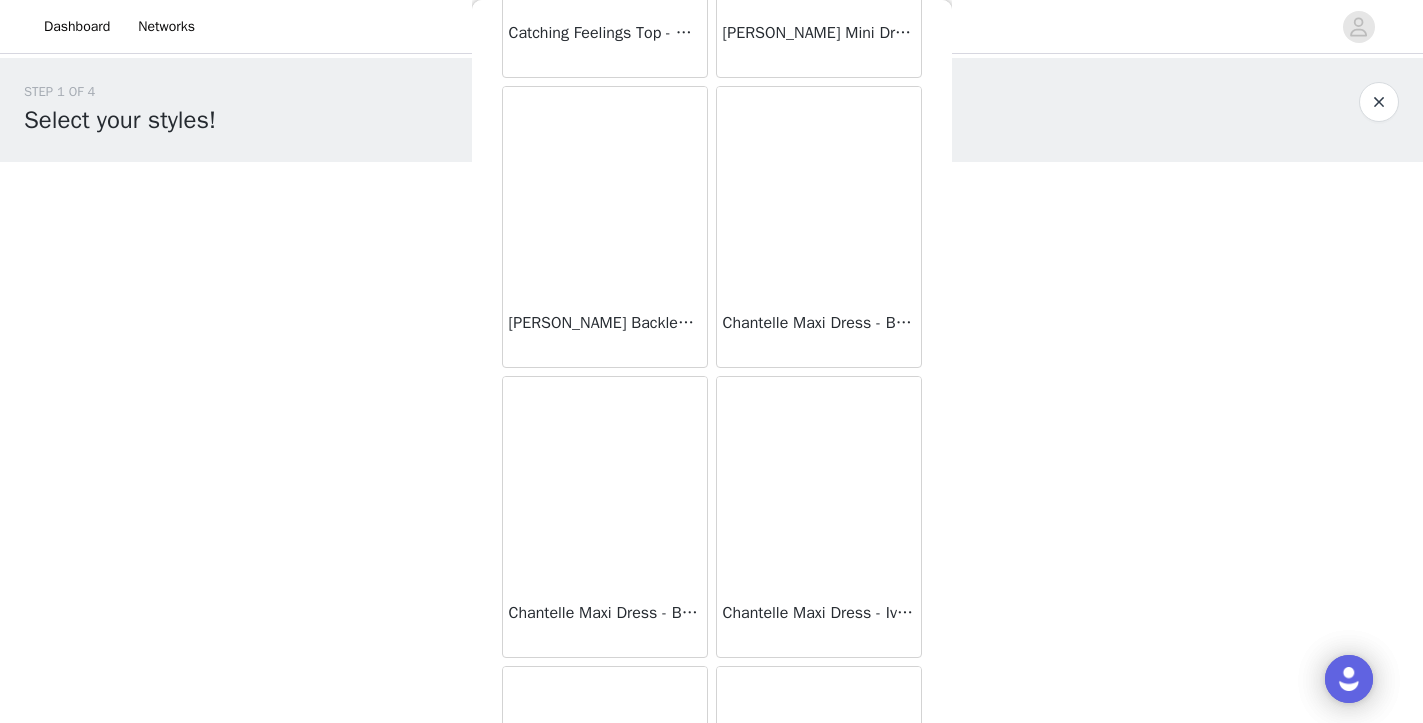scroll, scrollTop: 13657, scrollLeft: 0, axis: vertical 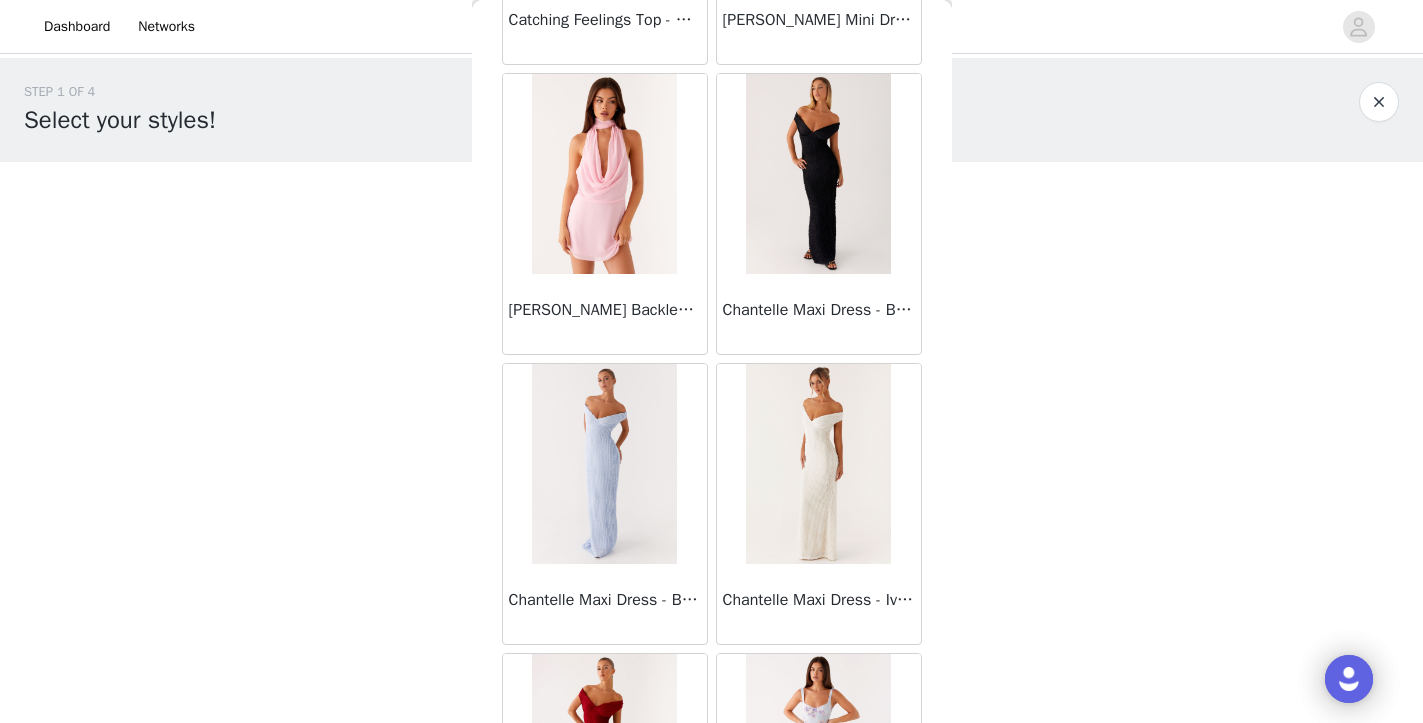 click at bounding box center (818, 174) 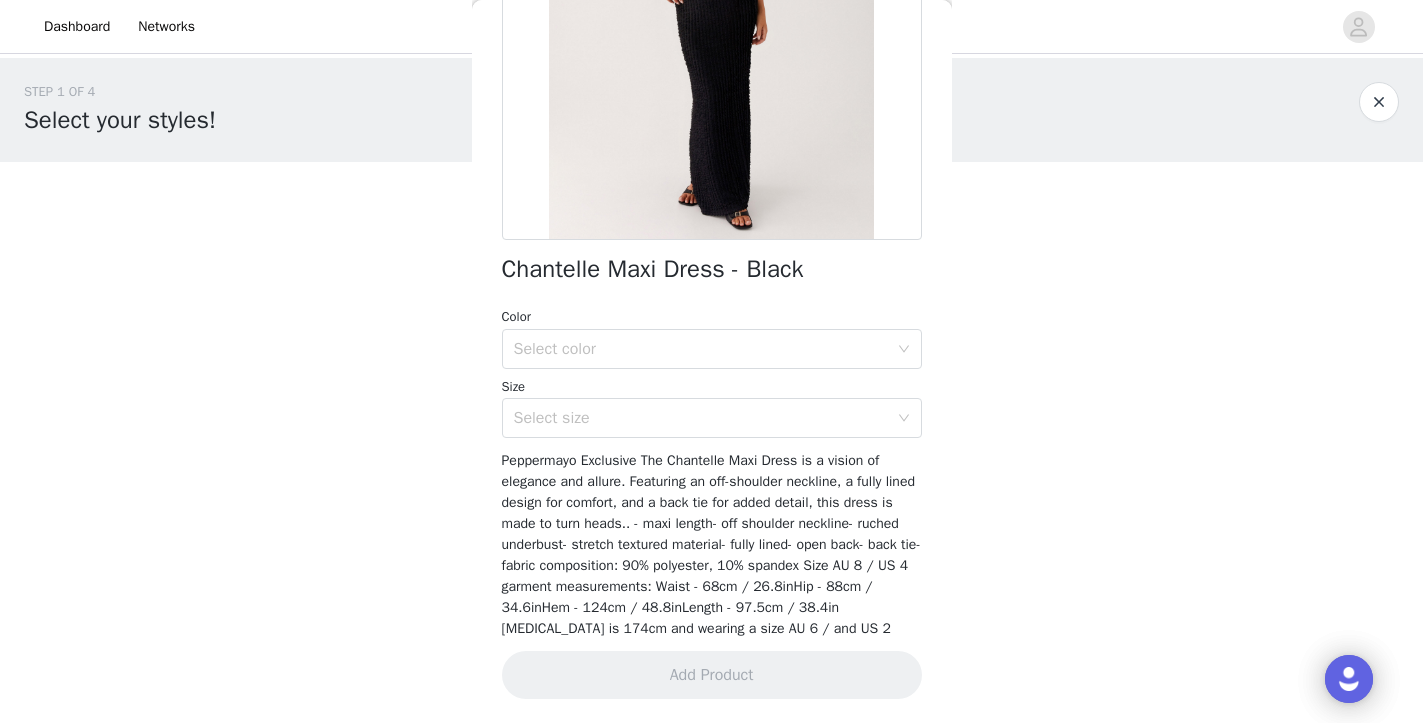 scroll, scrollTop: 330, scrollLeft: 0, axis: vertical 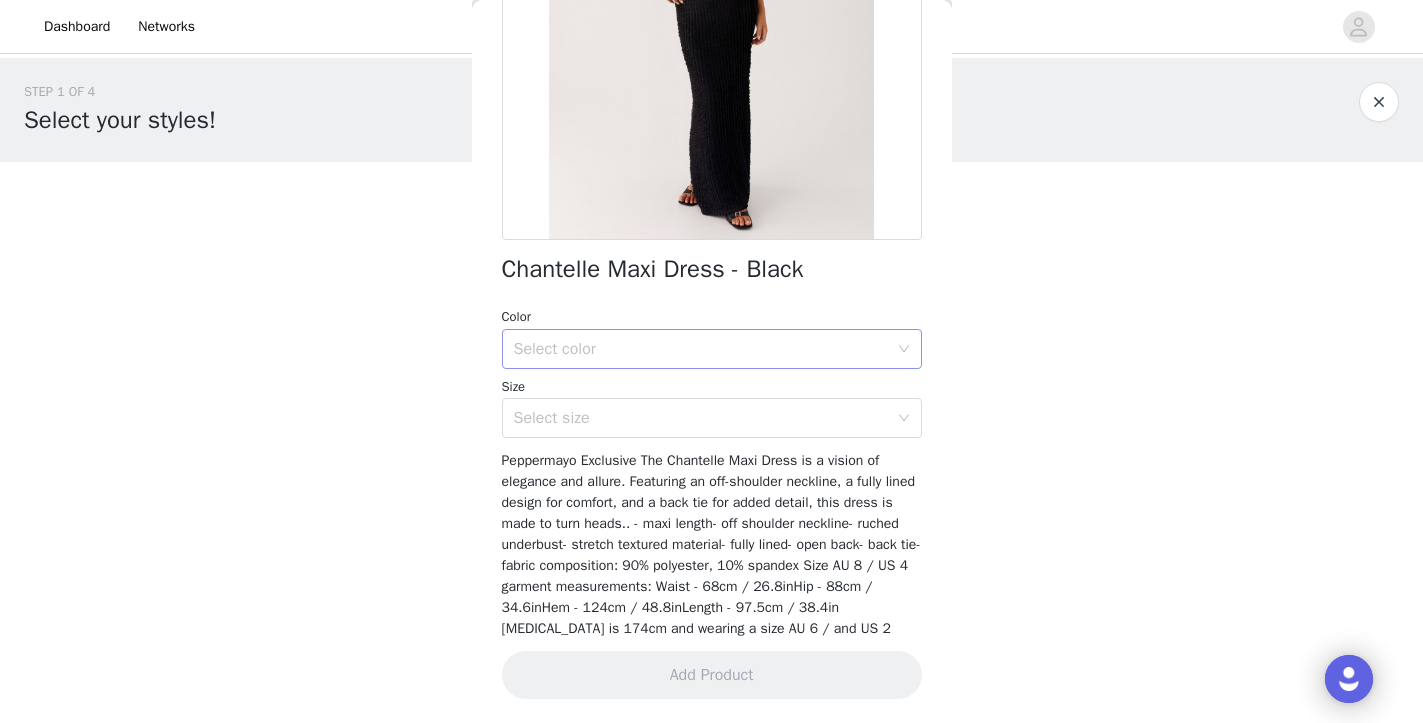 click on "Select color" at bounding box center (701, 349) 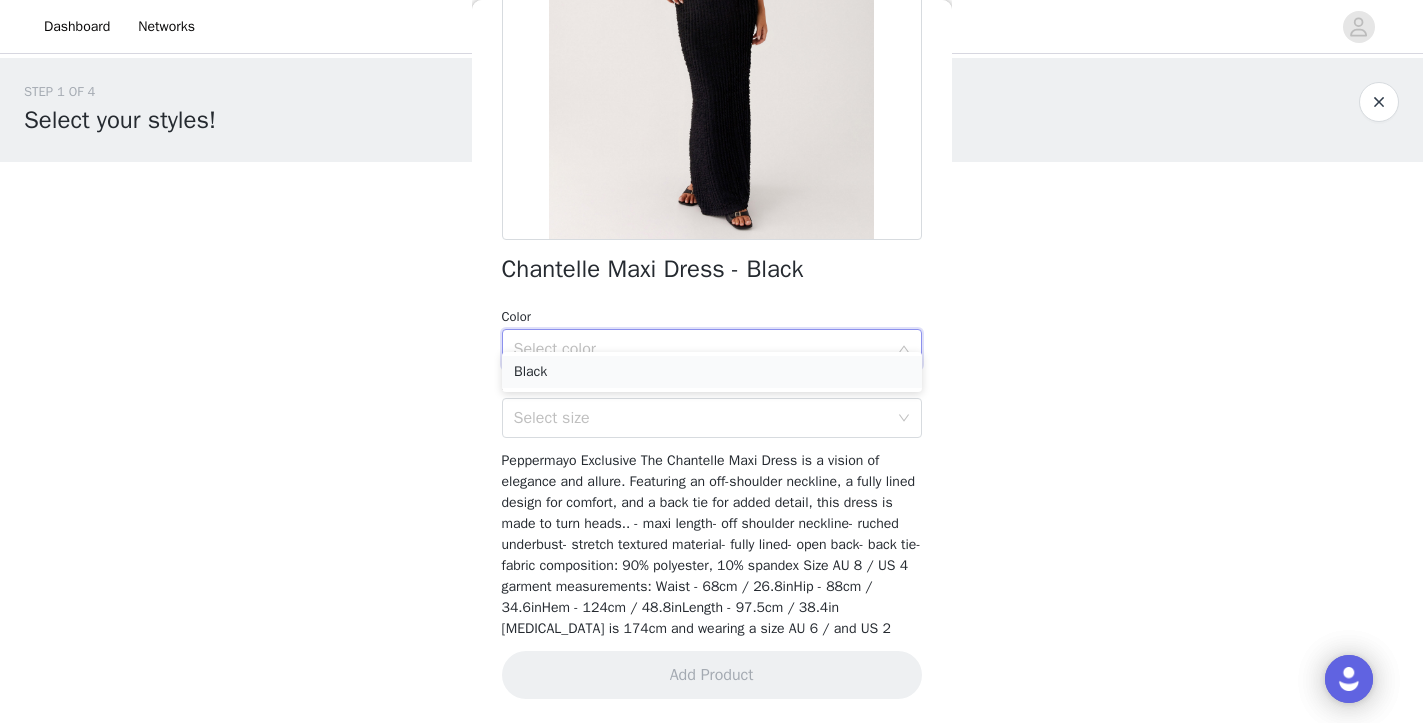 click on "Black" at bounding box center [712, 372] 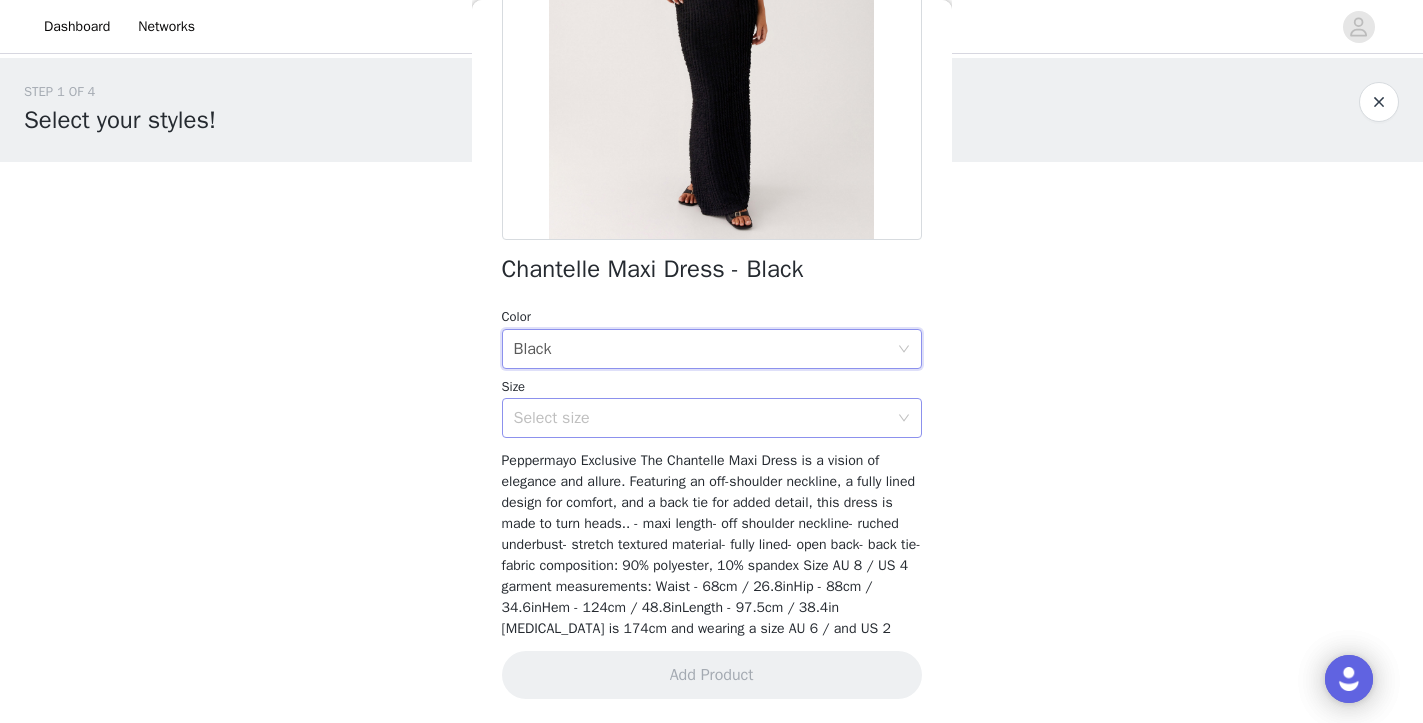 click on "Select size" at bounding box center [701, 418] 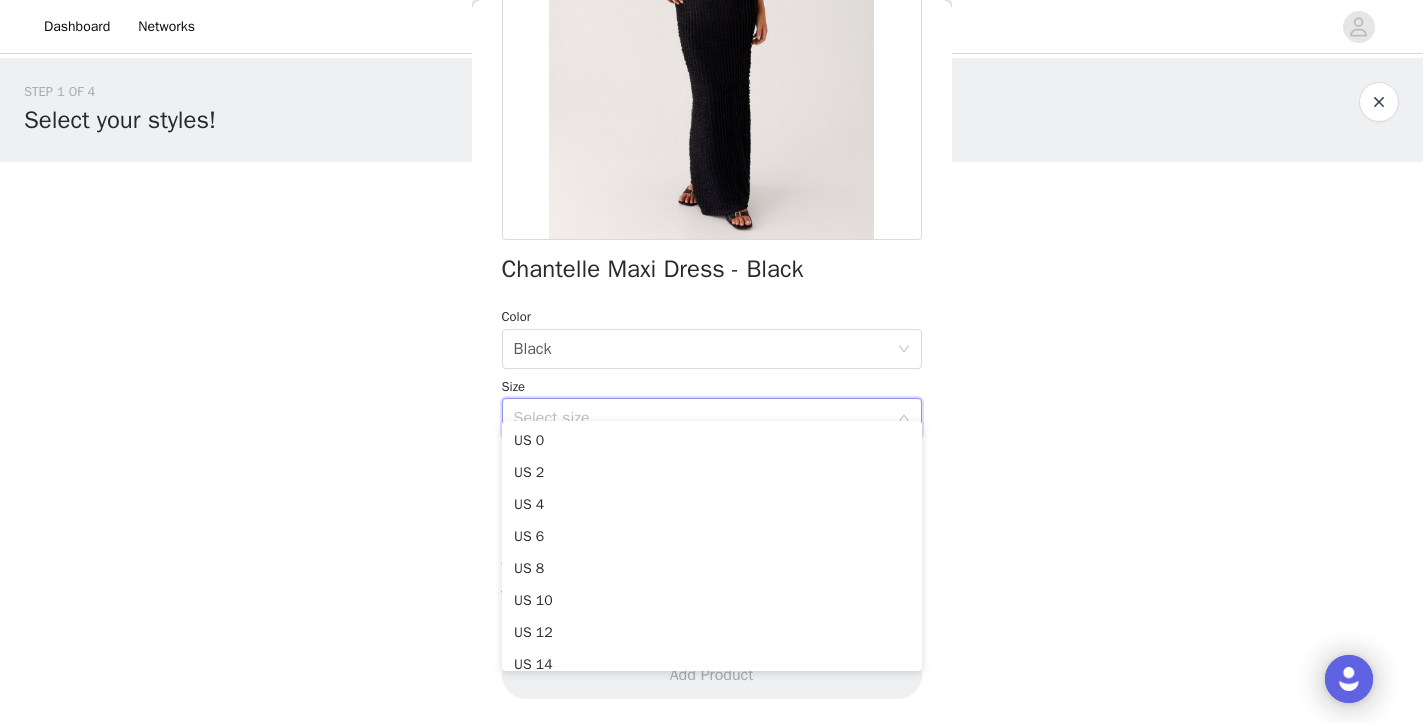 scroll, scrollTop: 10, scrollLeft: 0, axis: vertical 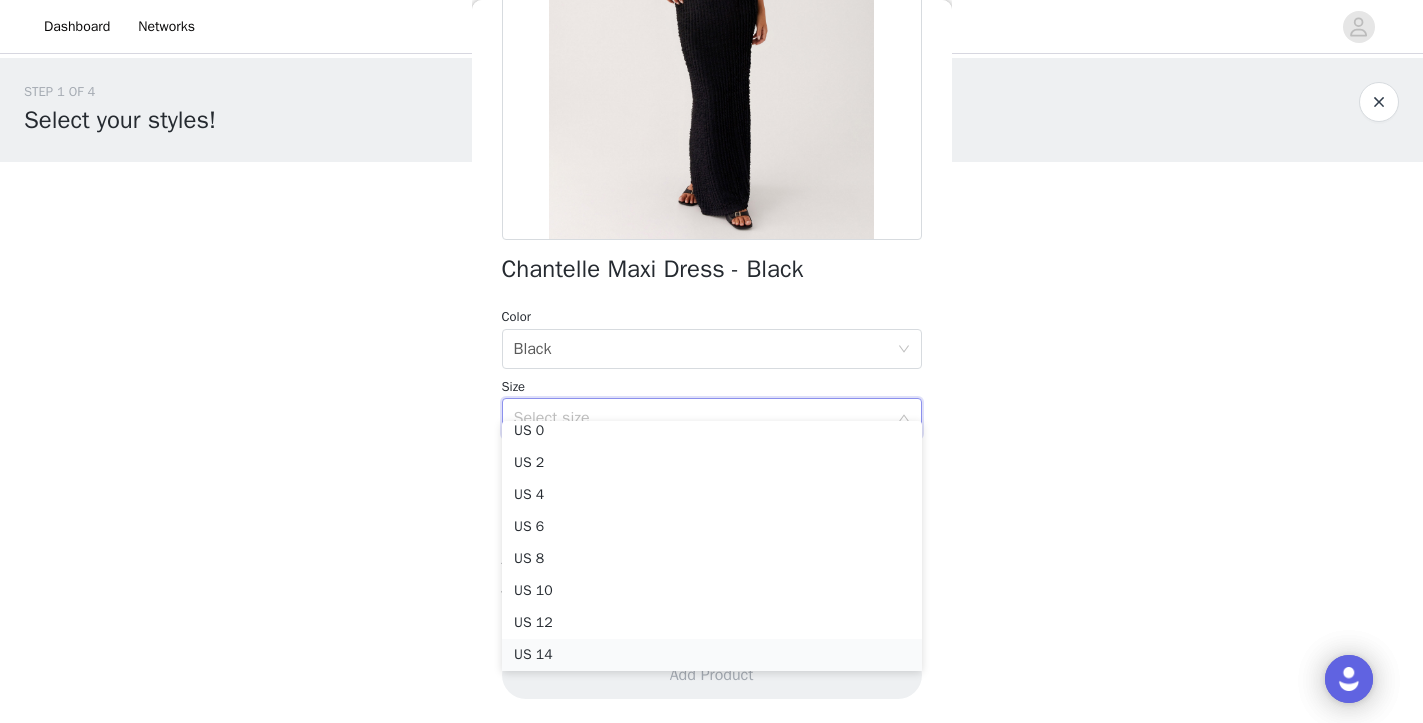 click on "US 14" at bounding box center (712, 655) 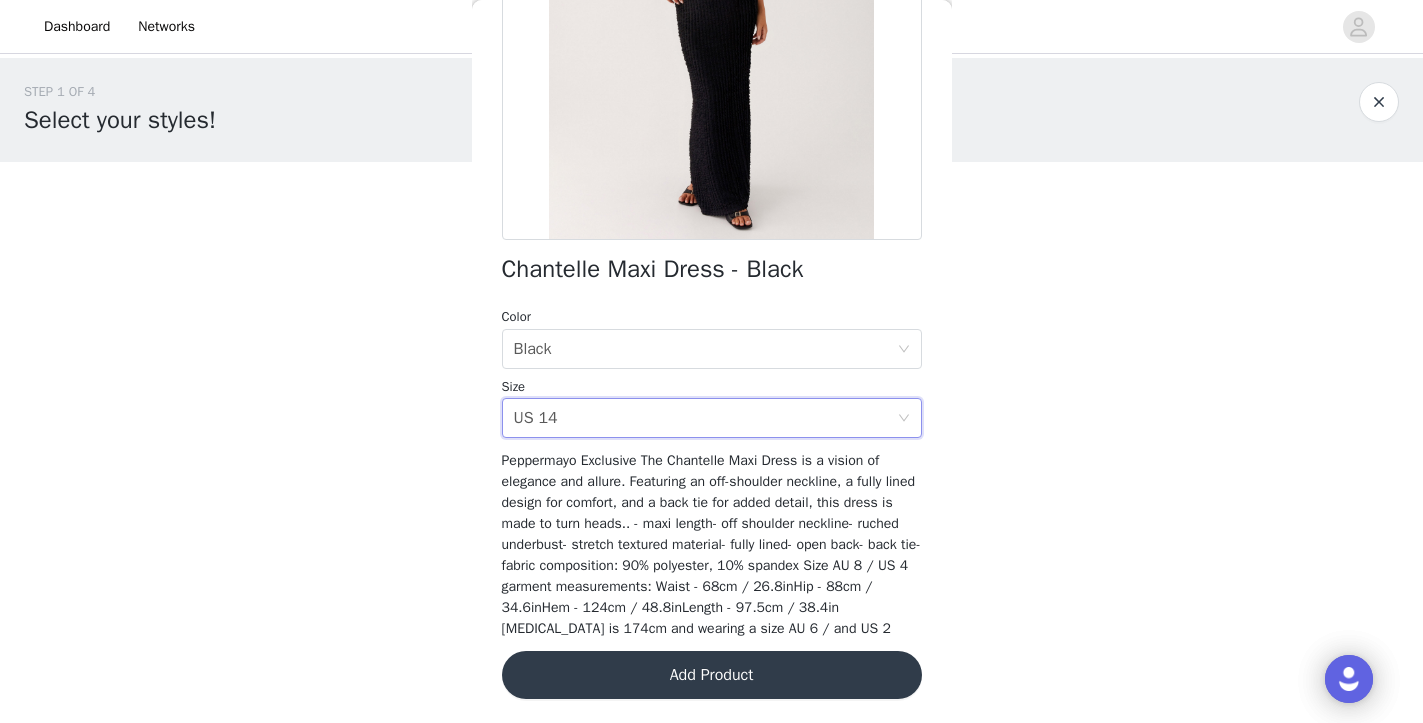 click on "Add Product" at bounding box center (712, 675) 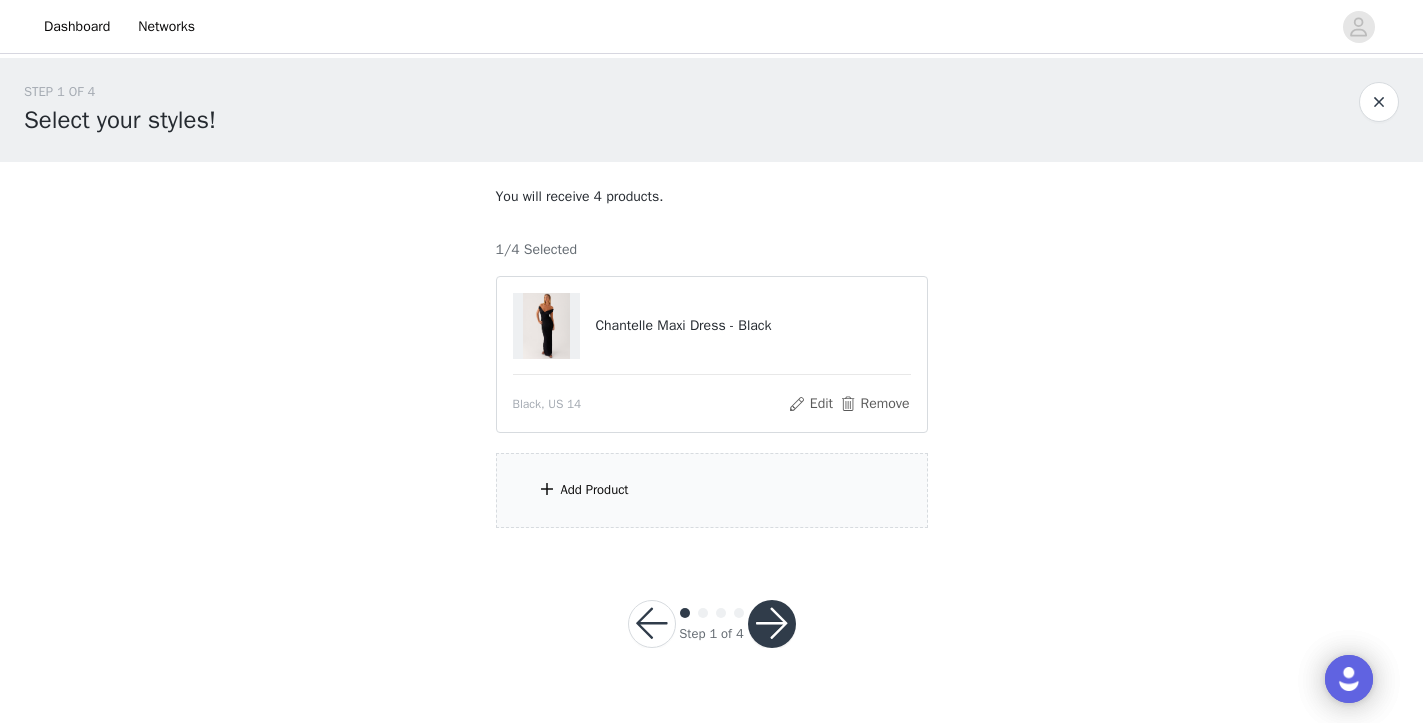 click on "Add Product" at bounding box center (712, 490) 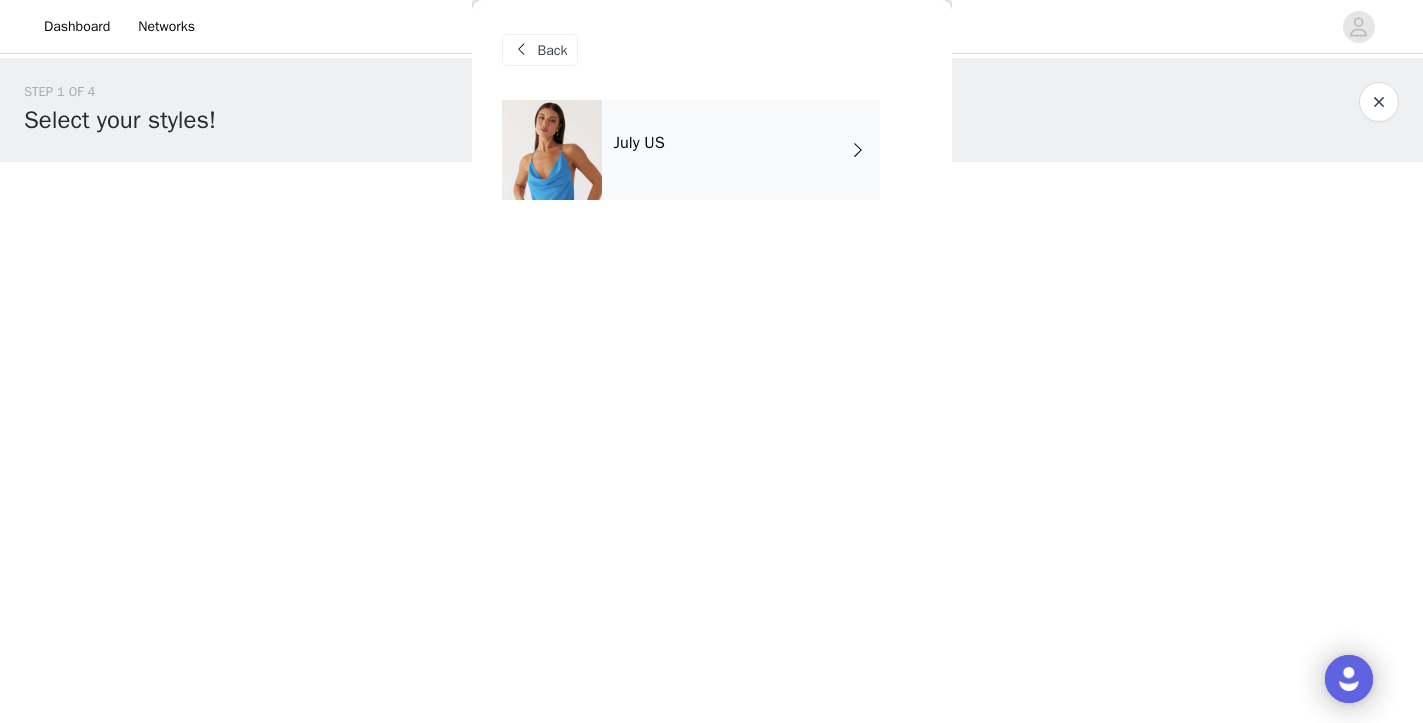 click on "July US" at bounding box center [741, 150] 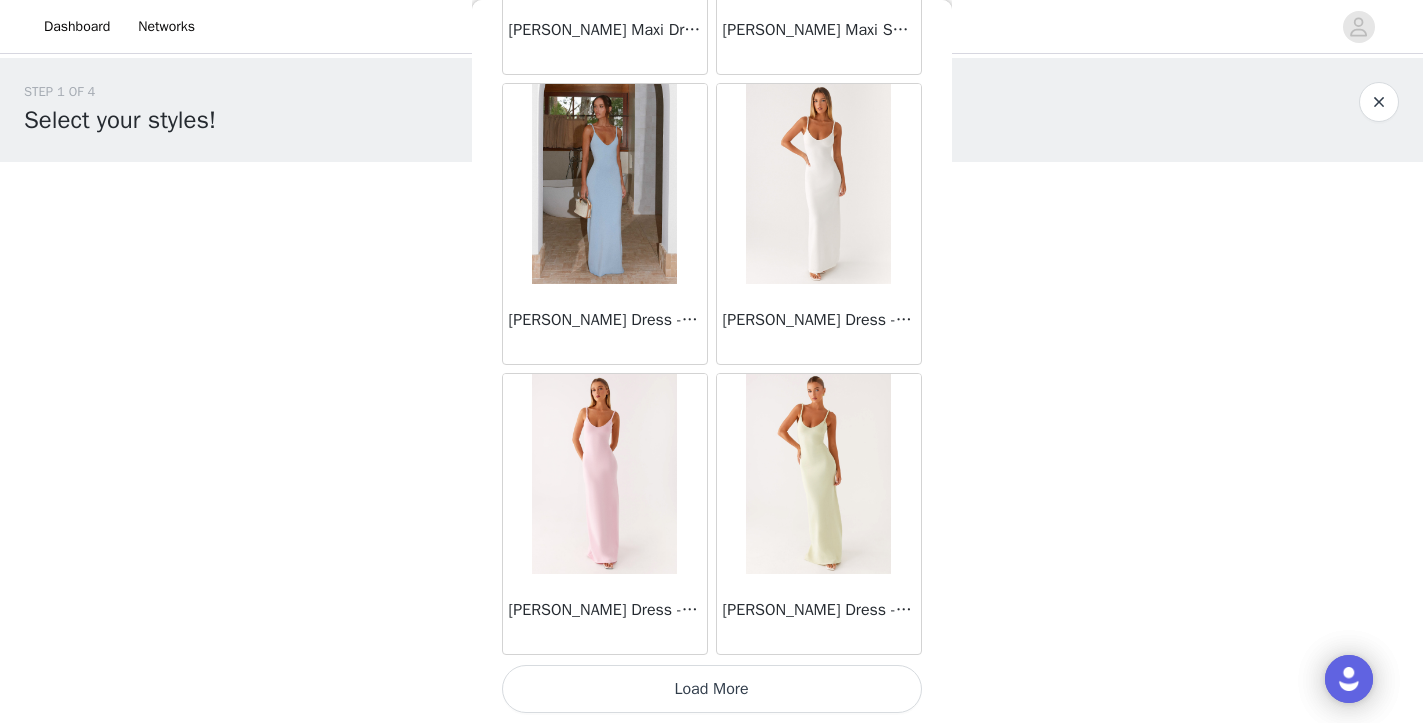 scroll, scrollTop: 2337, scrollLeft: 0, axis: vertical 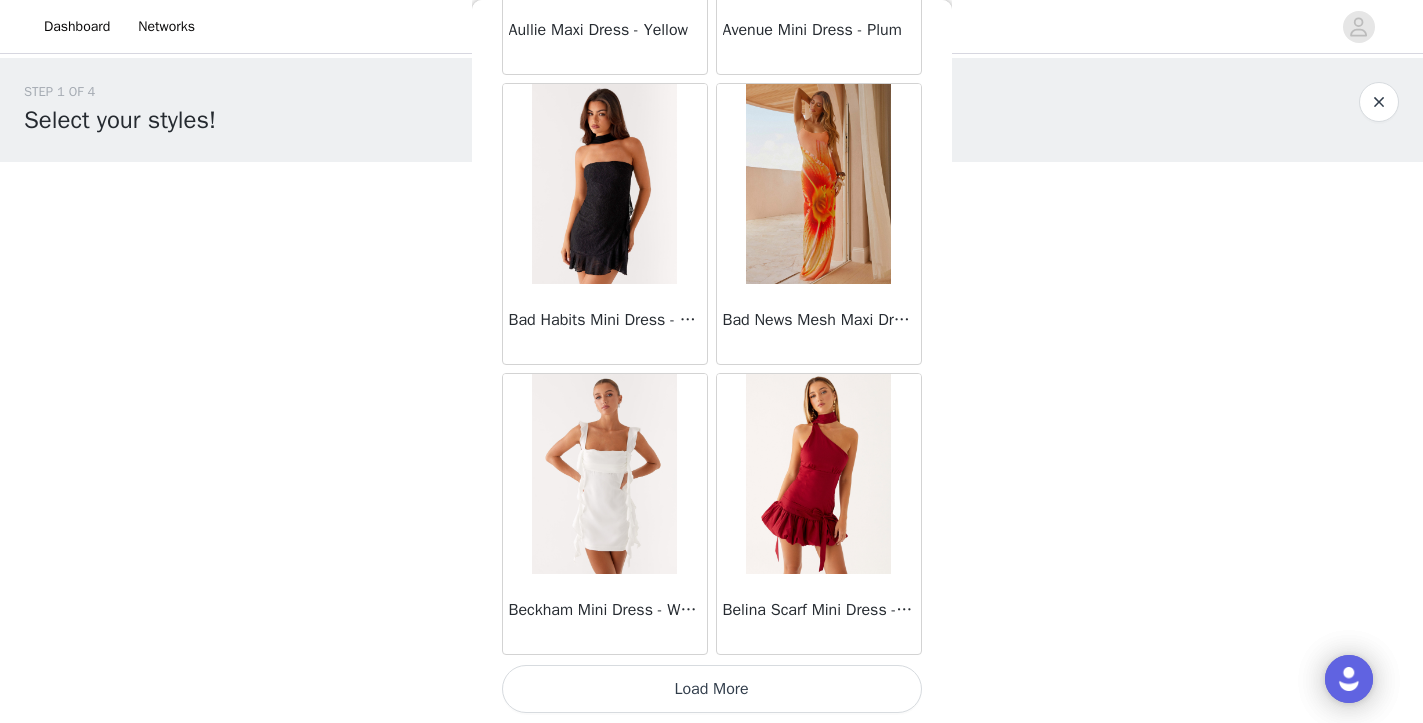 click on "Load More" at bounding box center (712, 689) 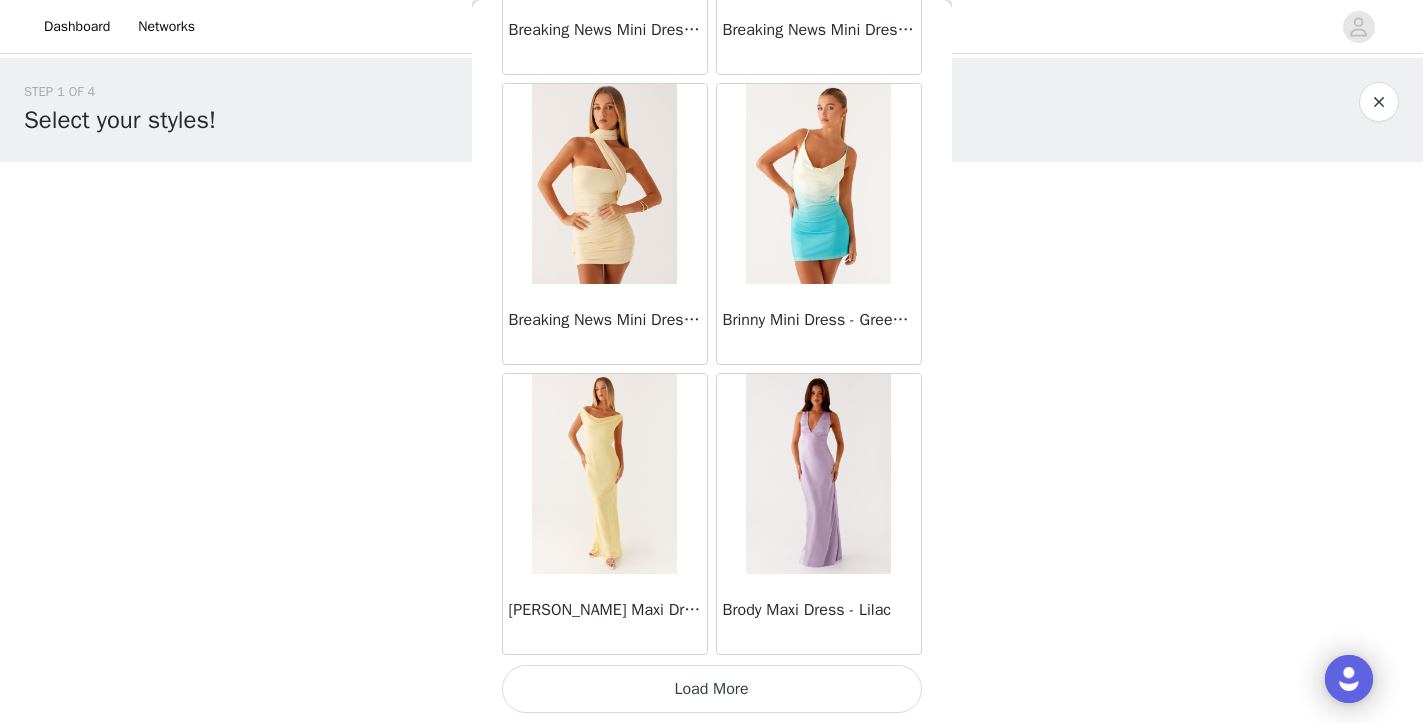 scroll, scrollTop: 8137, scrollLeft: 0, axis: vertical 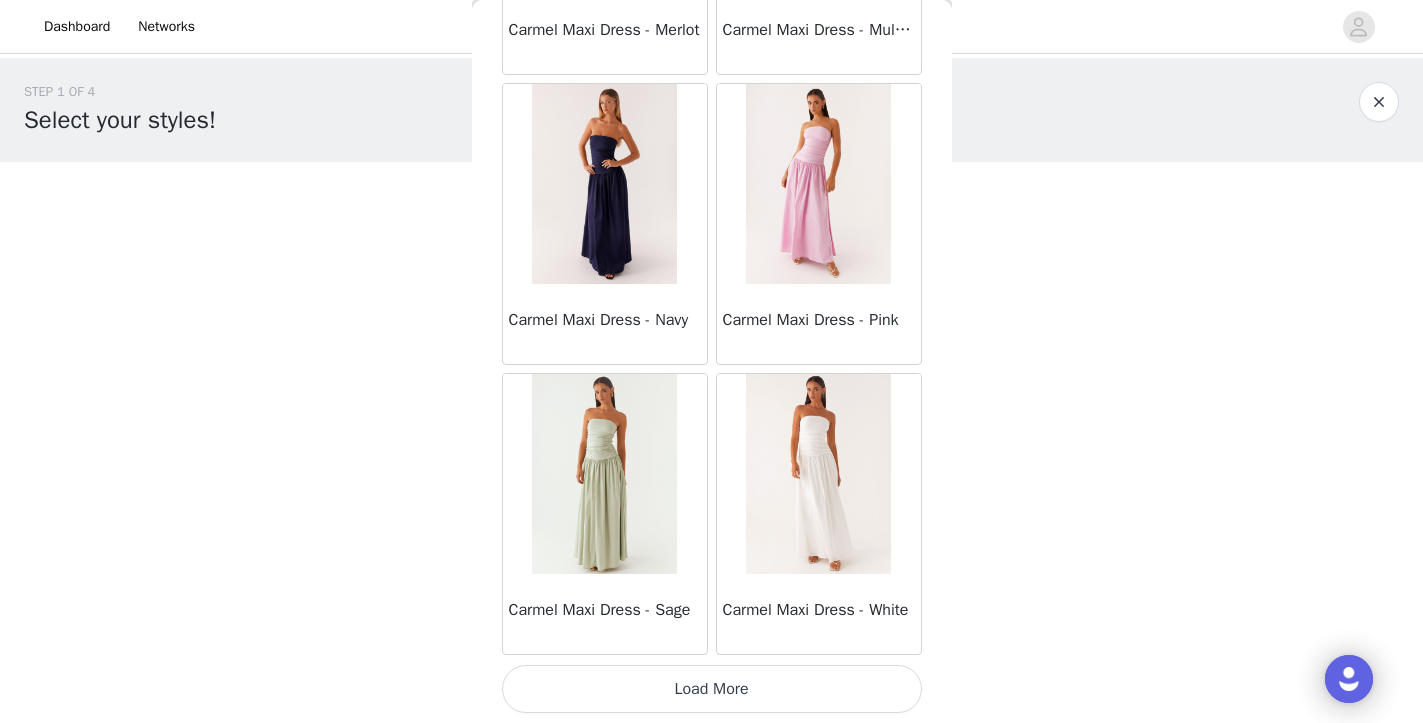 click on "Load More" at bounding box center (712, 689) 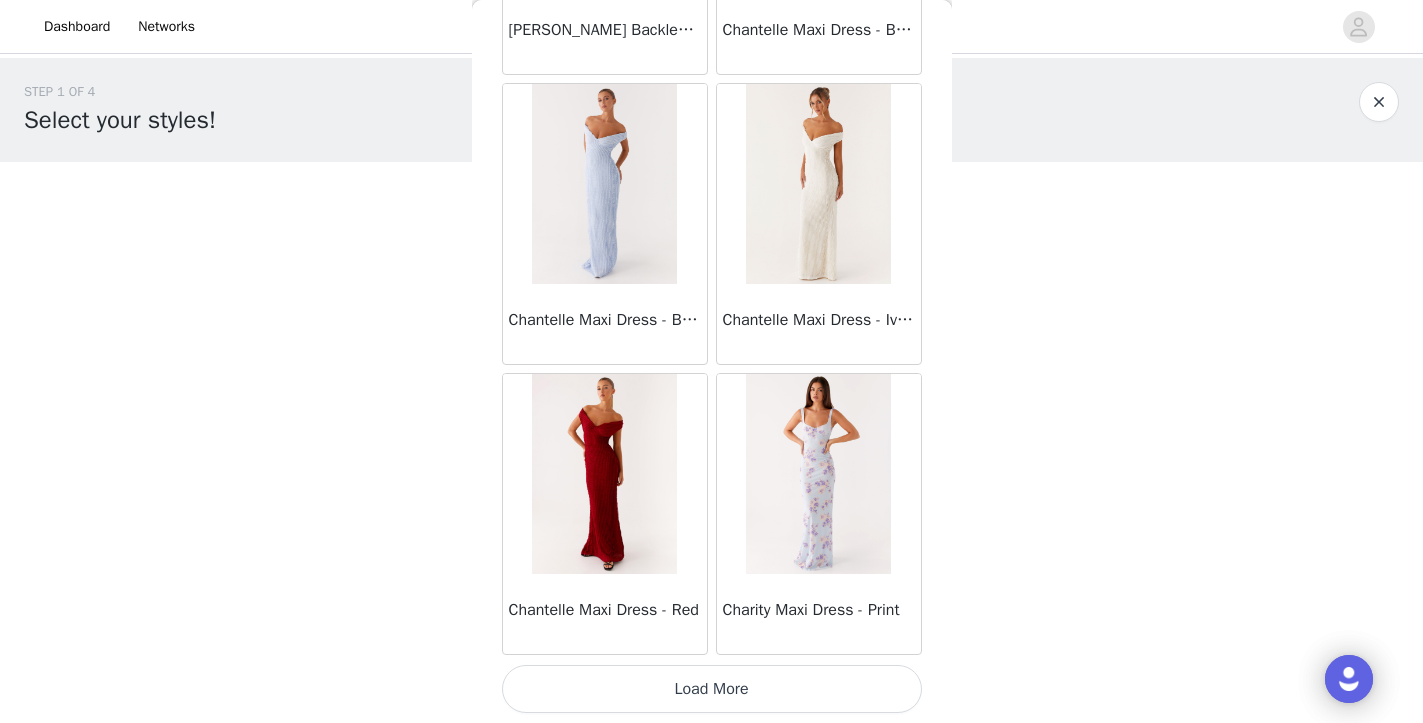 scroll, scrollTop: 13937, scrollLeft: 0, axis: vertical 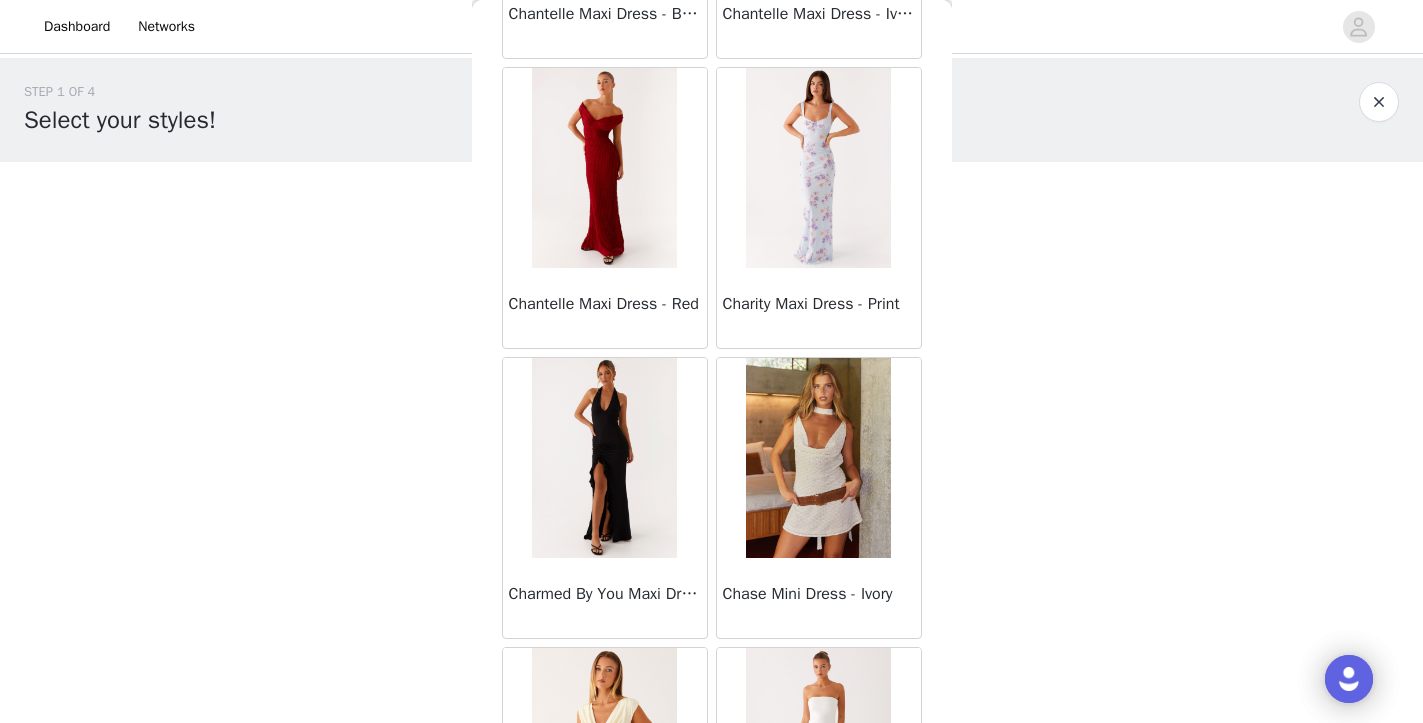 click on "Charmed By You Maxi Dress - Black" at bounding box center [605, 594] 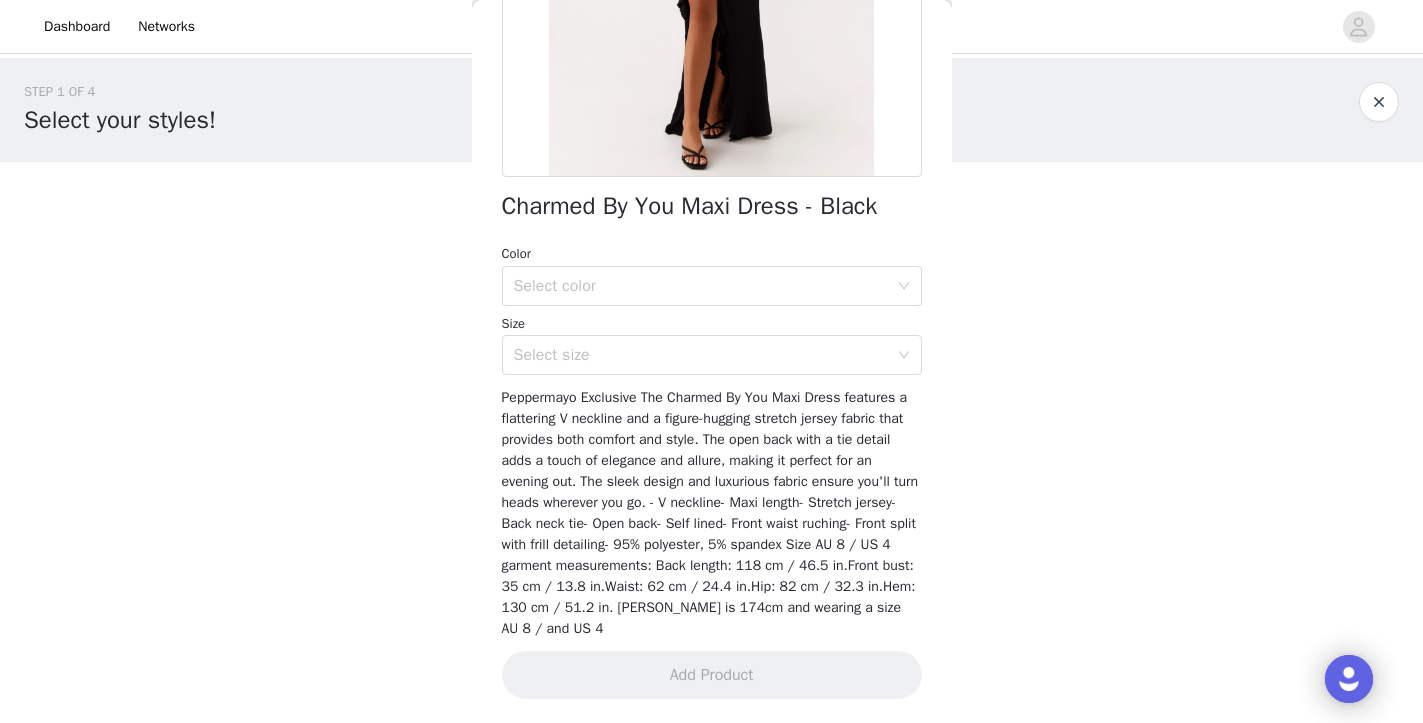 scroll, scrollTop: 372, scrollLeft: 0, axis: vertical 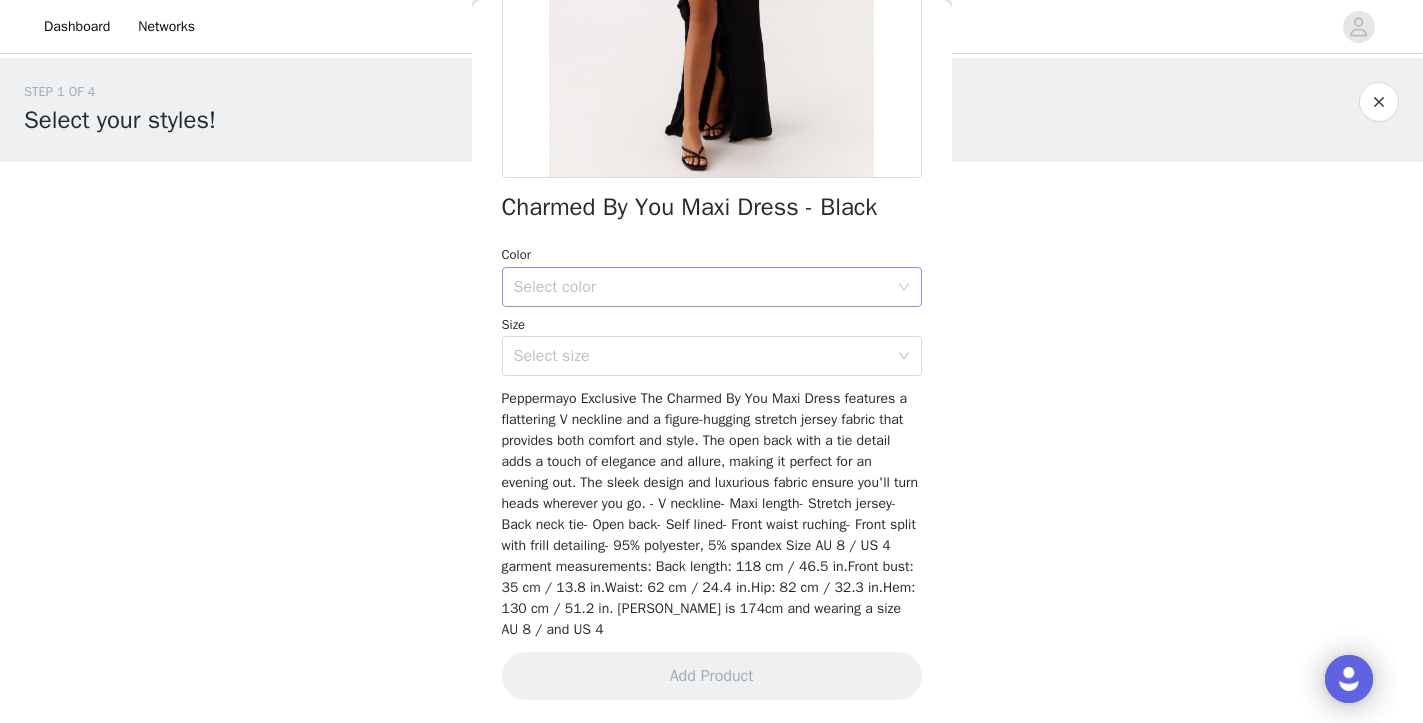 click on "Select color" at bounding box center [701, 287] 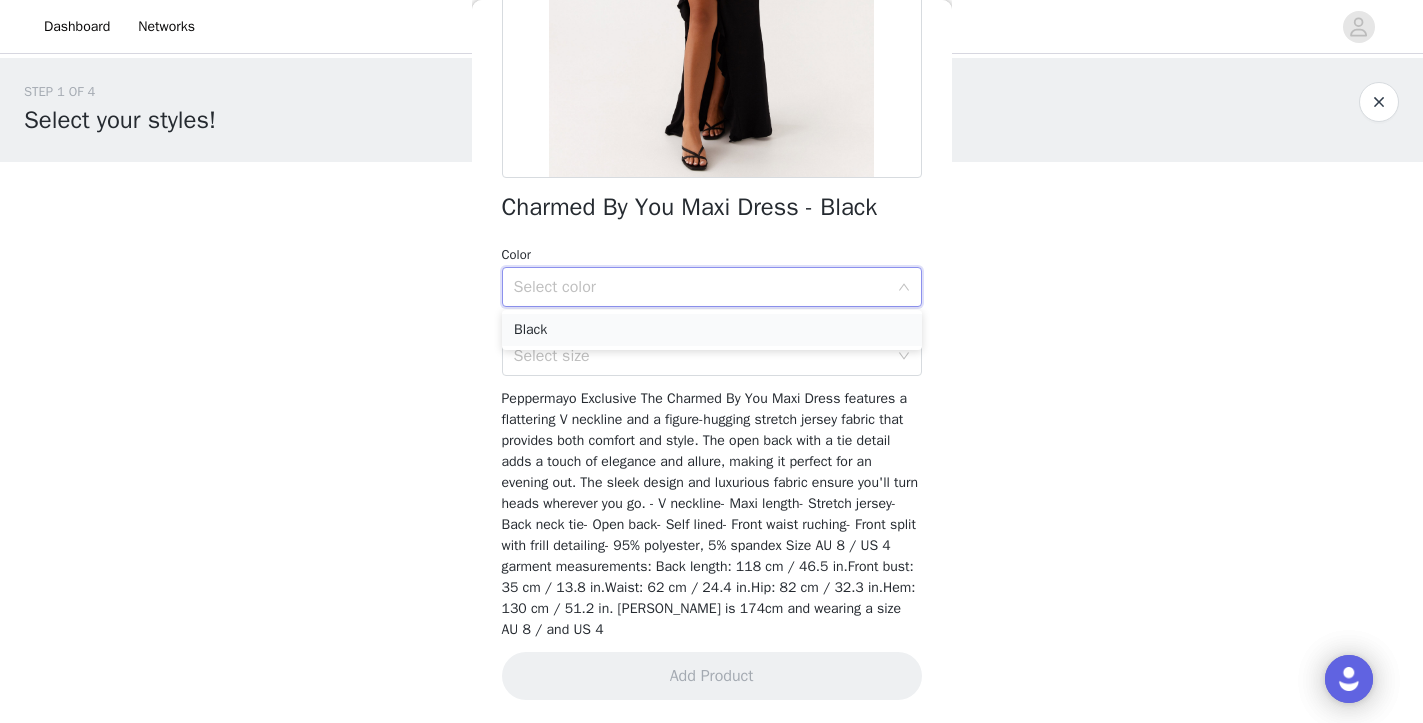 click on "Black" at bounding box center (712, 330) 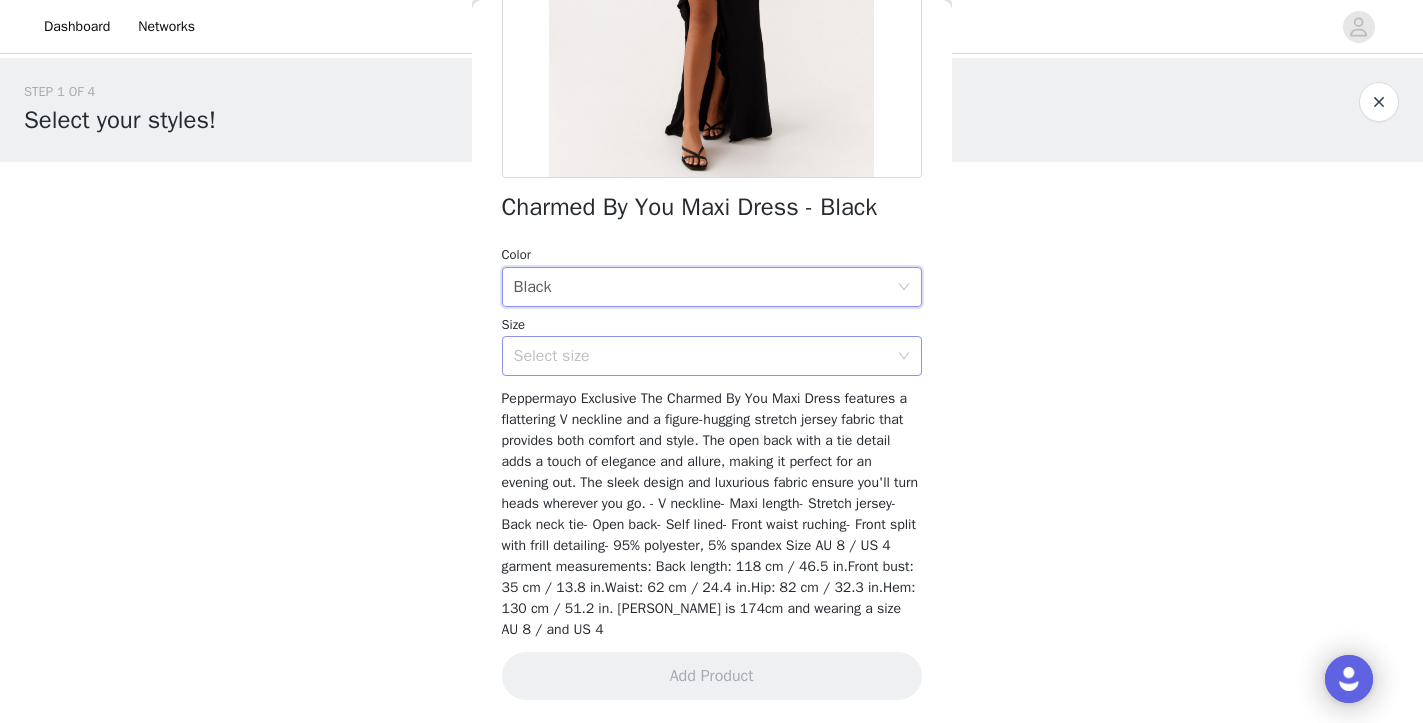 click on "Select size" at bounding box center [701, 356] 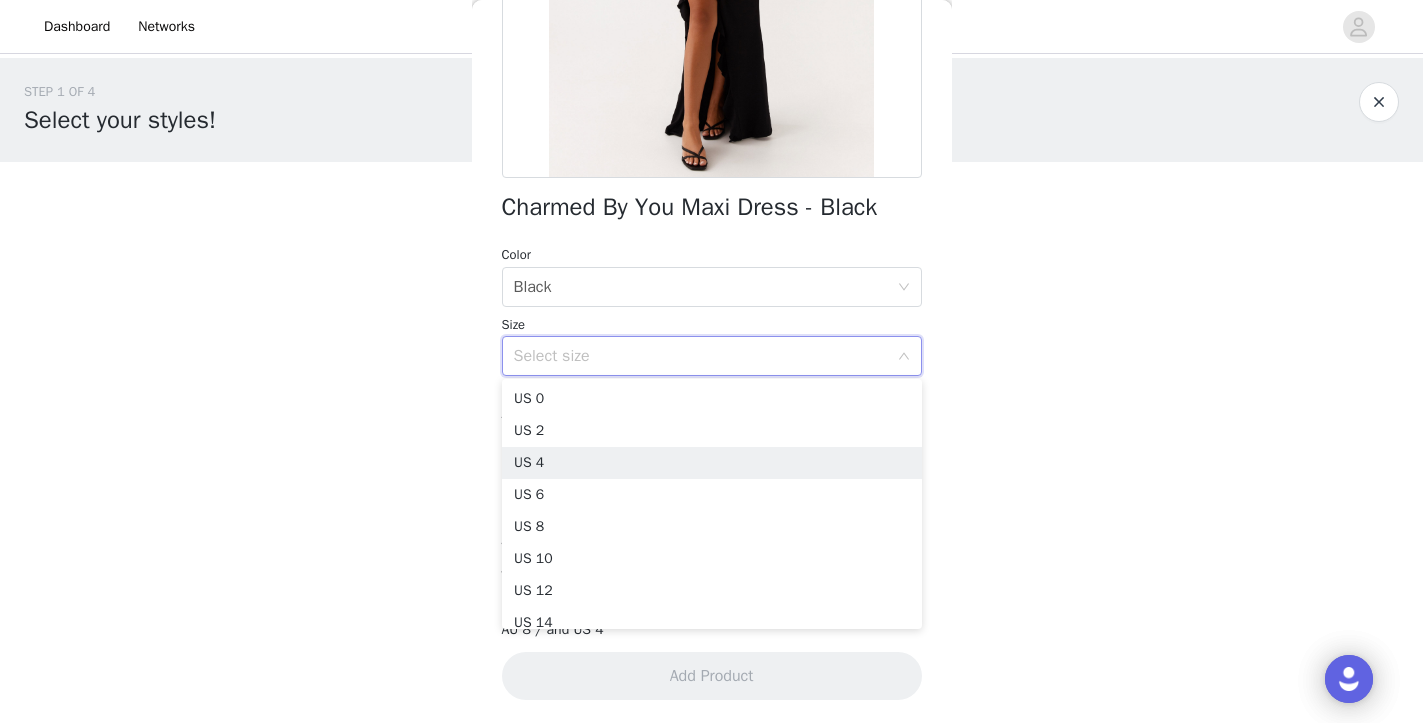scroll, scrollTop: 10, scrollLeft: 0, axis: vertical 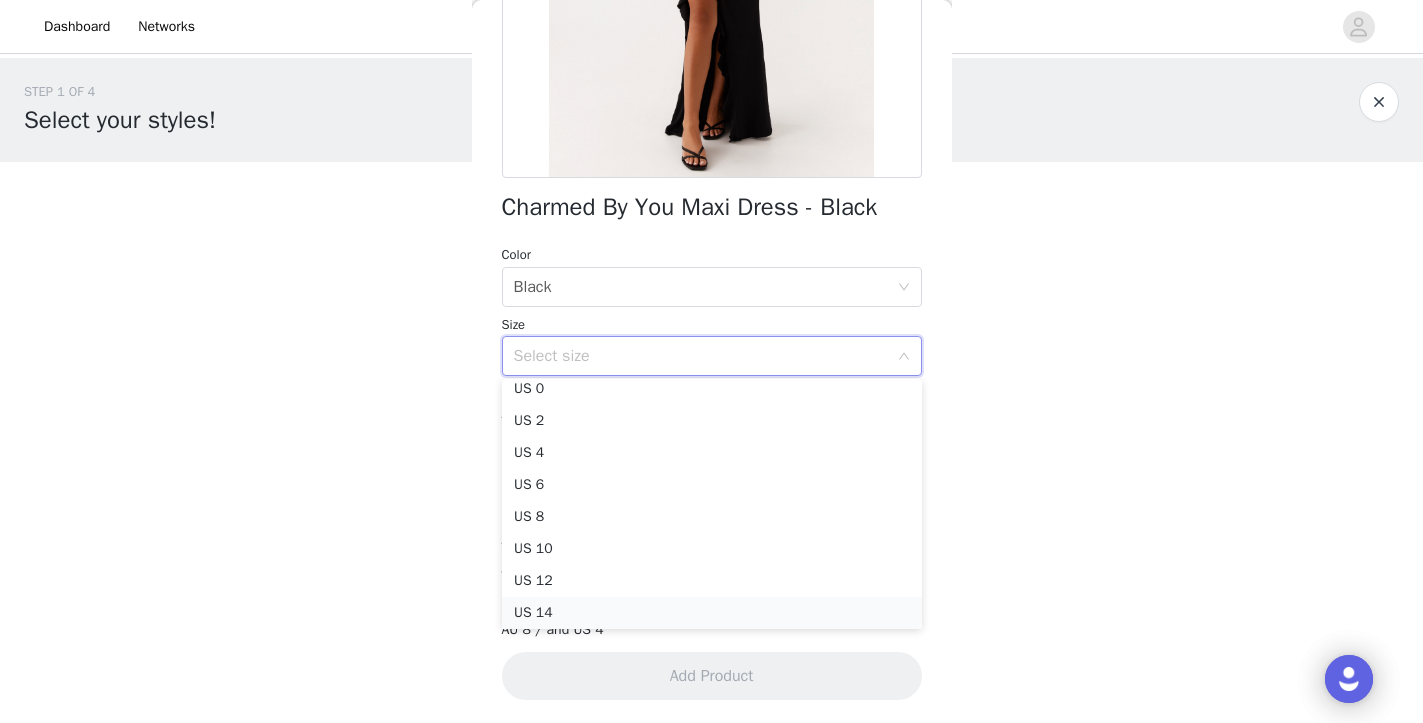click on "US 14" at bounding box center [712, 613] 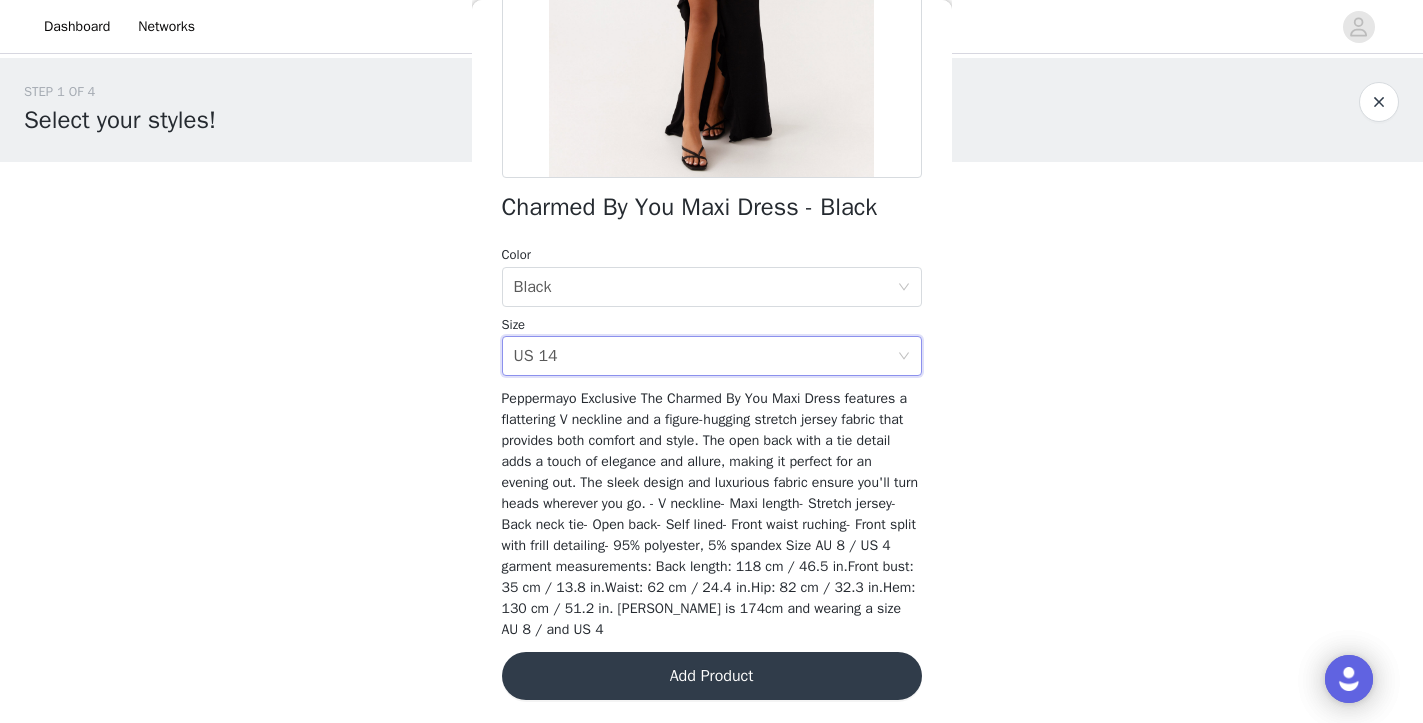 click on "Add Product" at bounding box center (712, 676) 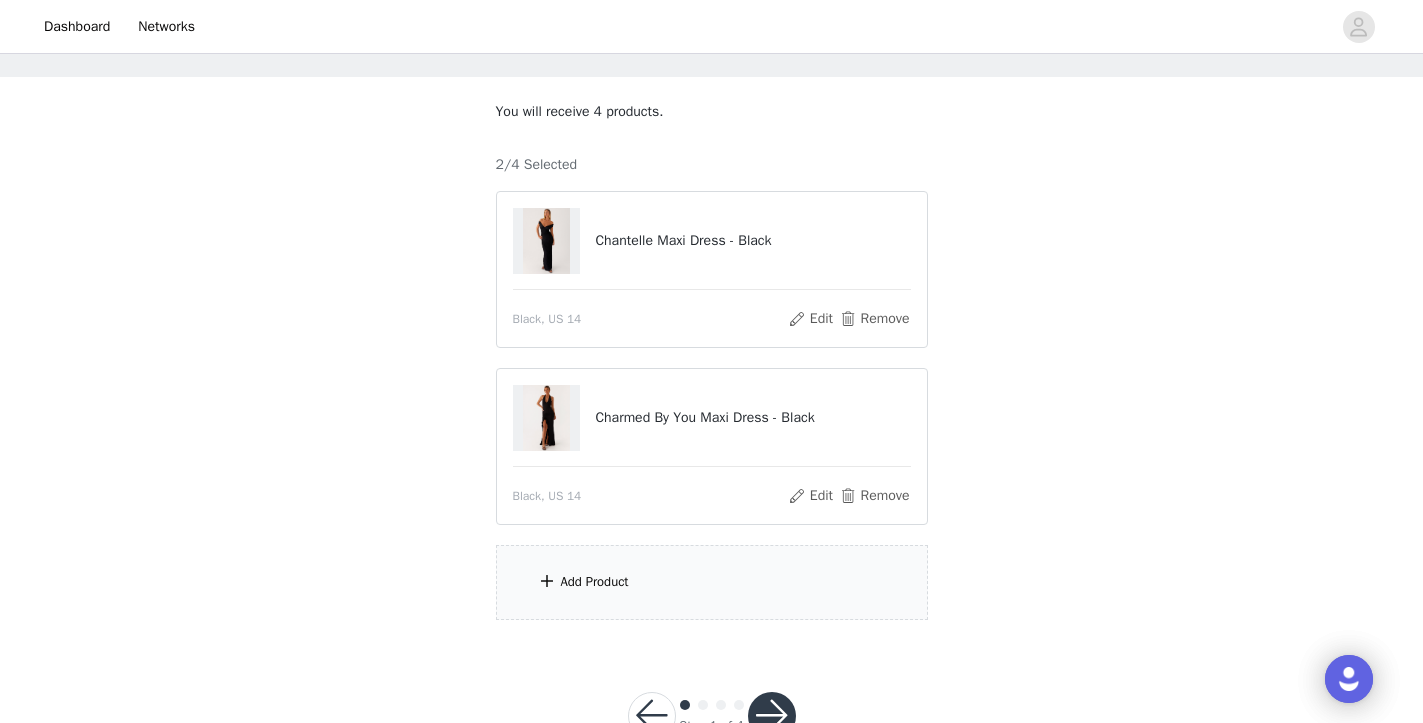 scroll, scrollTop: 75, scrollLeft: 0, axis: vertical 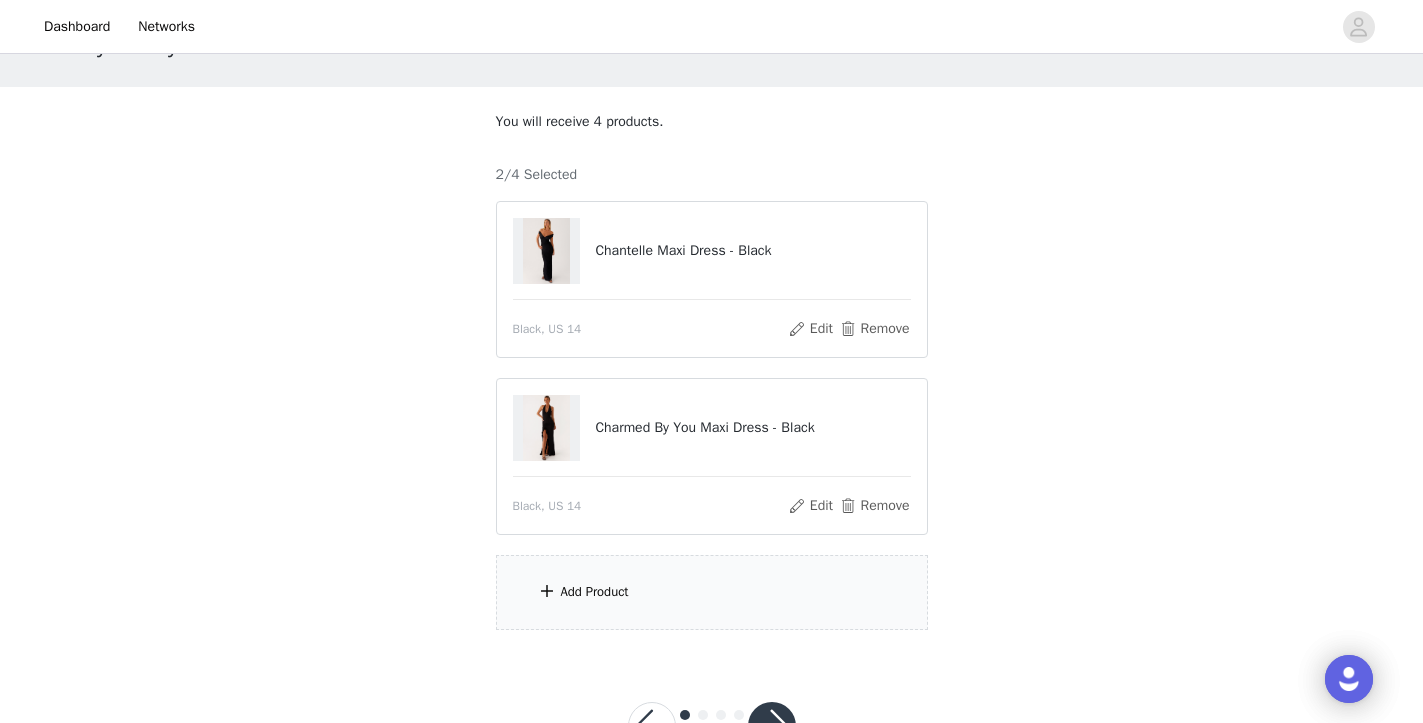 click on "Add Product" at bounding box center [595, 592] 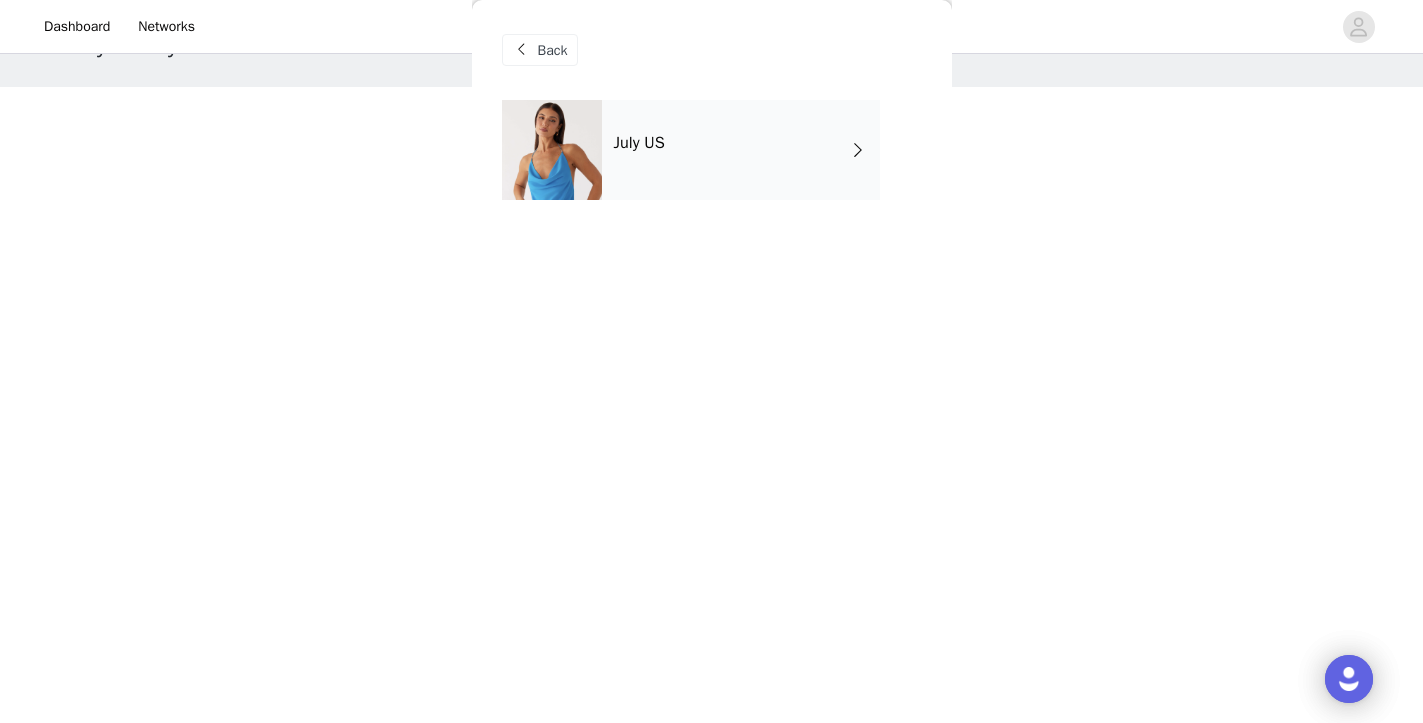 click on "July US" at bounding box center [741, 150] 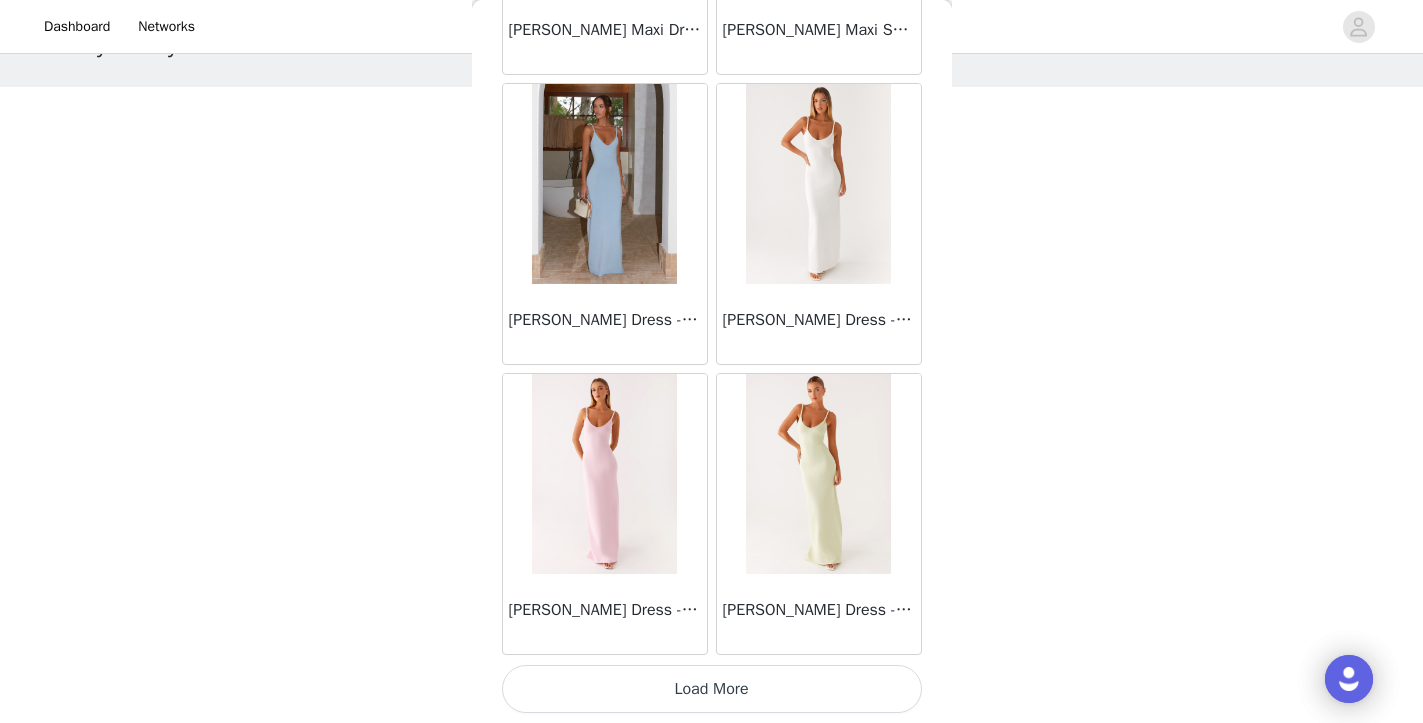 scroll, scrollTop: 2337, scrollLeft: 0, axis: vertical 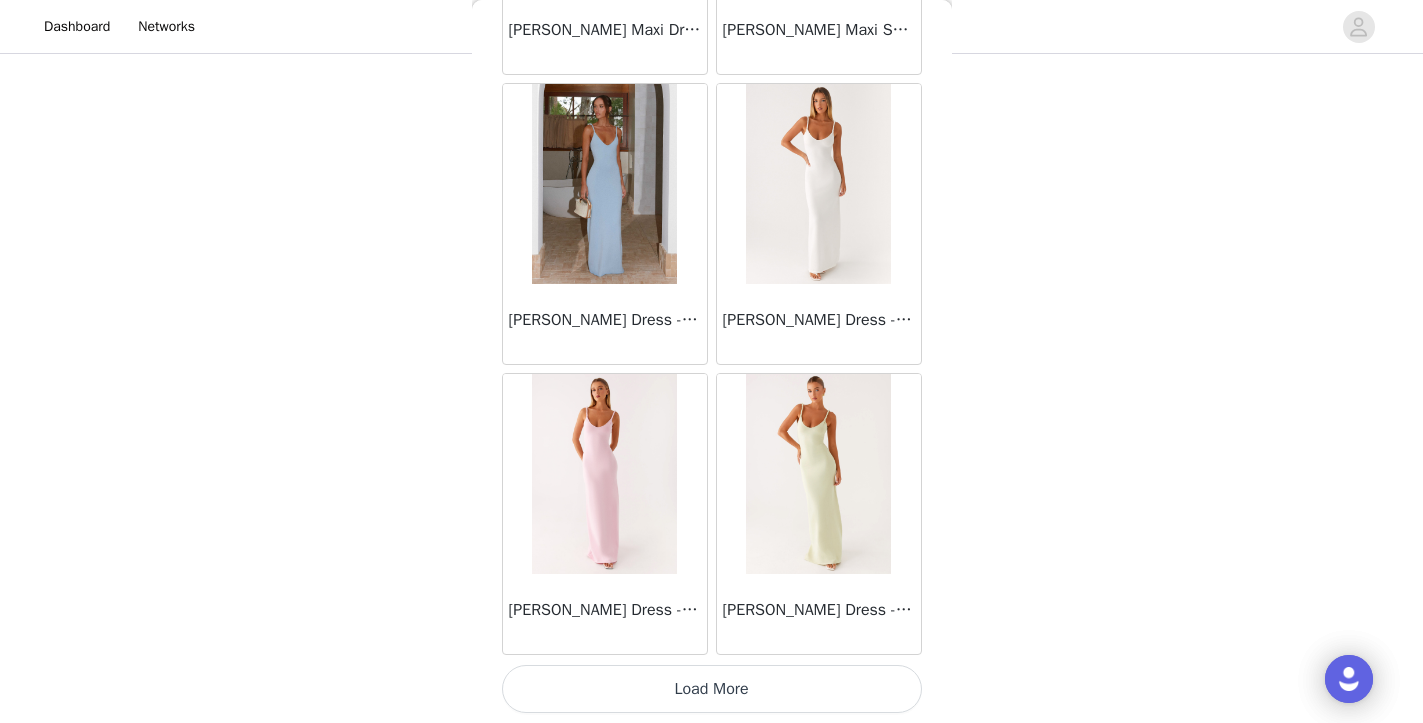 click on "Load More" at bounding box center (712, 689) 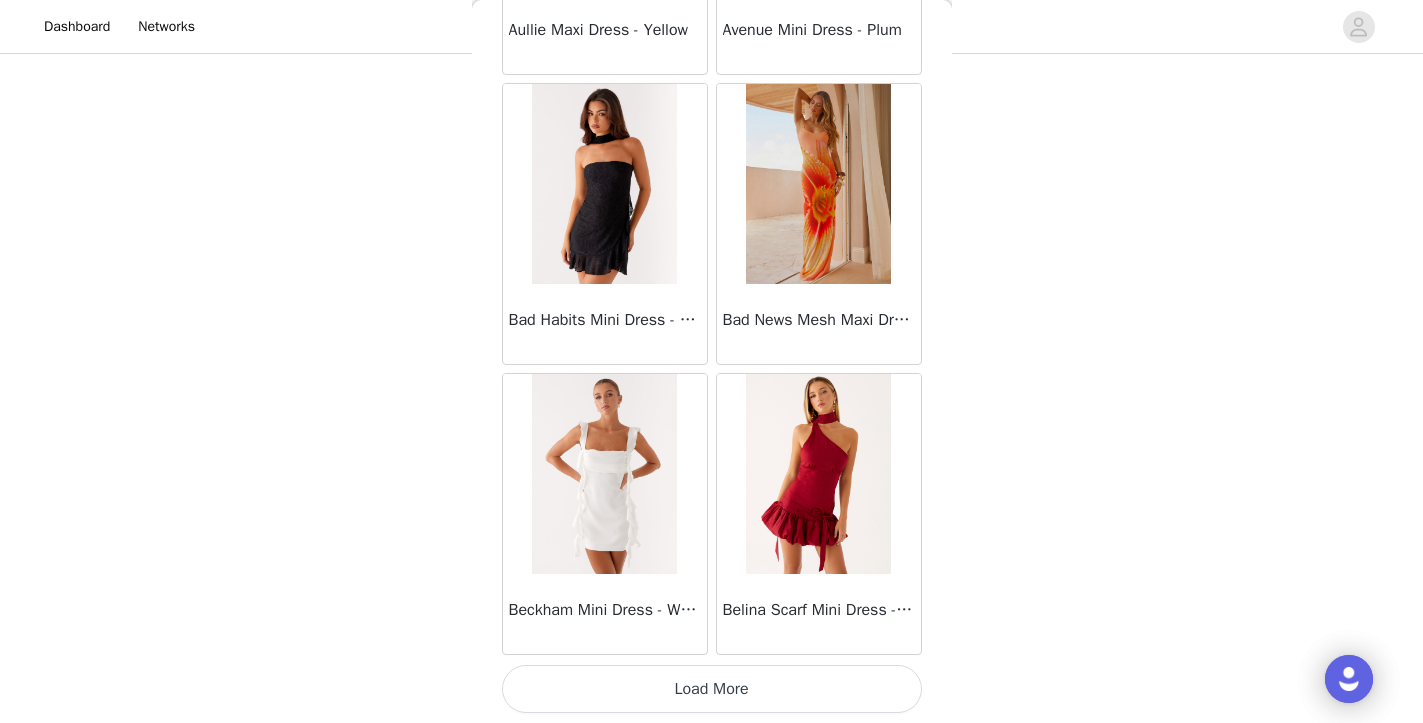 scroll, scrollTop: 5237, scrollLeft: 0, axis: vertical 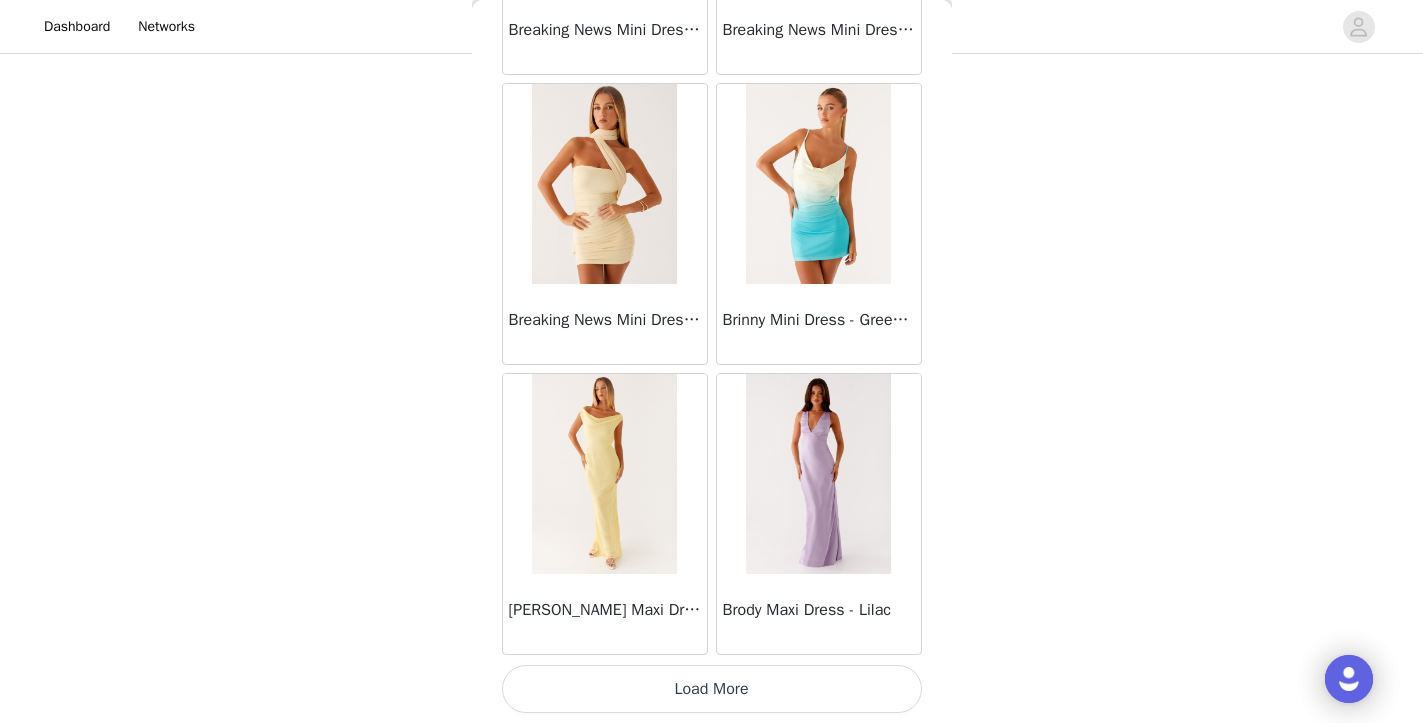 click on "Load More" at bounding box center (712, 689) 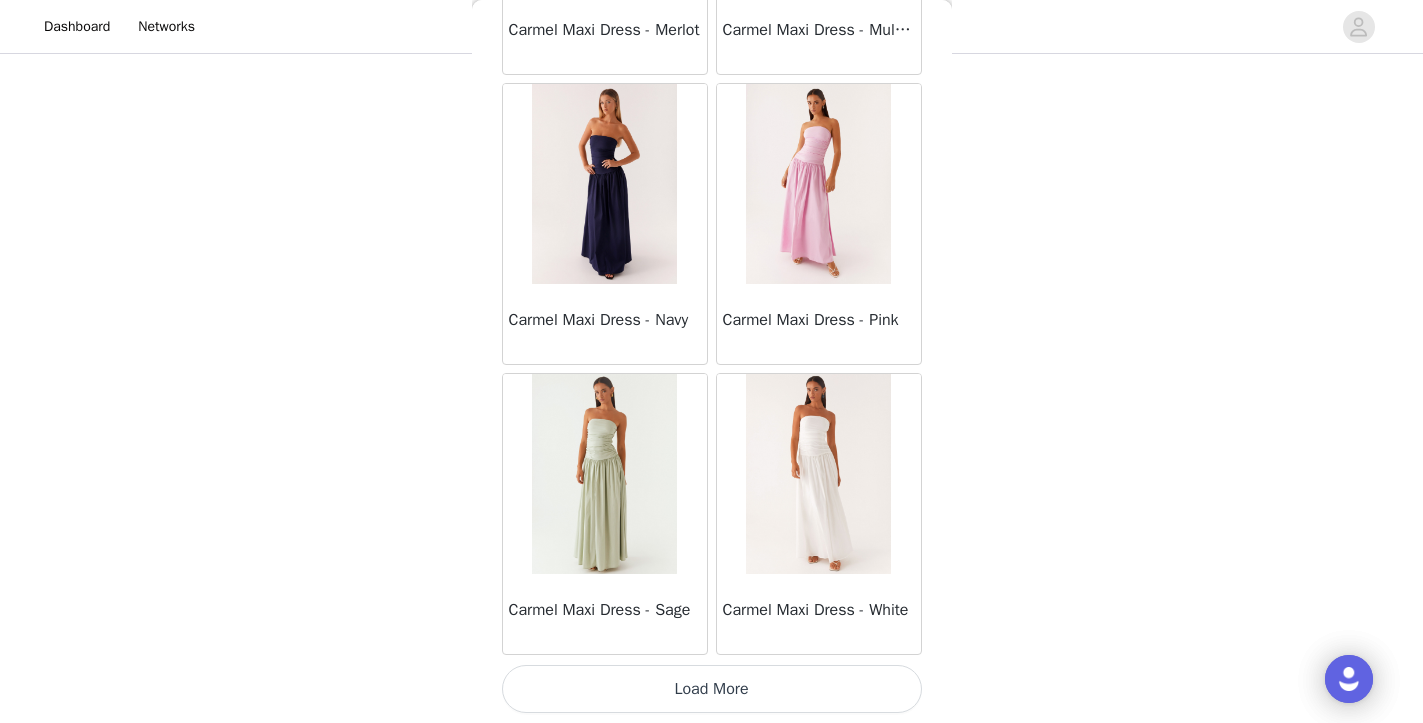 scroll, scrollTop: 11037, scrollLeft: 0, axis: vertical 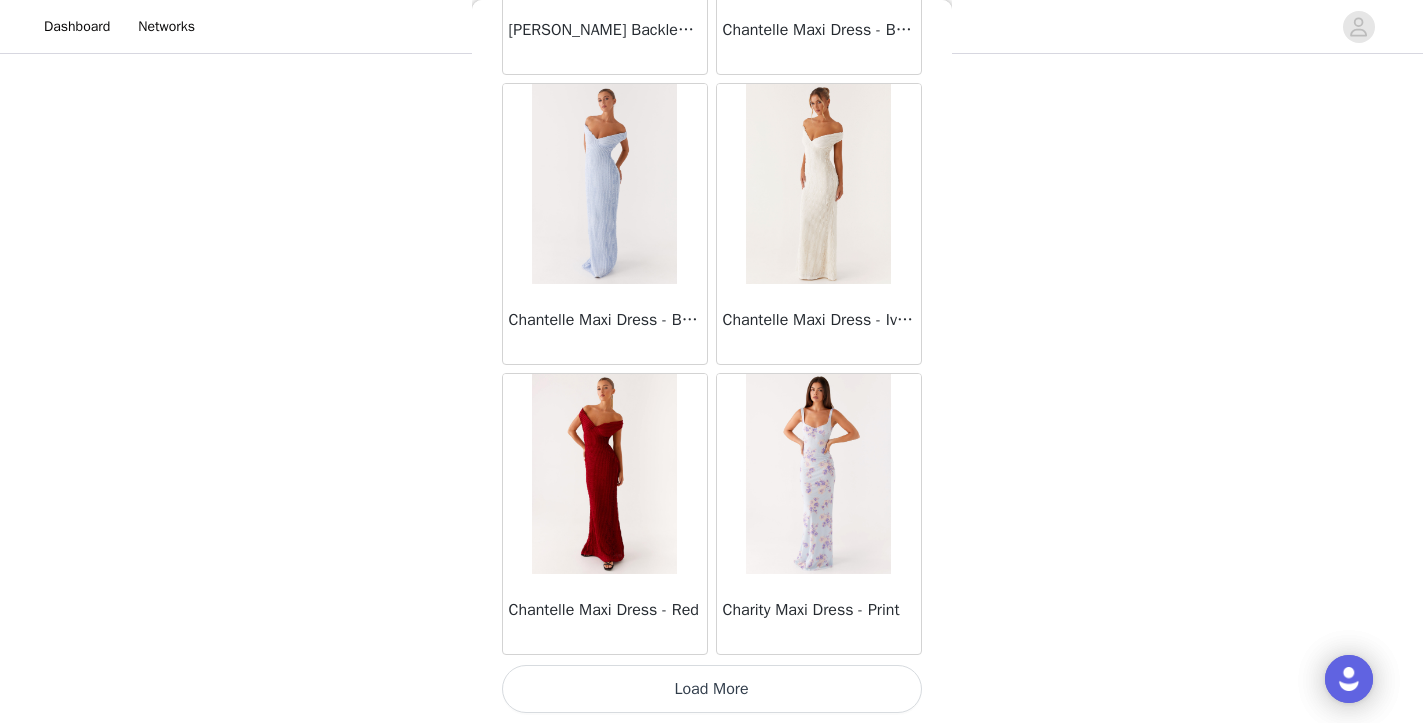 click on "Load More" at bounding box center (712, 689) 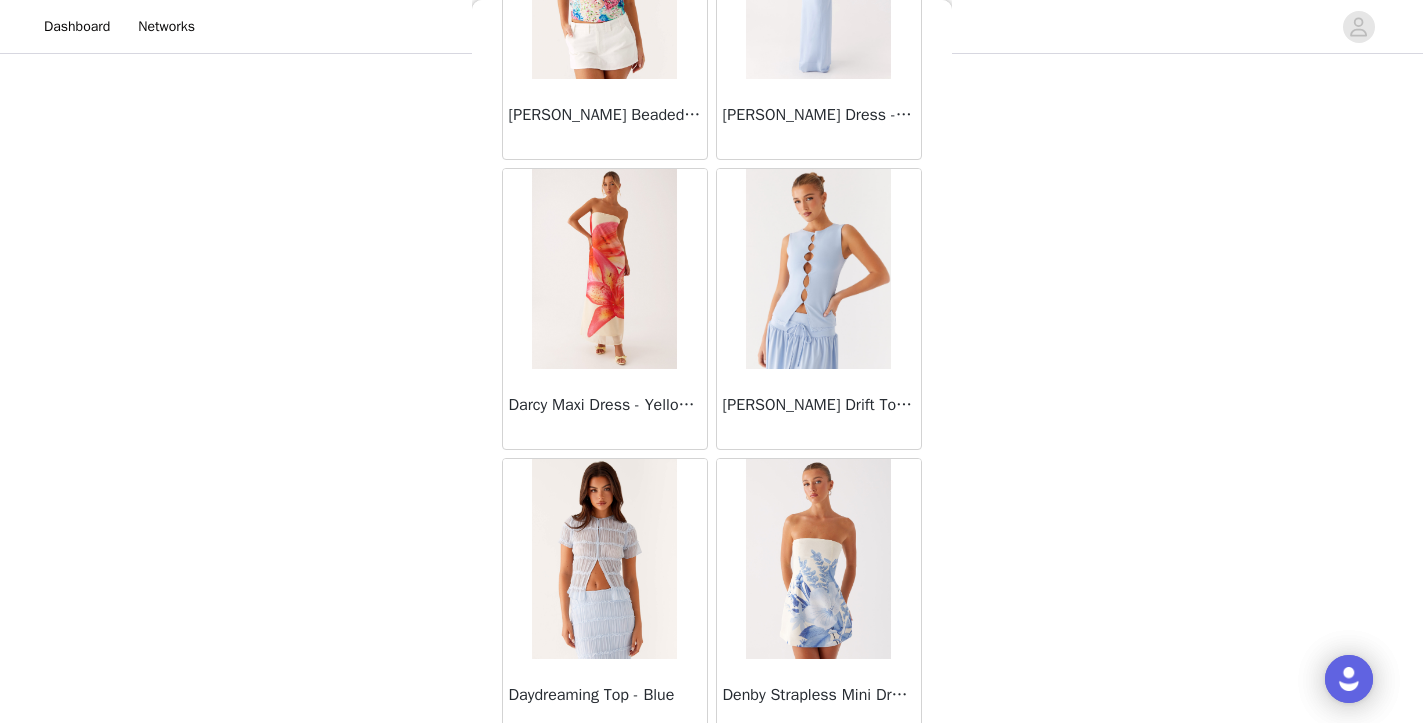 scroll, scrollTop: 16866, scrollLeft: 0, axis: vertical 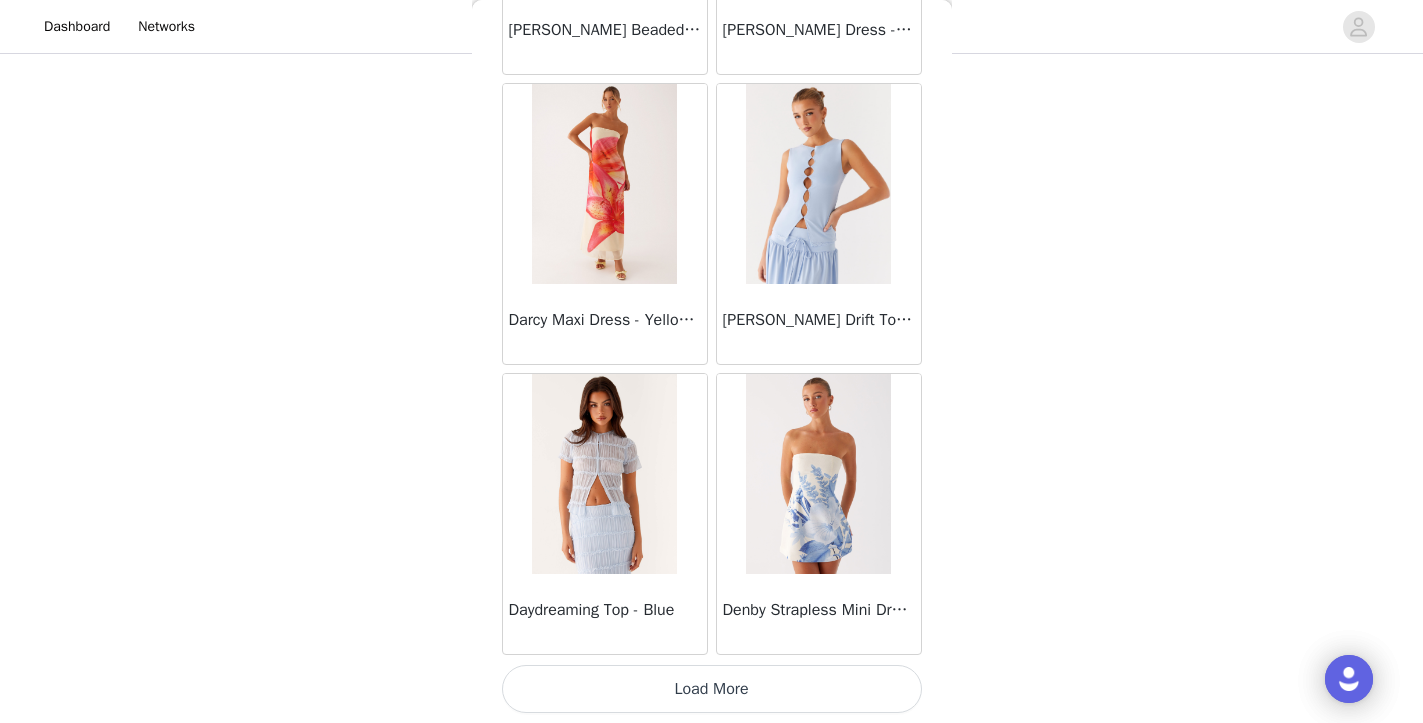 click on "Load More" at bounding box center [712, 689] 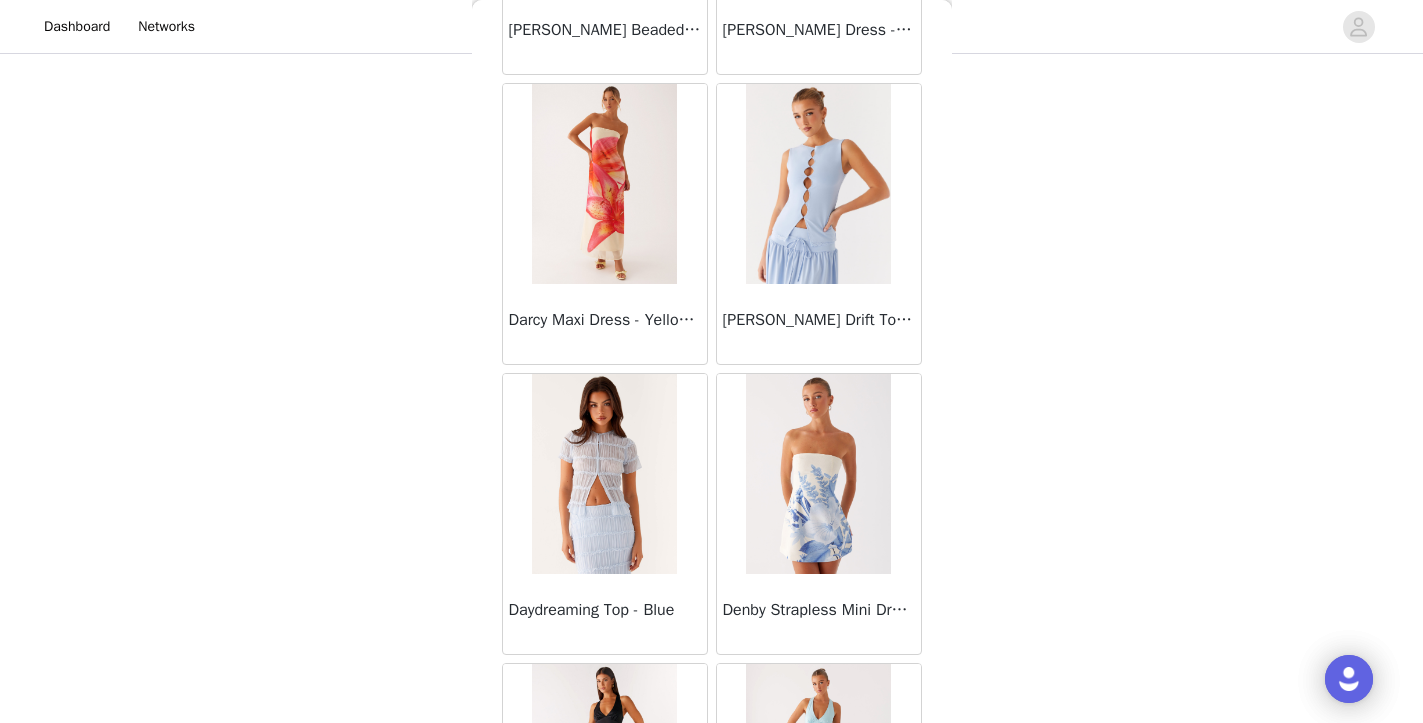 scroll, scrollTop: 149, scrollLeft: 0, axis: vertical 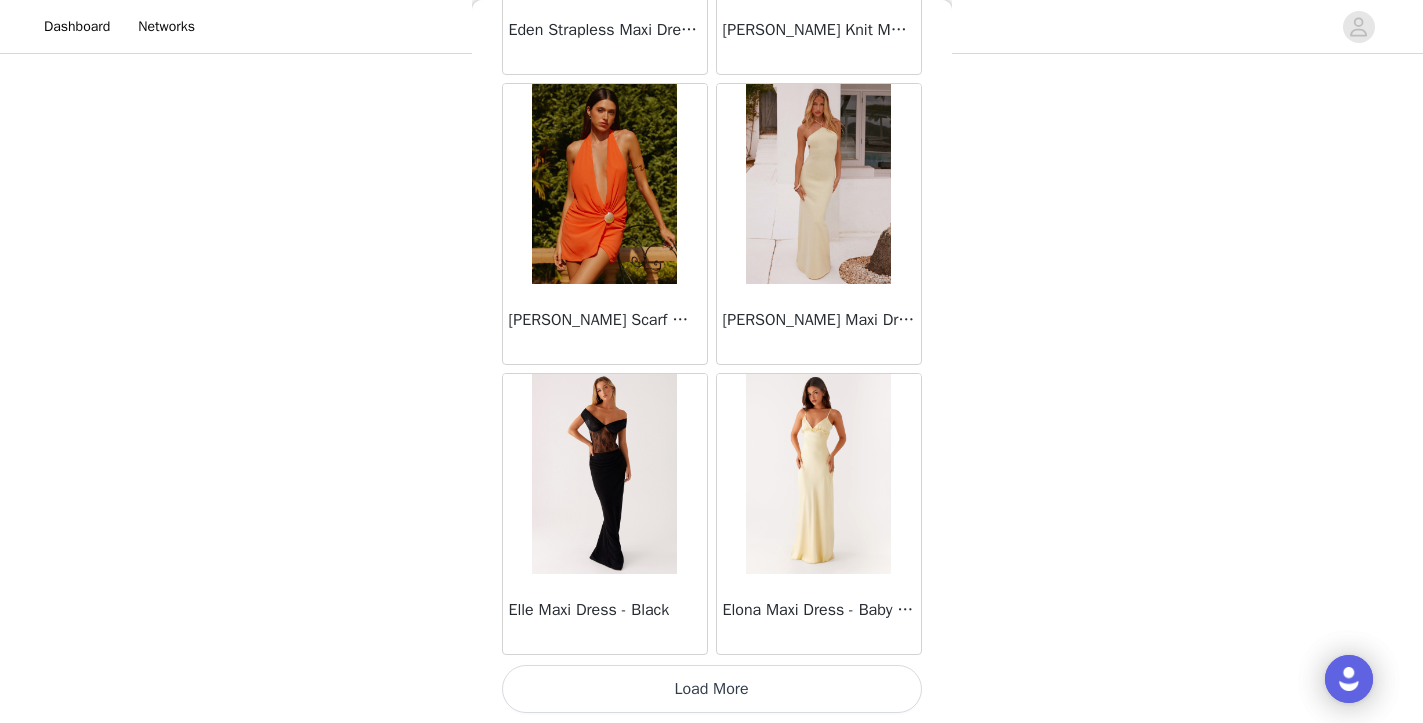 click on "Load More" at bounding box center [712, 689] 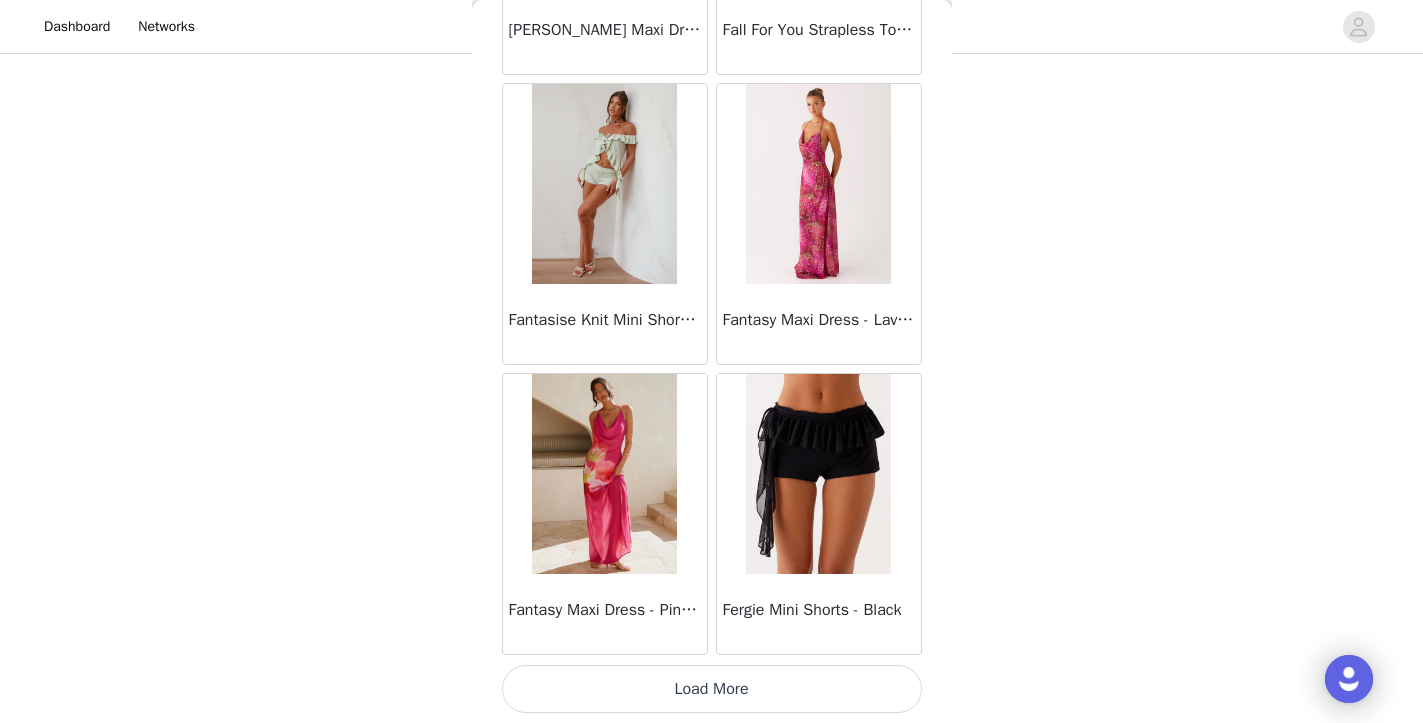 scroll, scrollTop: 22637, scrollLeft: 0, axis: vertical 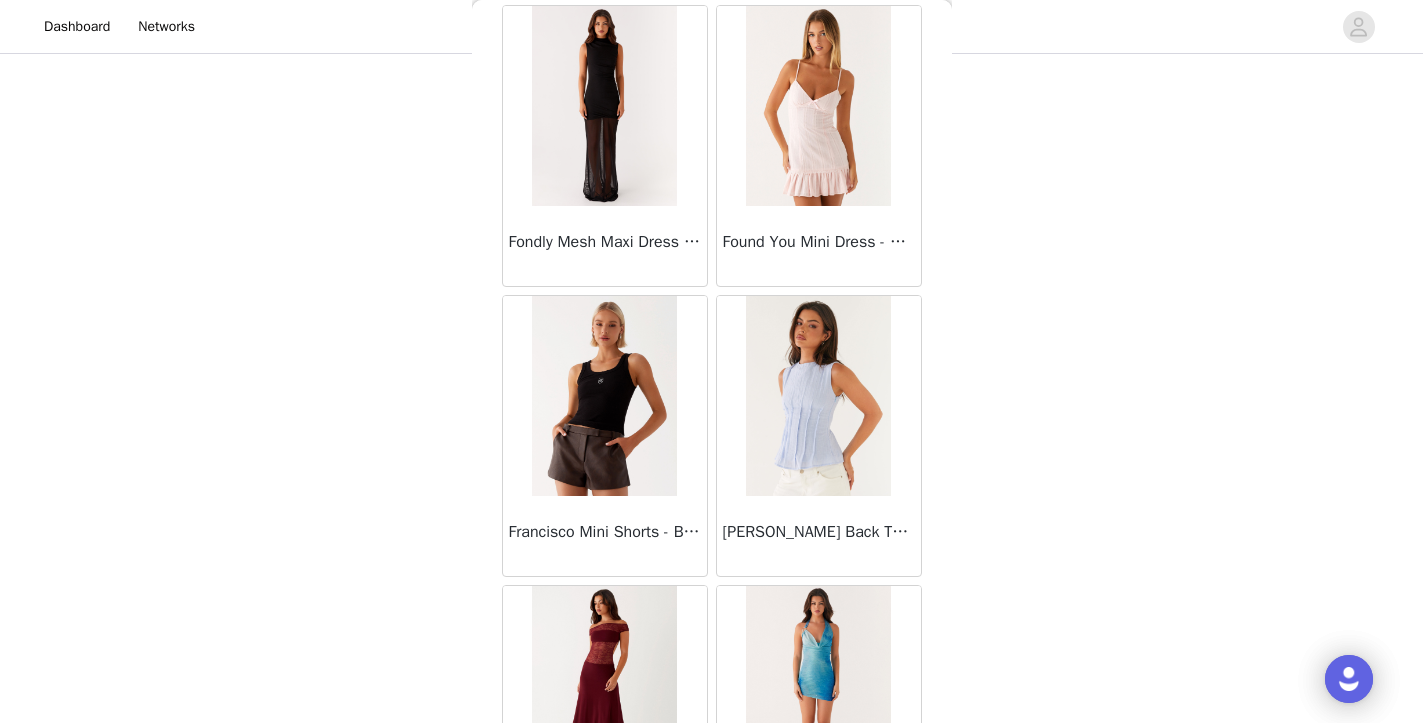 click on "Dashboard Networks" at bounding box center (711, 27) 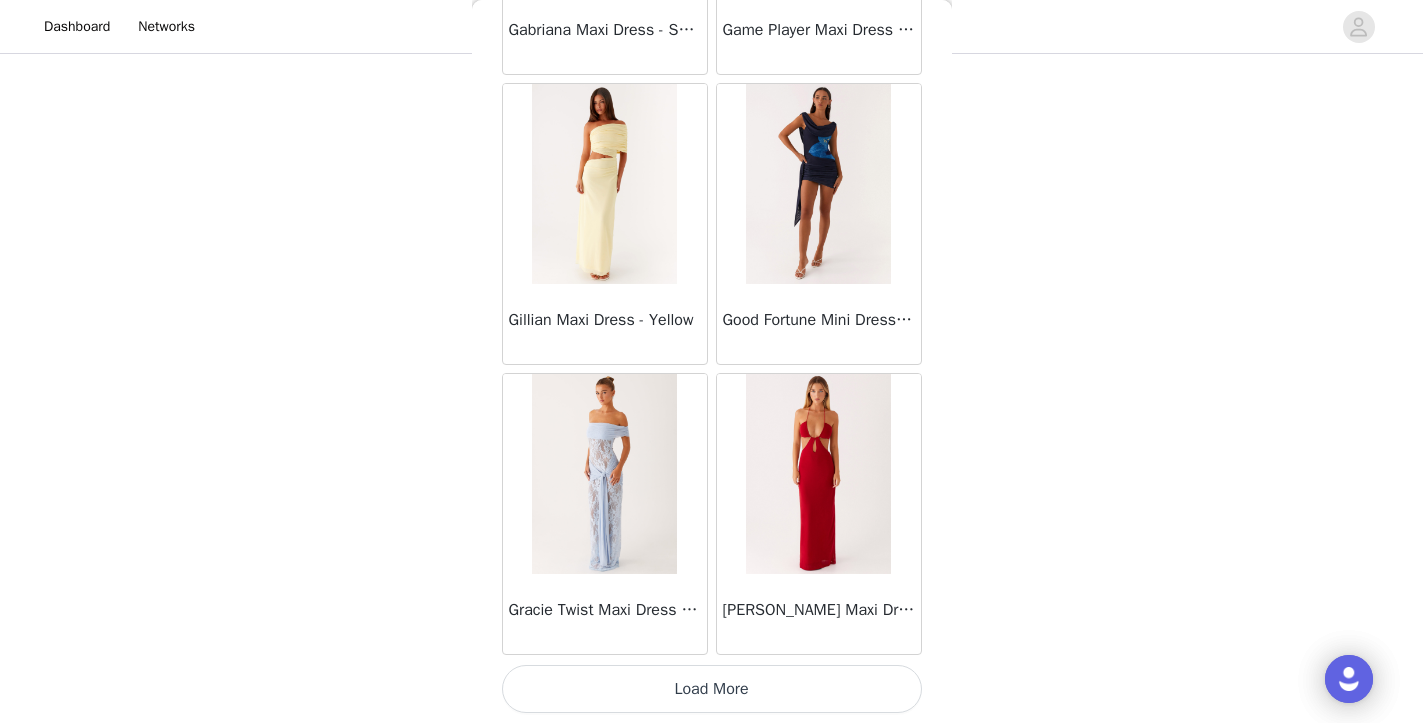 scroll, scrollTop: 25537, scrollLeft: 0, axis: vertical 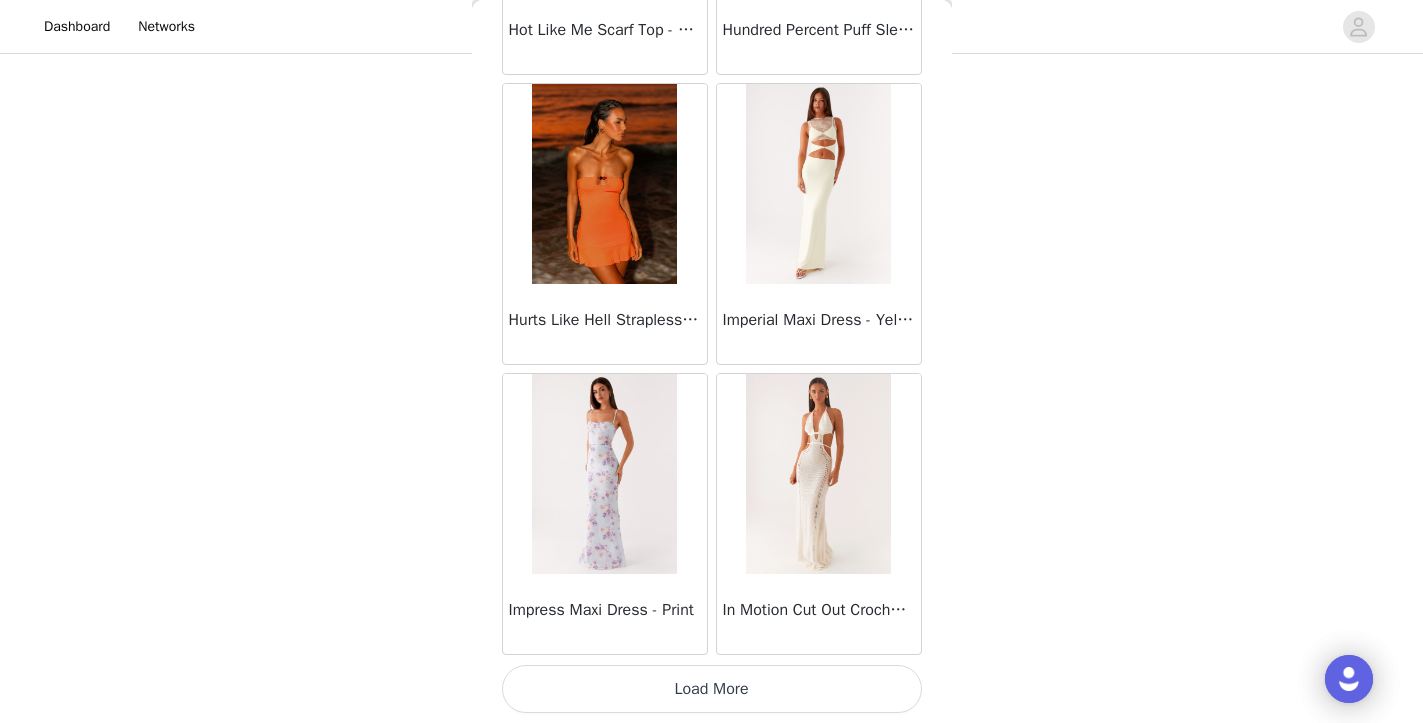 click on "Load More" at bounding box center (712, 689) 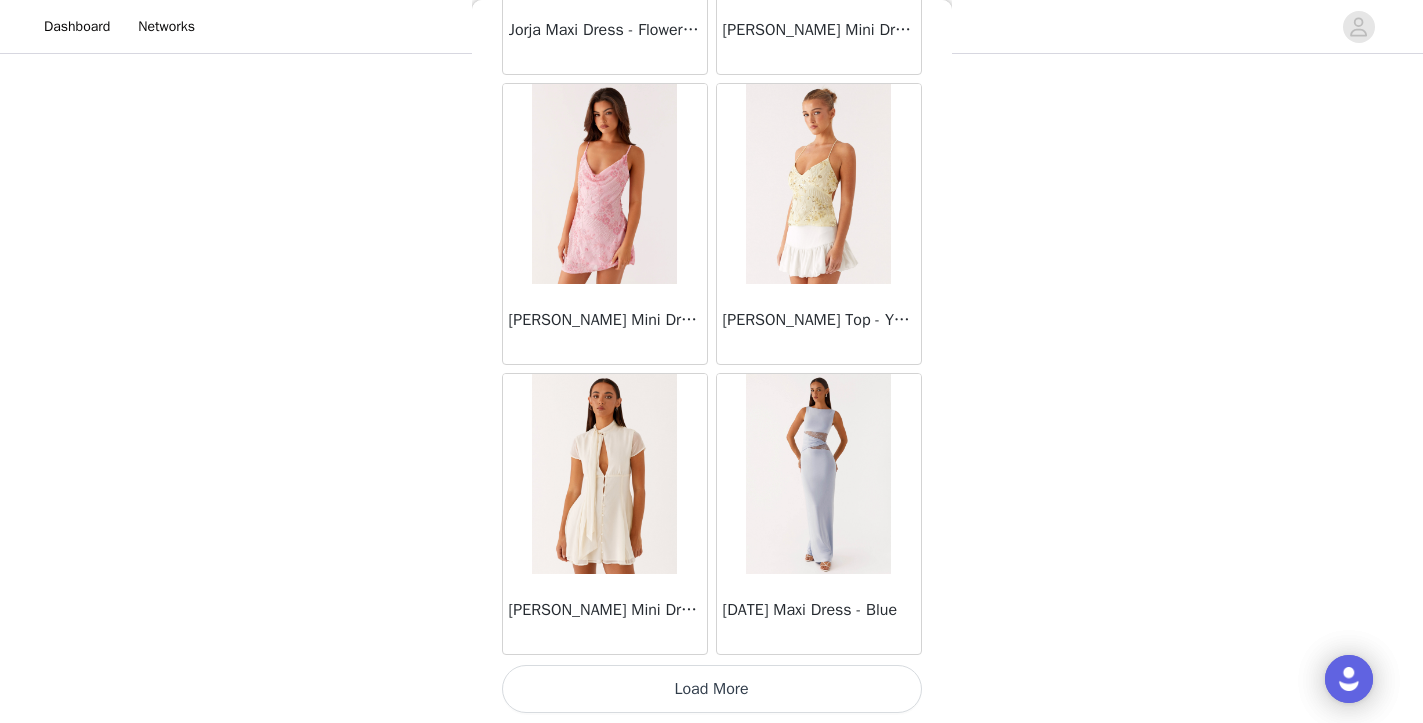 scroll, scrollTop: 31337, scrollLeft: 0, axis: vertical 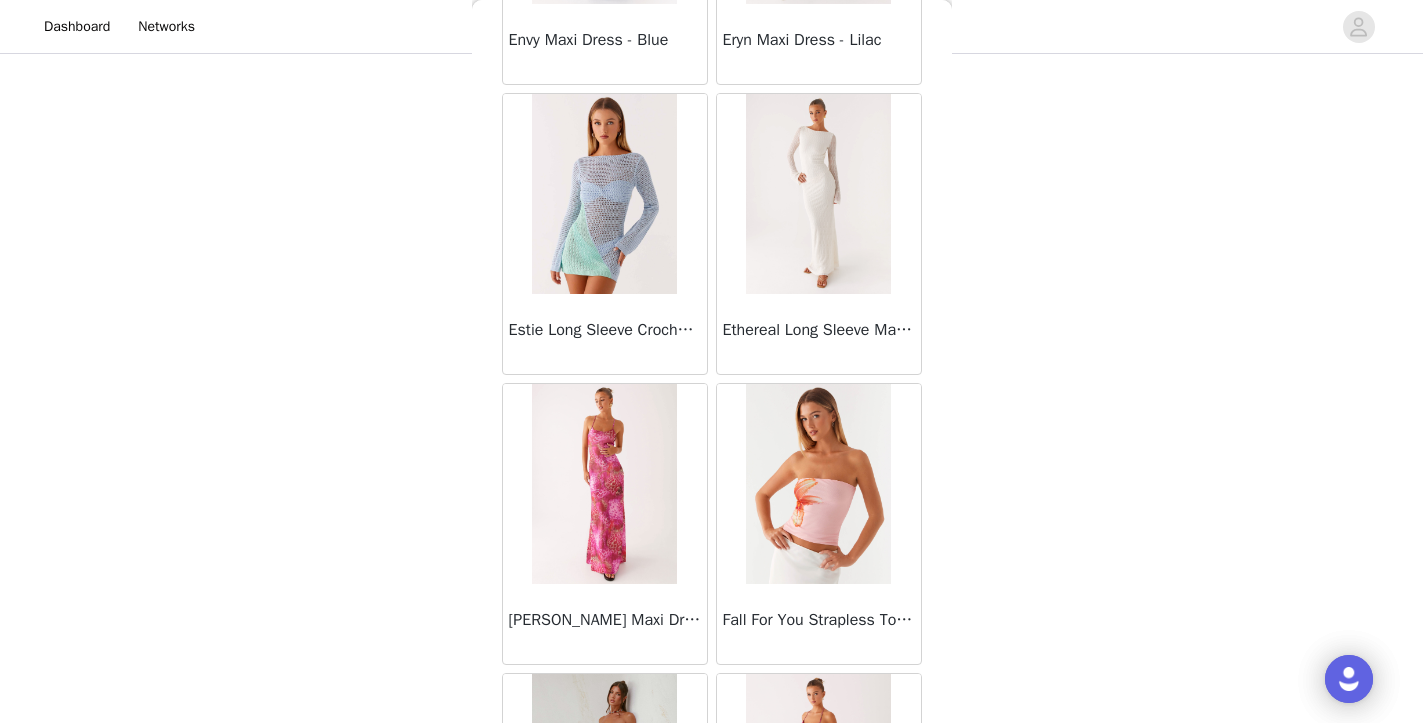 click at bounding box center [818, 194] 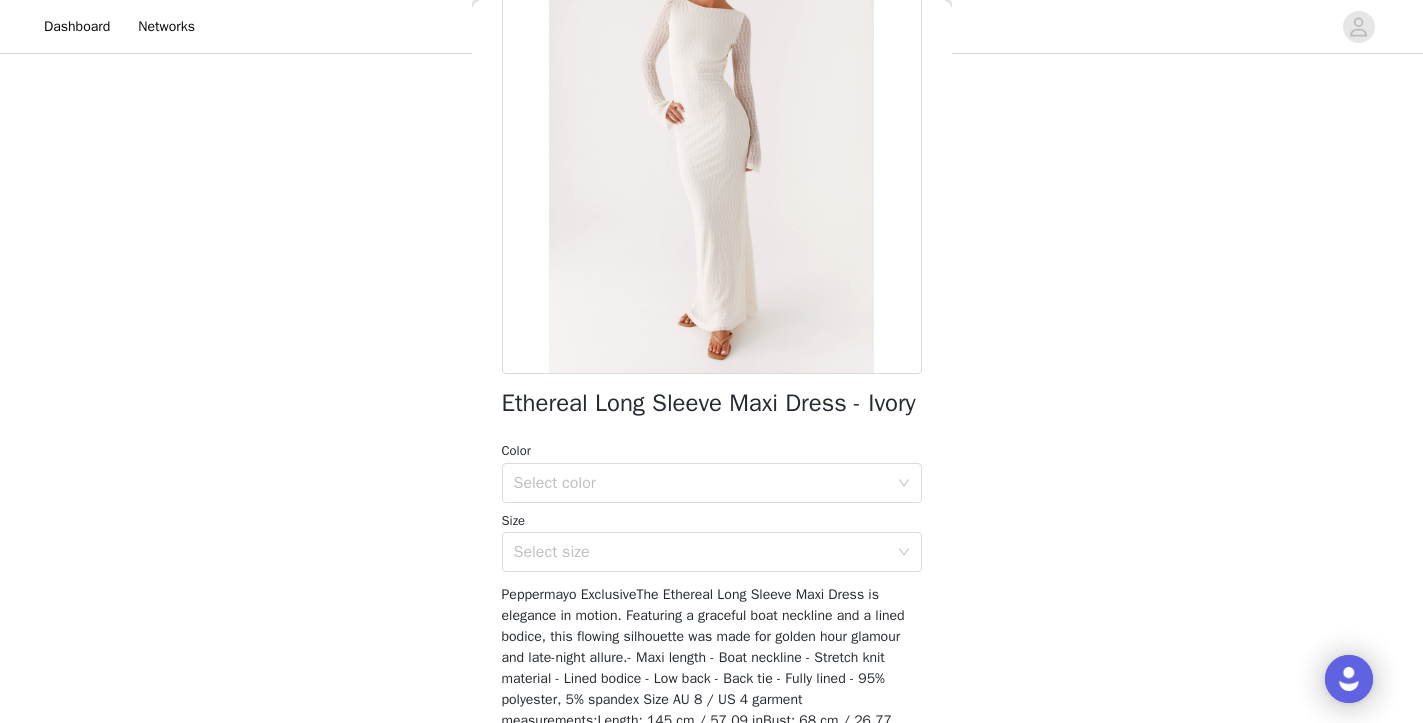 scroll, scrollTop: 198, scrollLeft: 0, axis: vertical 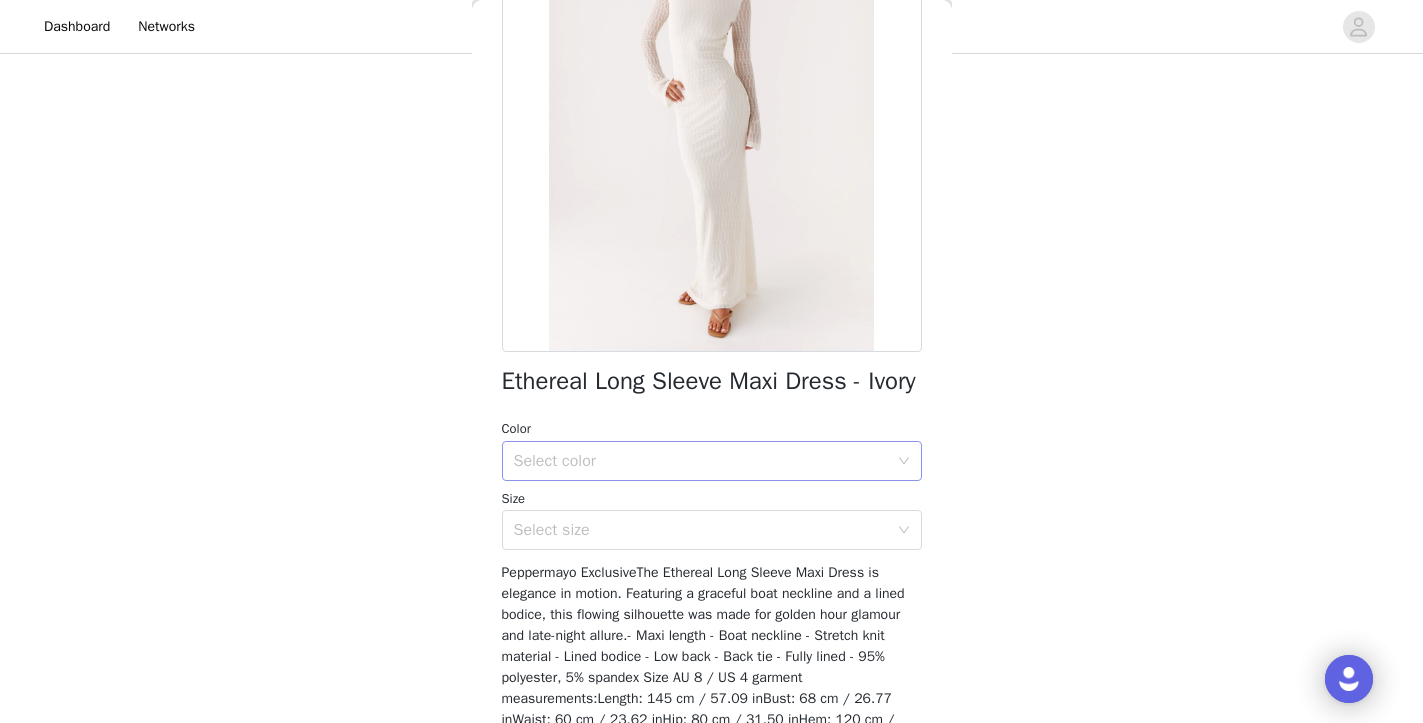 click on "Select color" at bounding box center [701, 461] 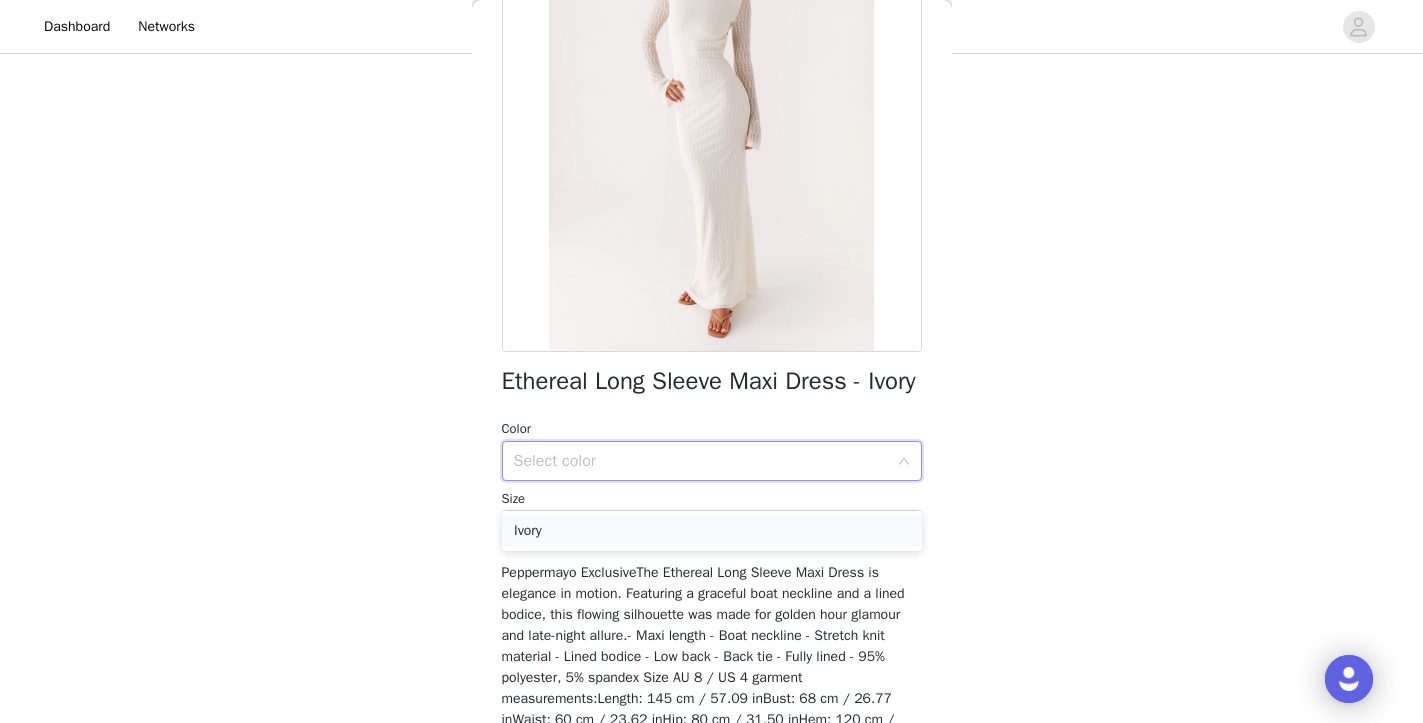click on "Ivory" at bounding box center (712, 531) 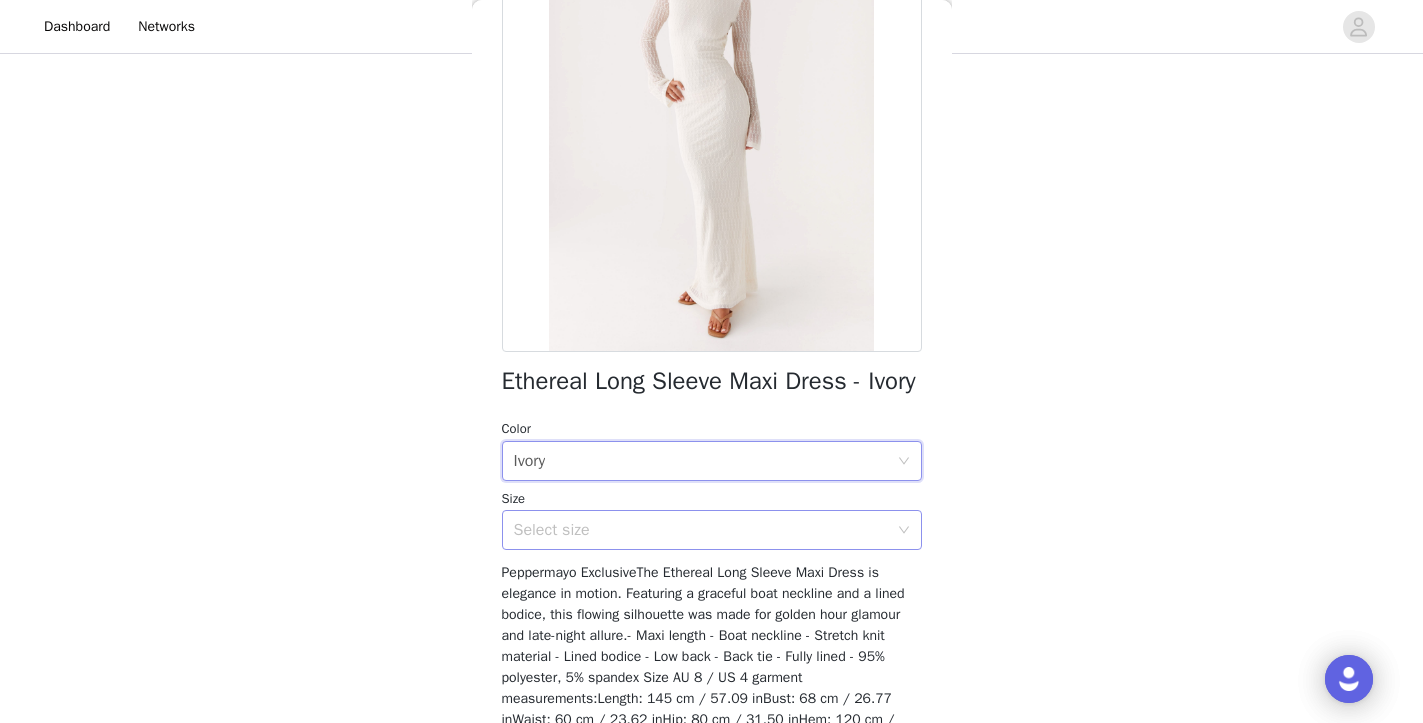 click on "Select size" at bounding box center (701, 530) 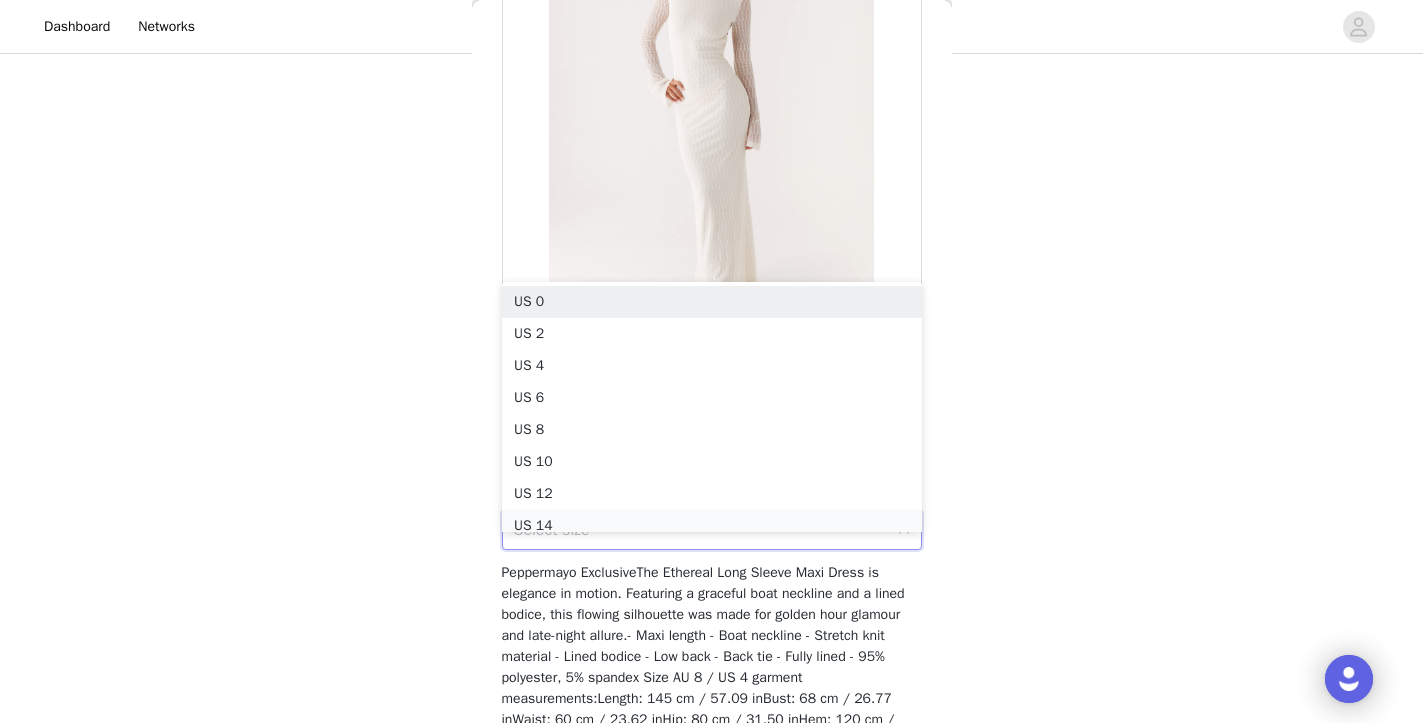 scroll, scrollTop: 10, scrollLeft: 0, axis: vertical 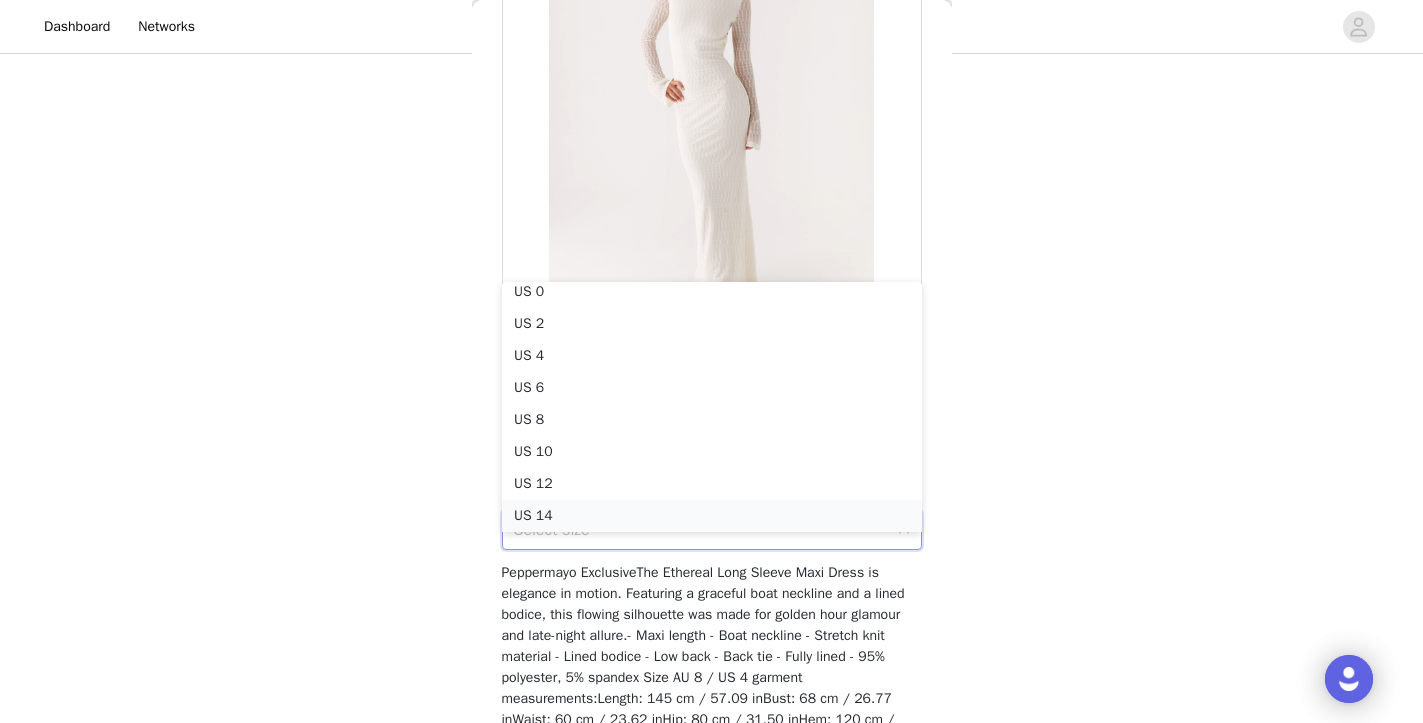 click on "US 14" at bounding box center [712, 516] 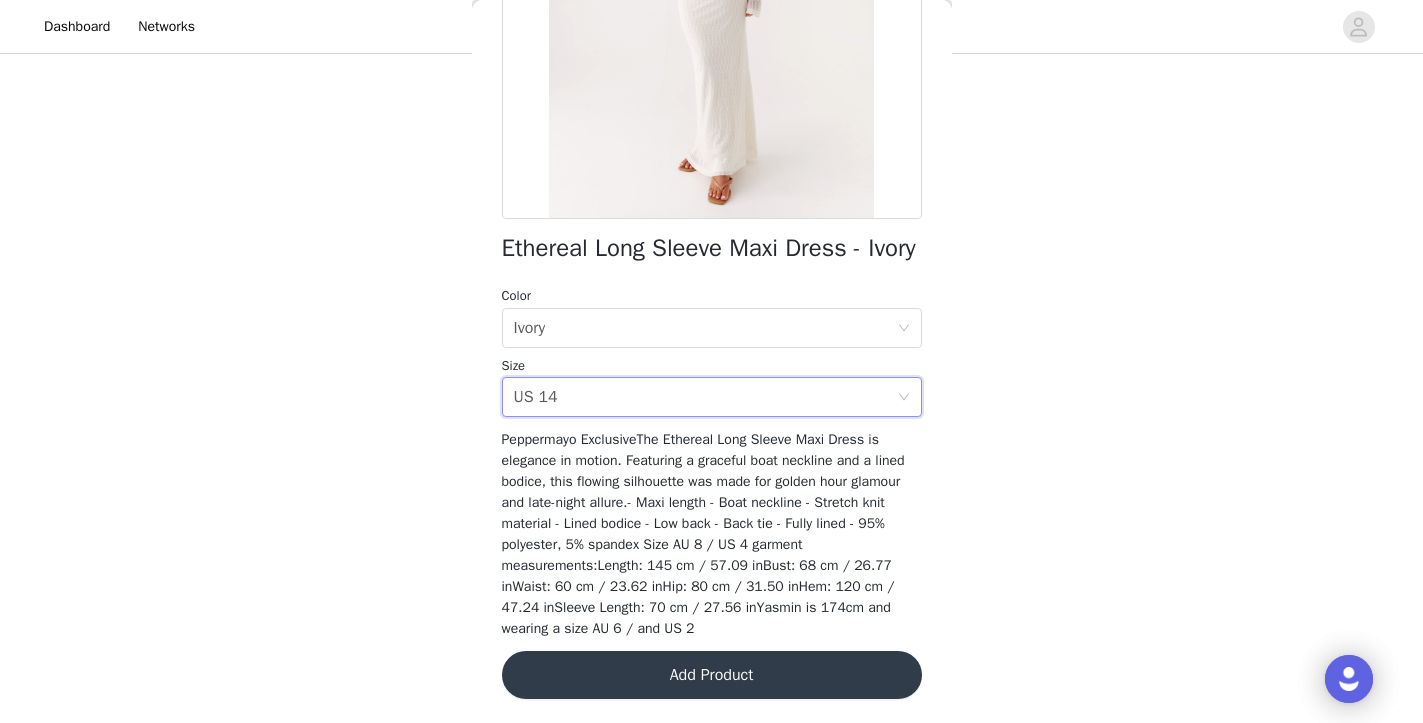 scroll, scrollTop: 357, scrollLeft: 0, axis: vertical 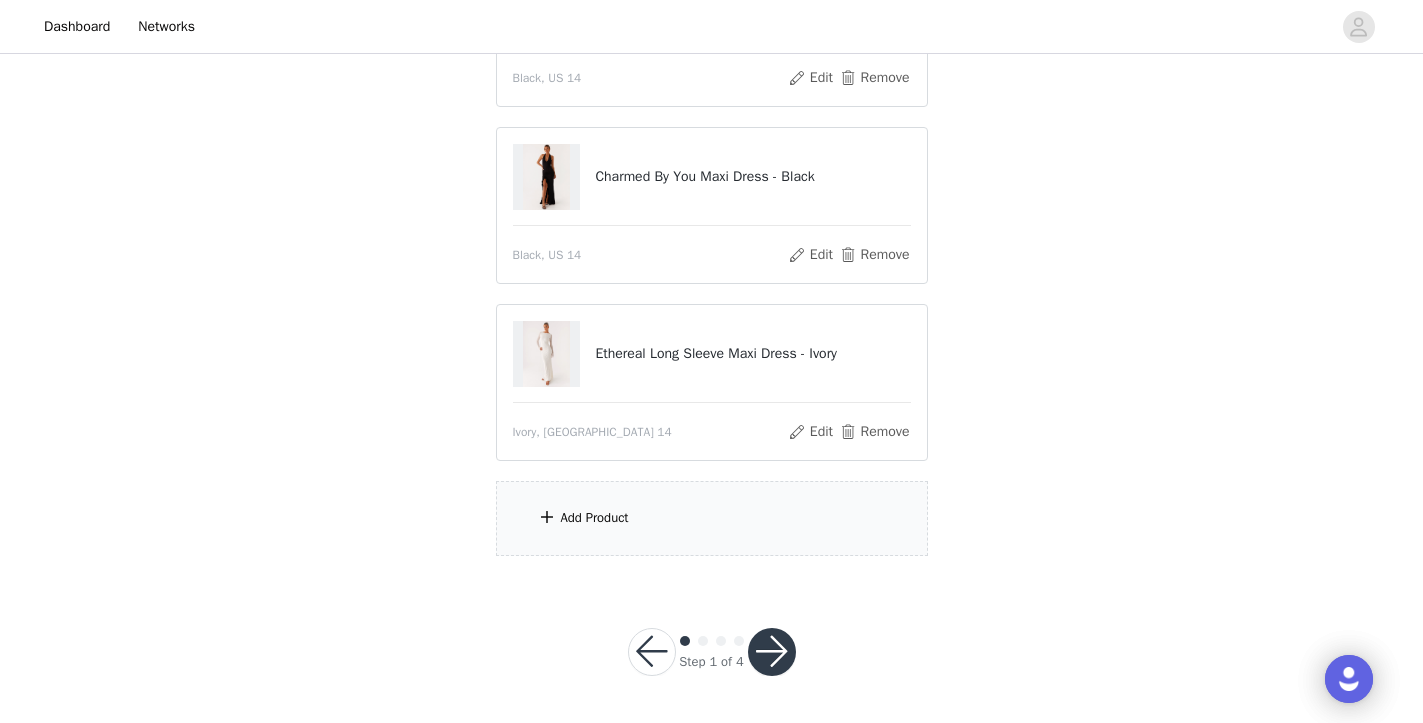 click on "Add Product" at bounding box center [712, 518] 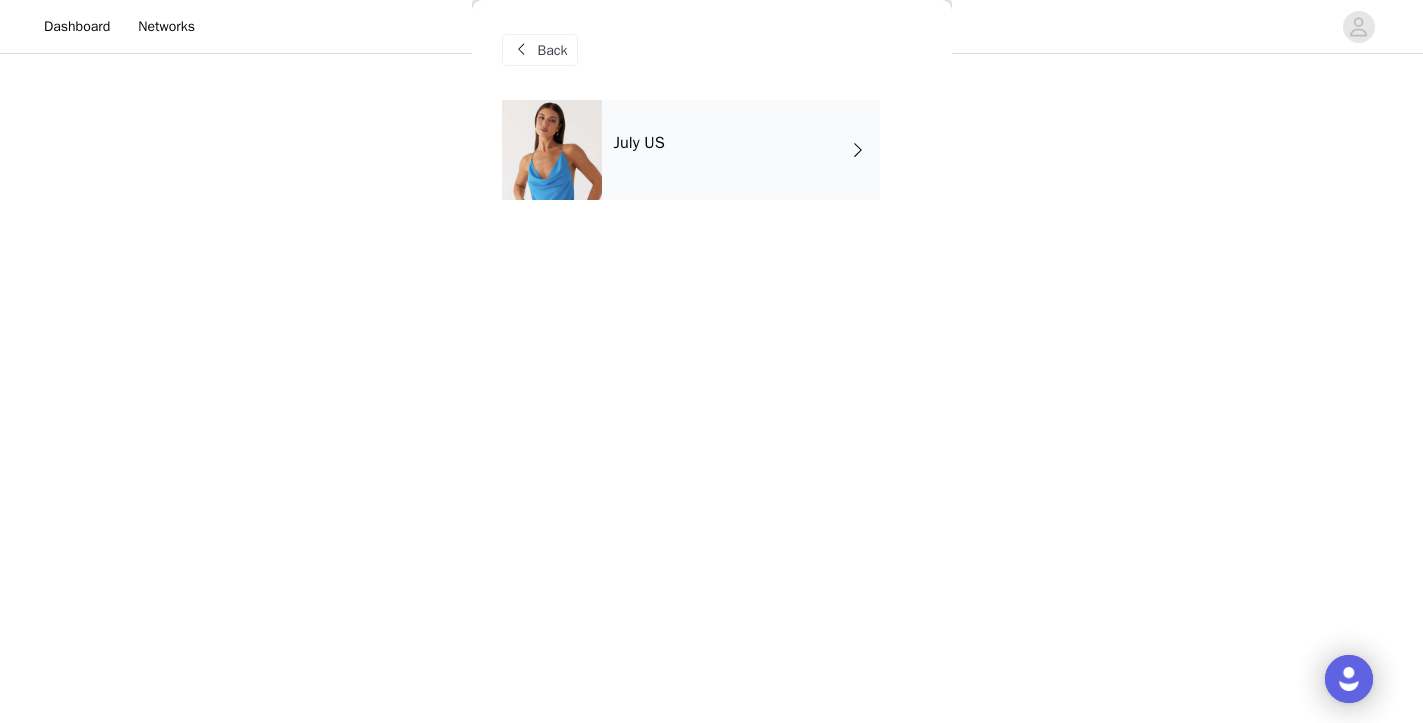 click on "July US" at bounding box center [741, 150] 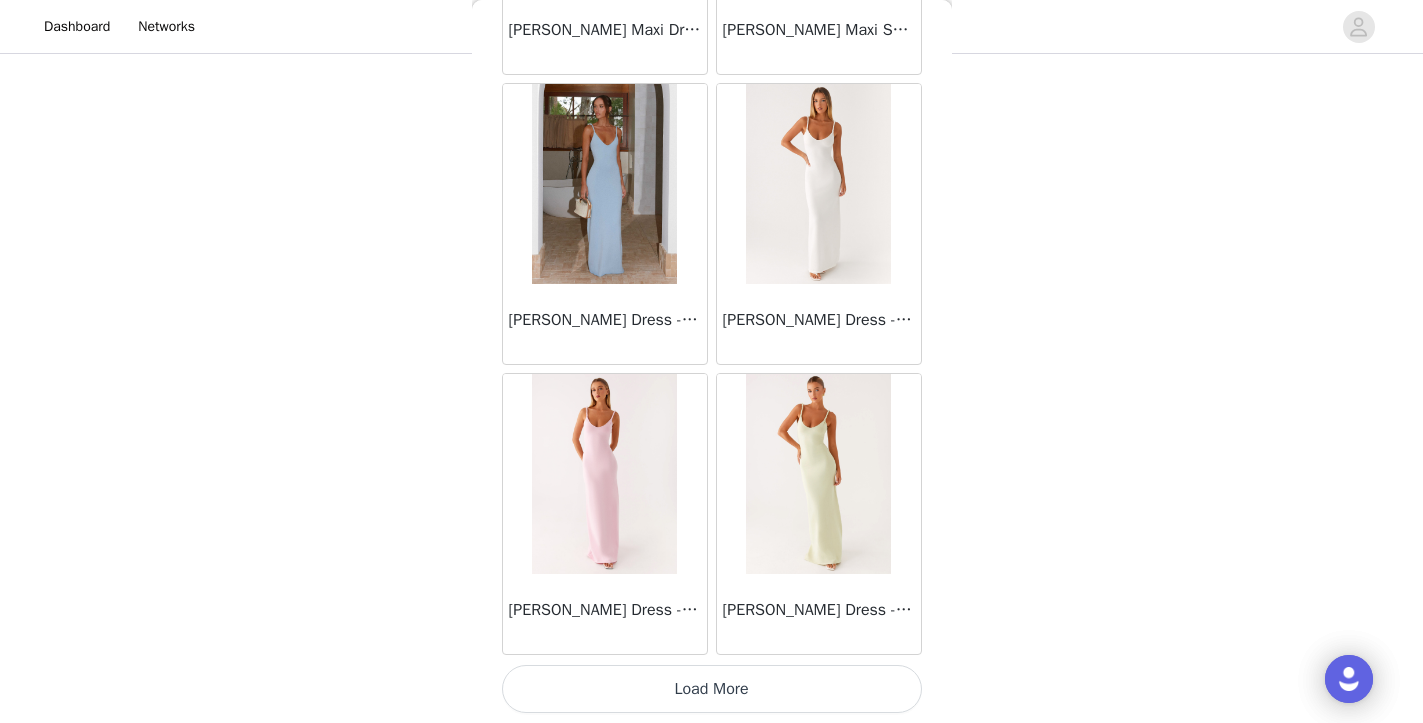 scroll, scrollTop: 2337, scrollLeft: 0, axis: vertical 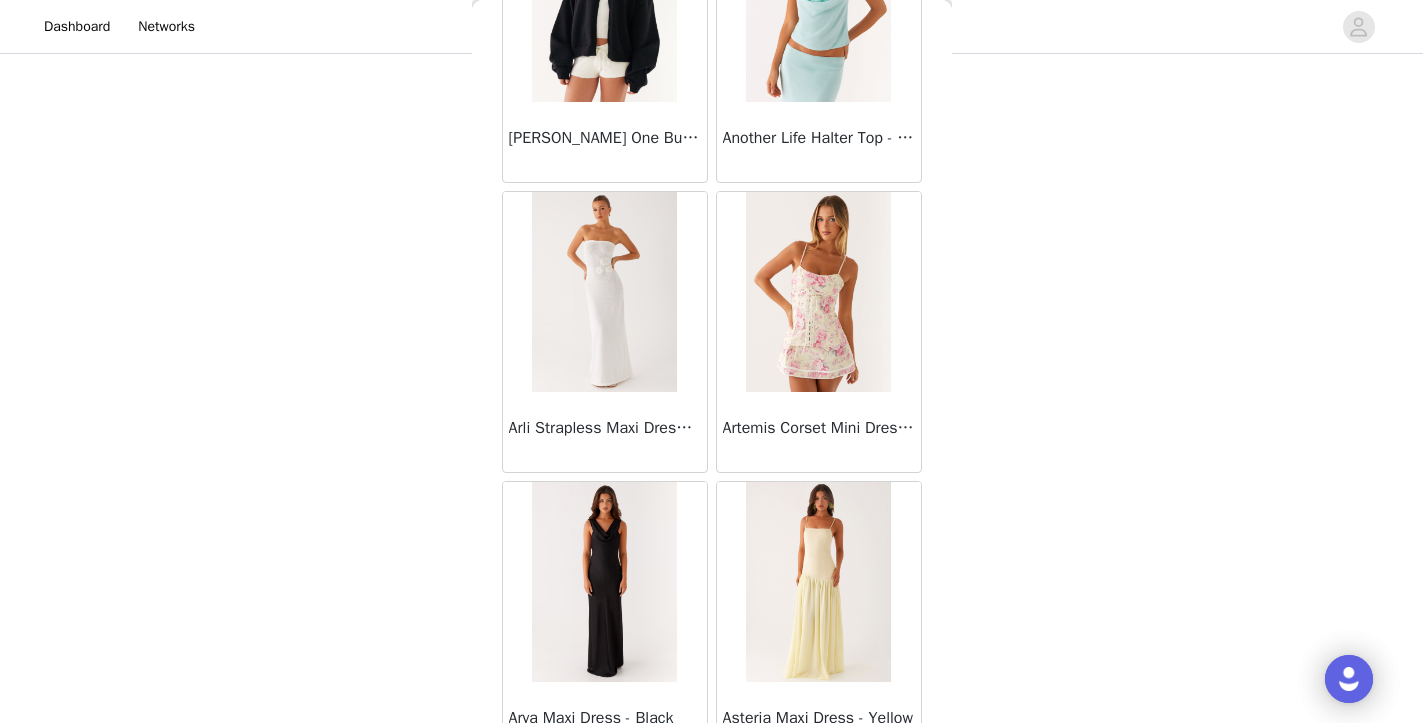 click on "Arli Strapless Maxi Dress - Ivory" at bounding box center [605, 428] 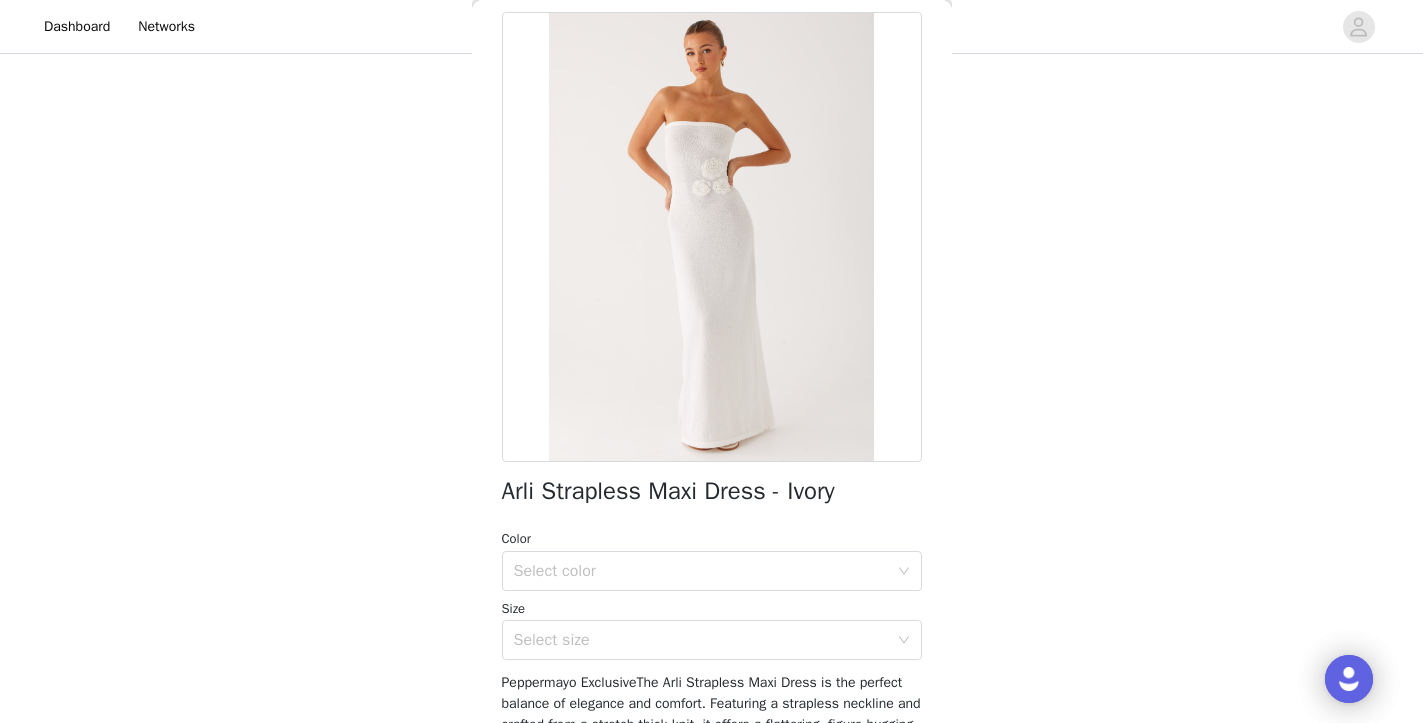 scroll, scrollTop: 215, scrollLeft: 0, axis: vertical 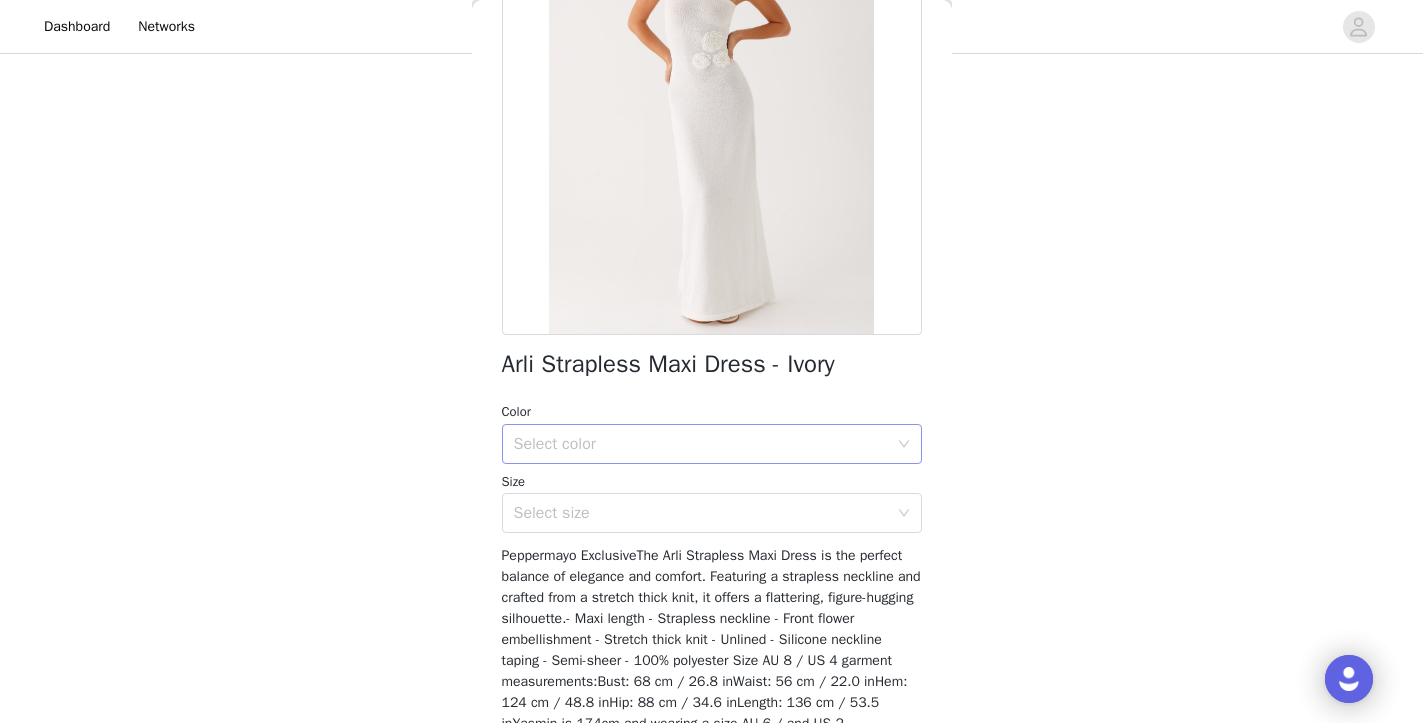click on "Select color" at bounding box center (701, 444) 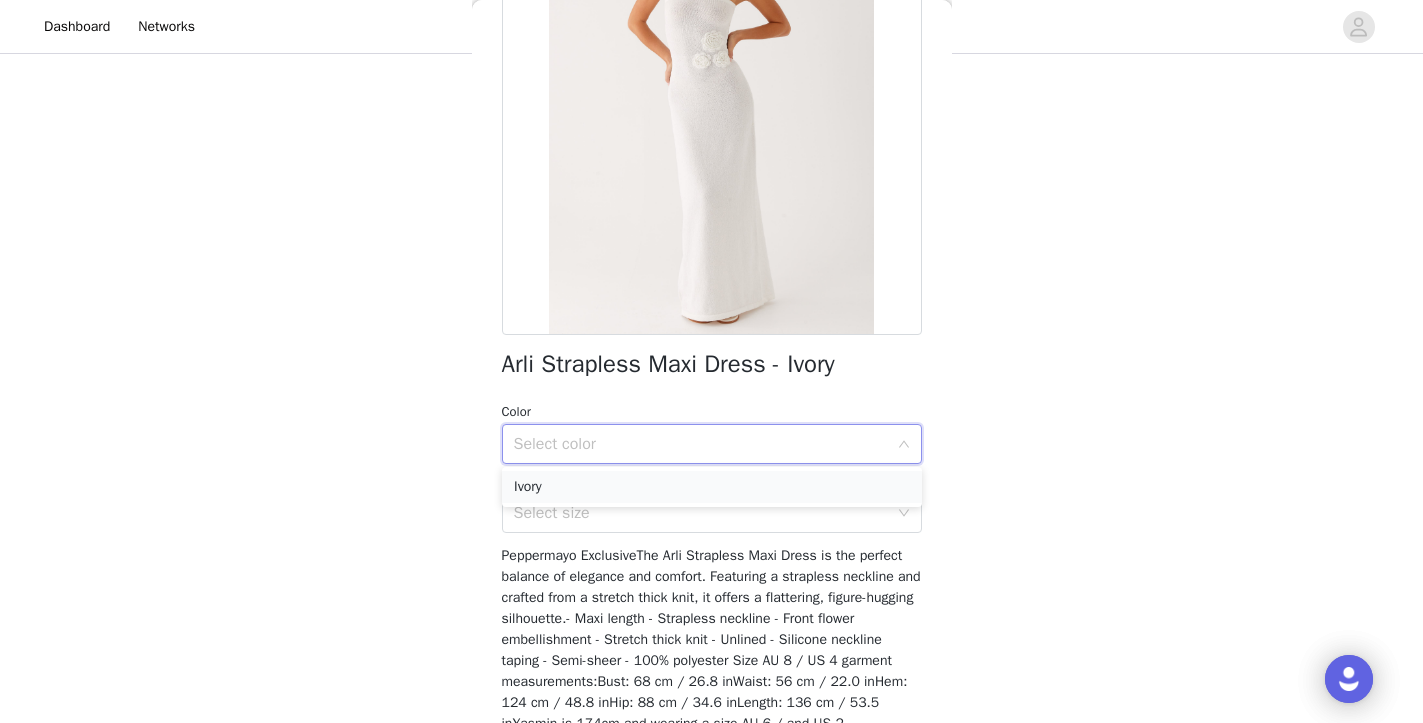 click on "Ivory" at bounding box center [712, 487] 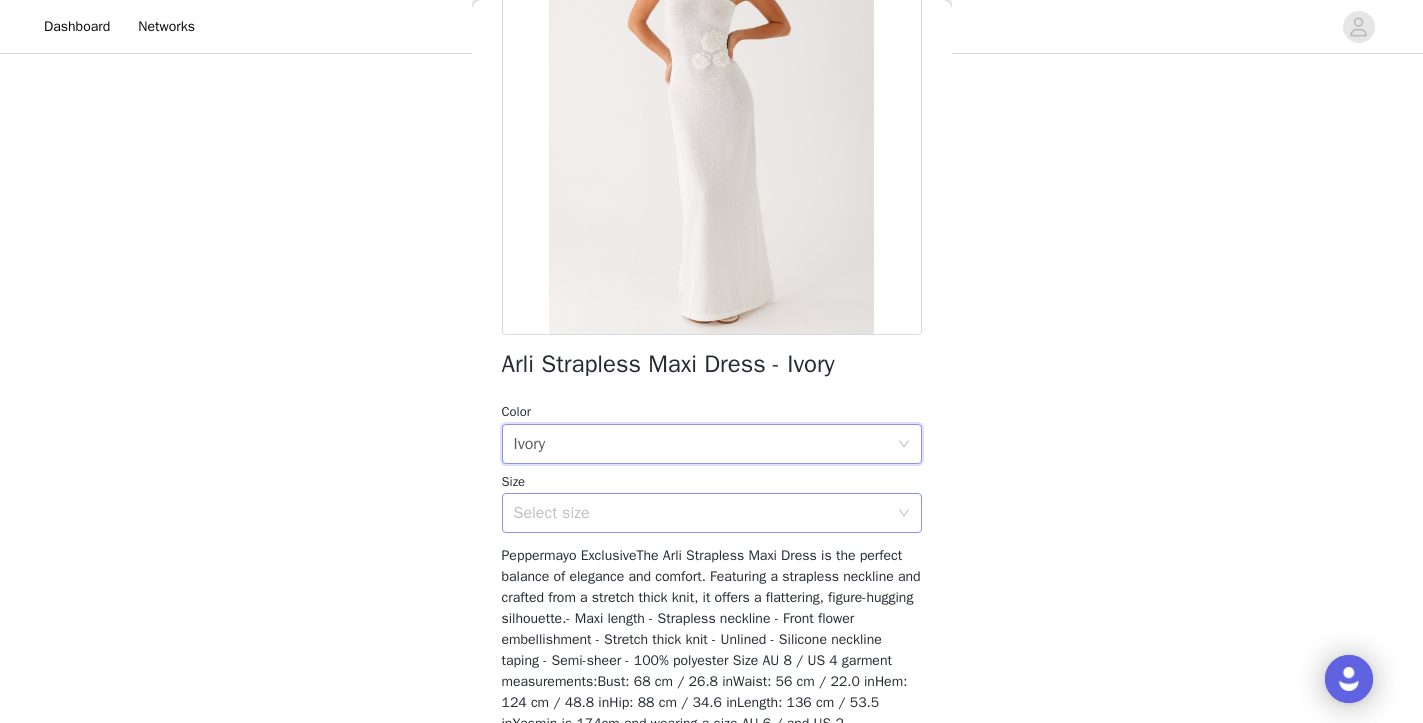 click on "Select size" at bounding box center (701, 513) 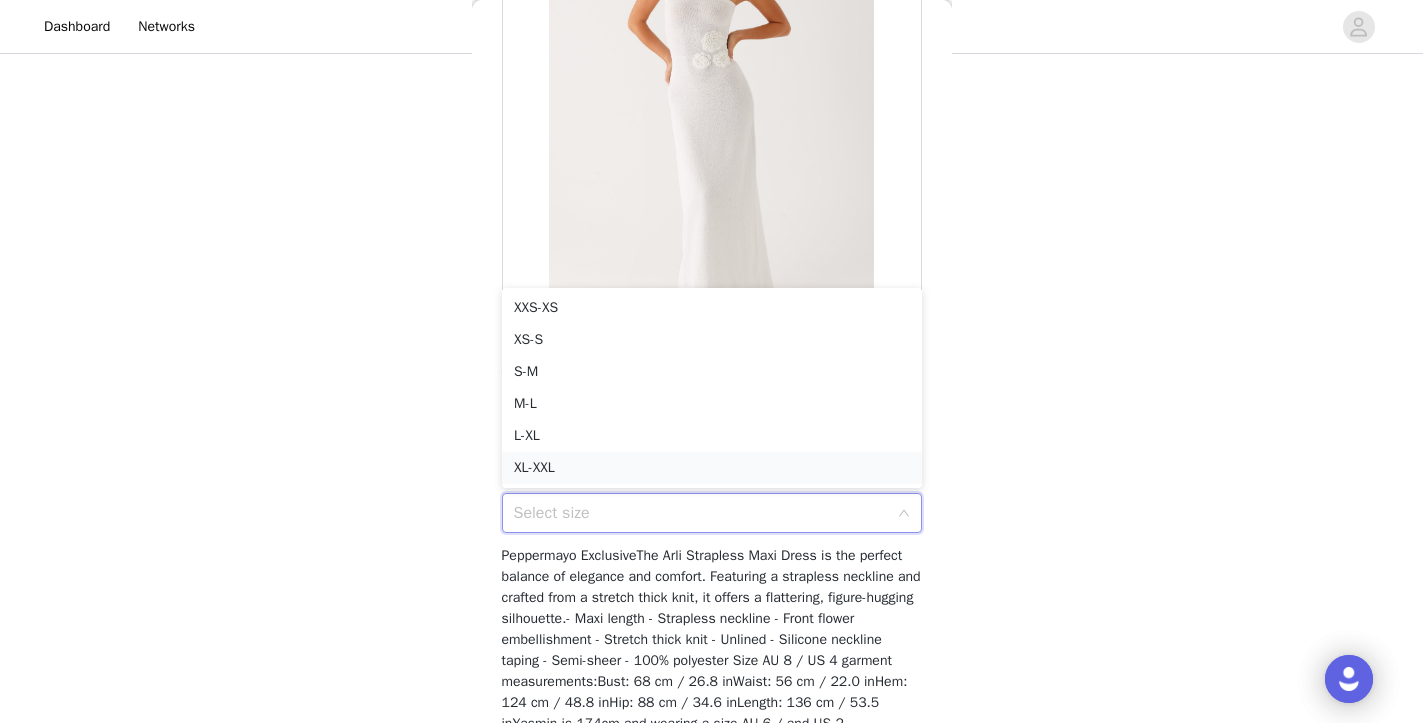 click on "XL-XXL" at bounding box center (712, 468) 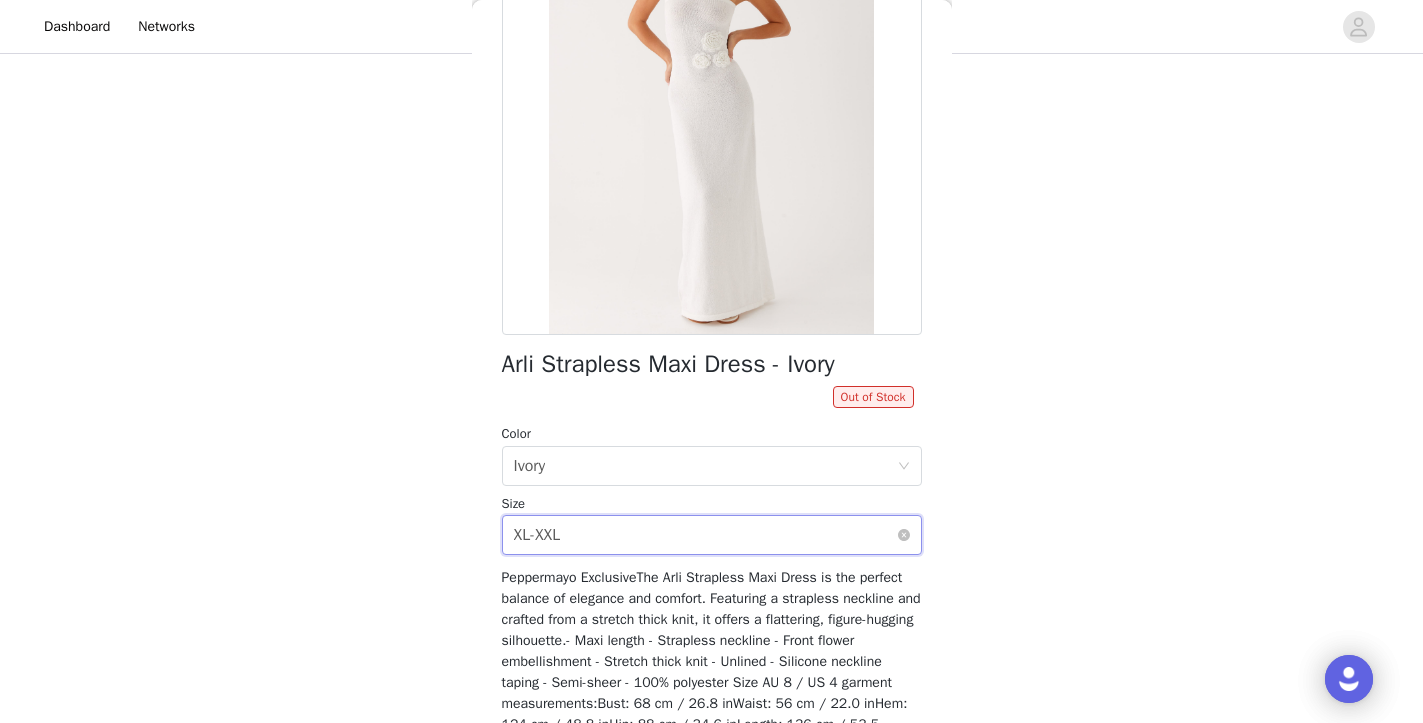 click on "Select size XL-XXL" at bounding box center [705, 535] 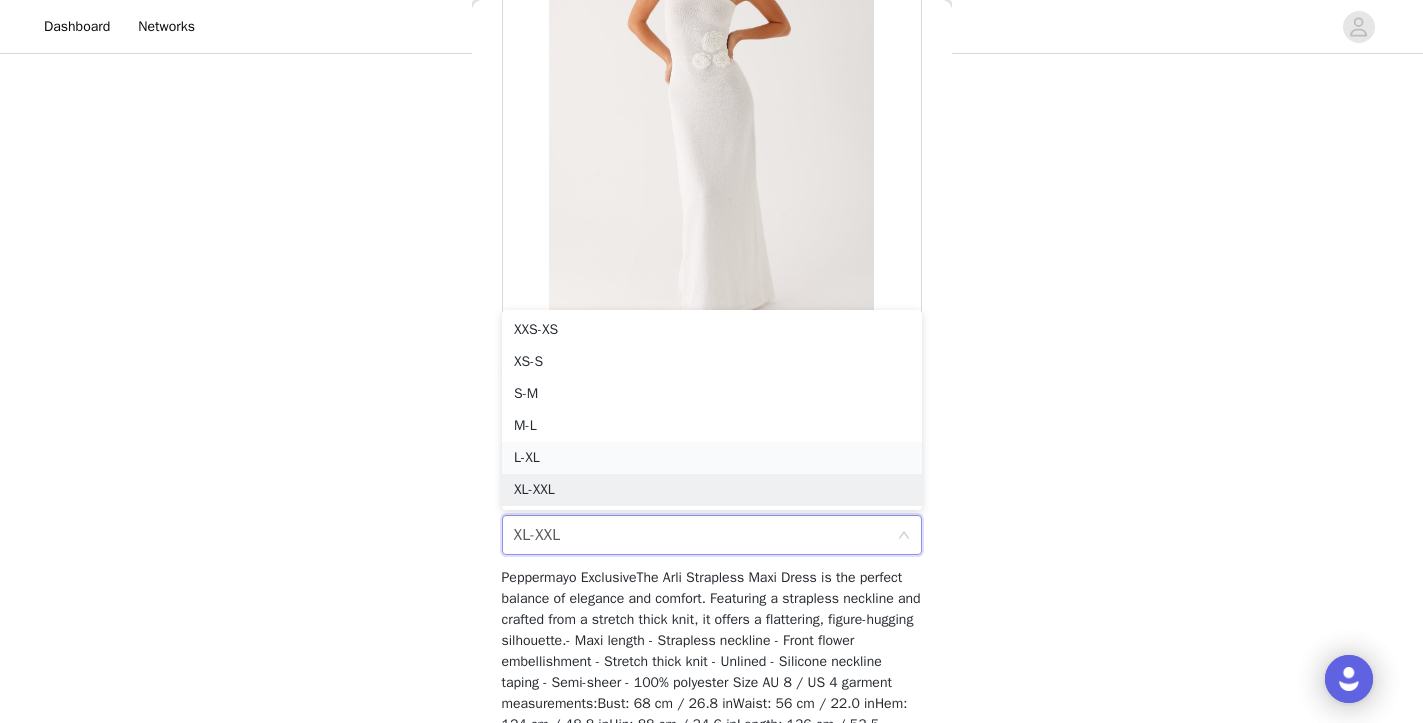click on "L-XL" at bounding box center (712, 458) 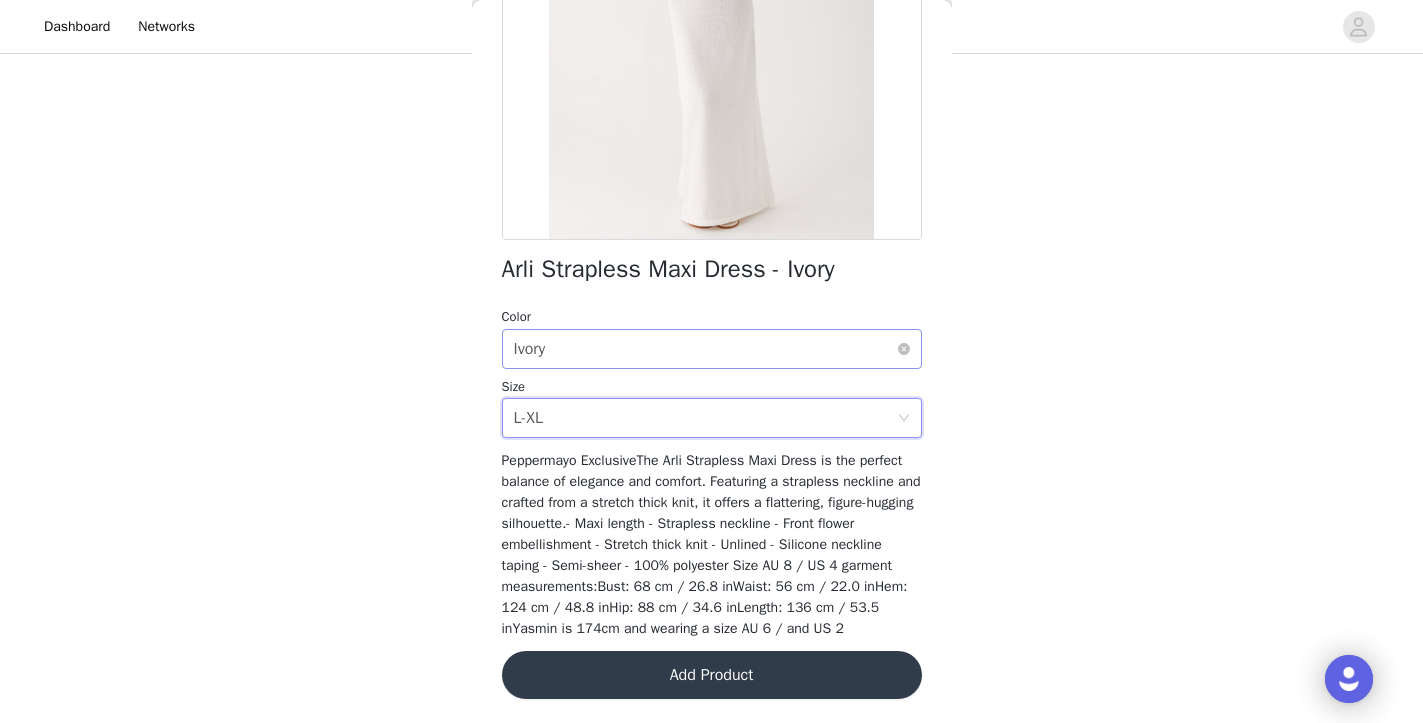 scroll, scrollTop: 330, scrollLeft: 0, axis: vertical 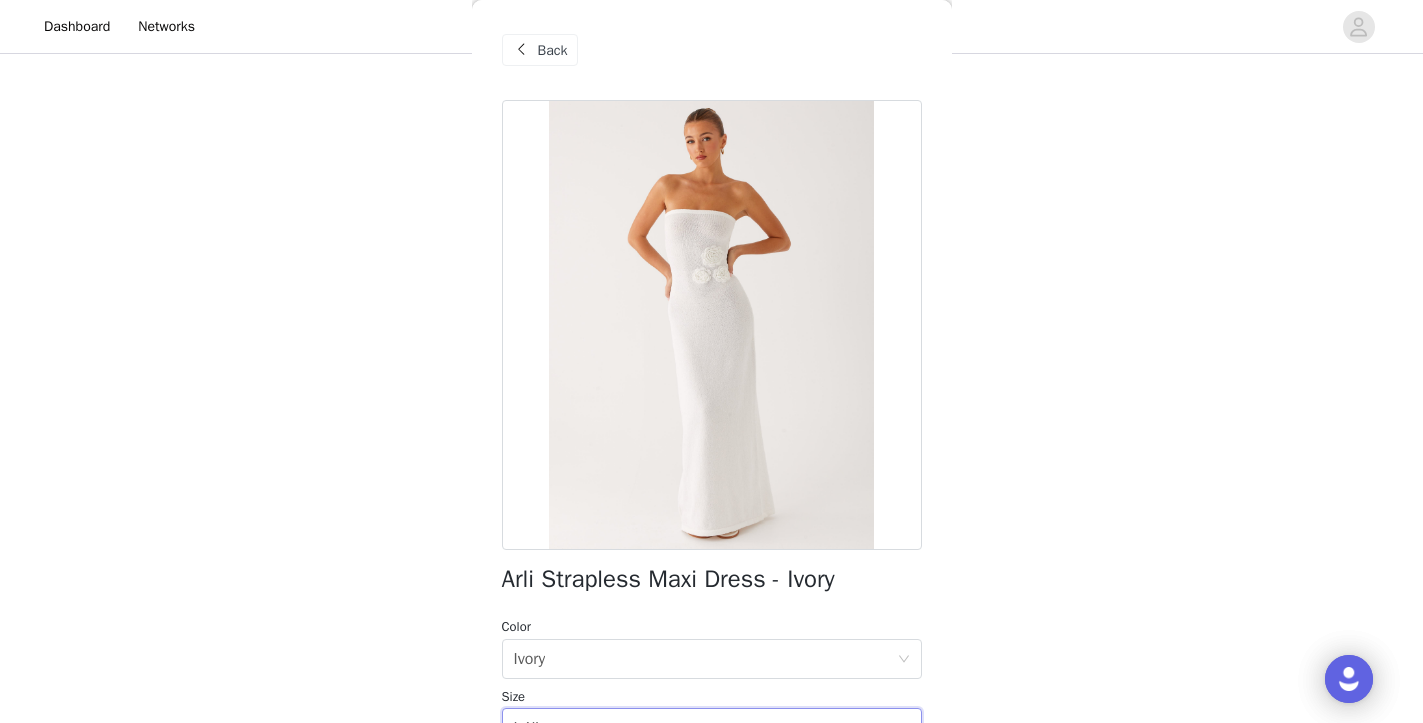 click on "Back" at bounding box center [553, 50] 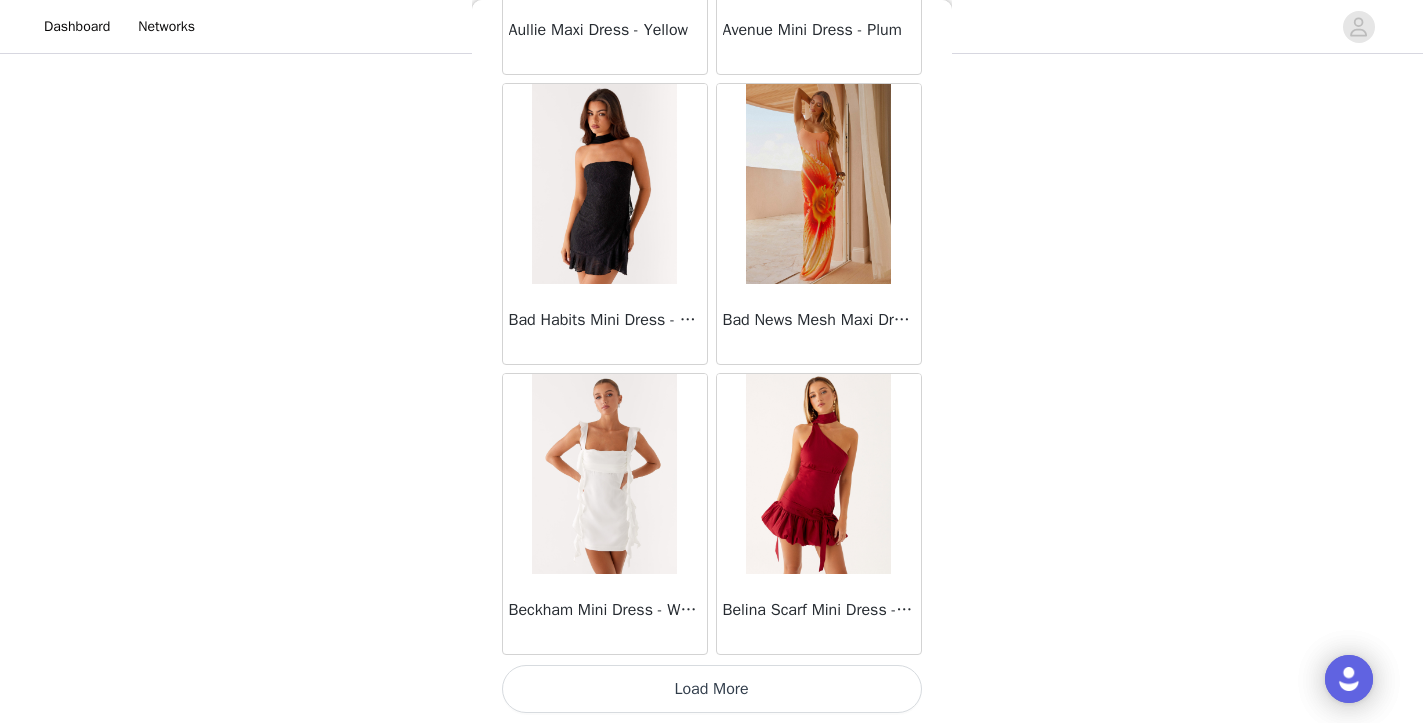 scroll, scrollTop: 5237, scrollLeft: 0, axis: vertical 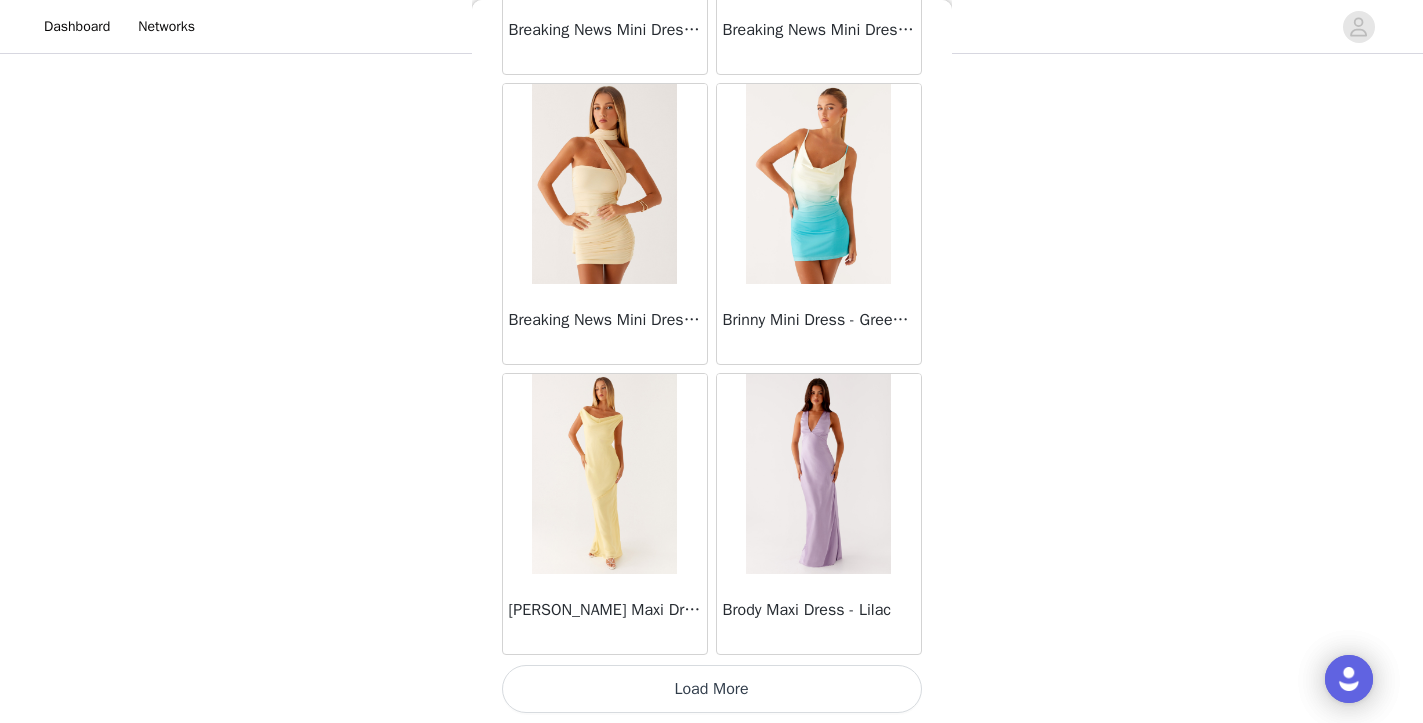 click on "Load More" at bounding box center [712, 689] 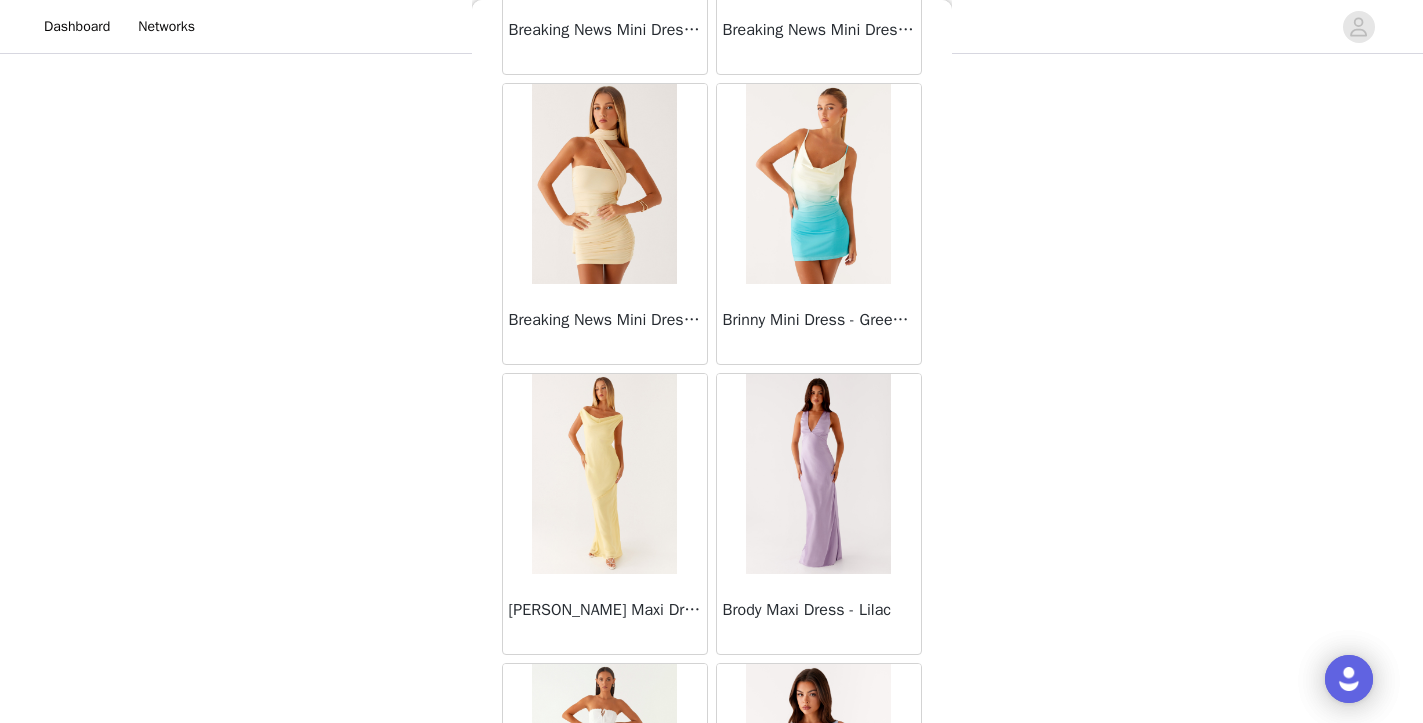scroll, scrollTop: 327, scrollLeft: 0, axis: vertical 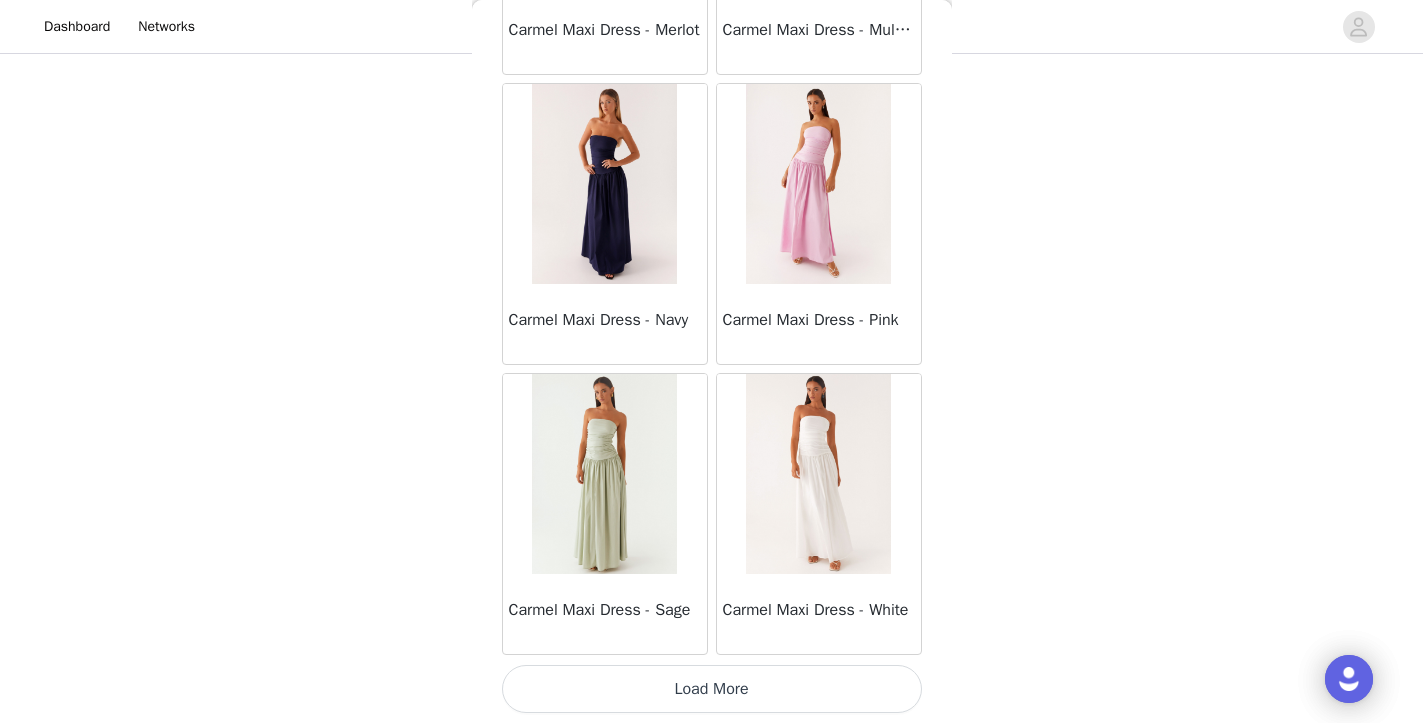 click on "Load More" at bounding box center (712, 689) 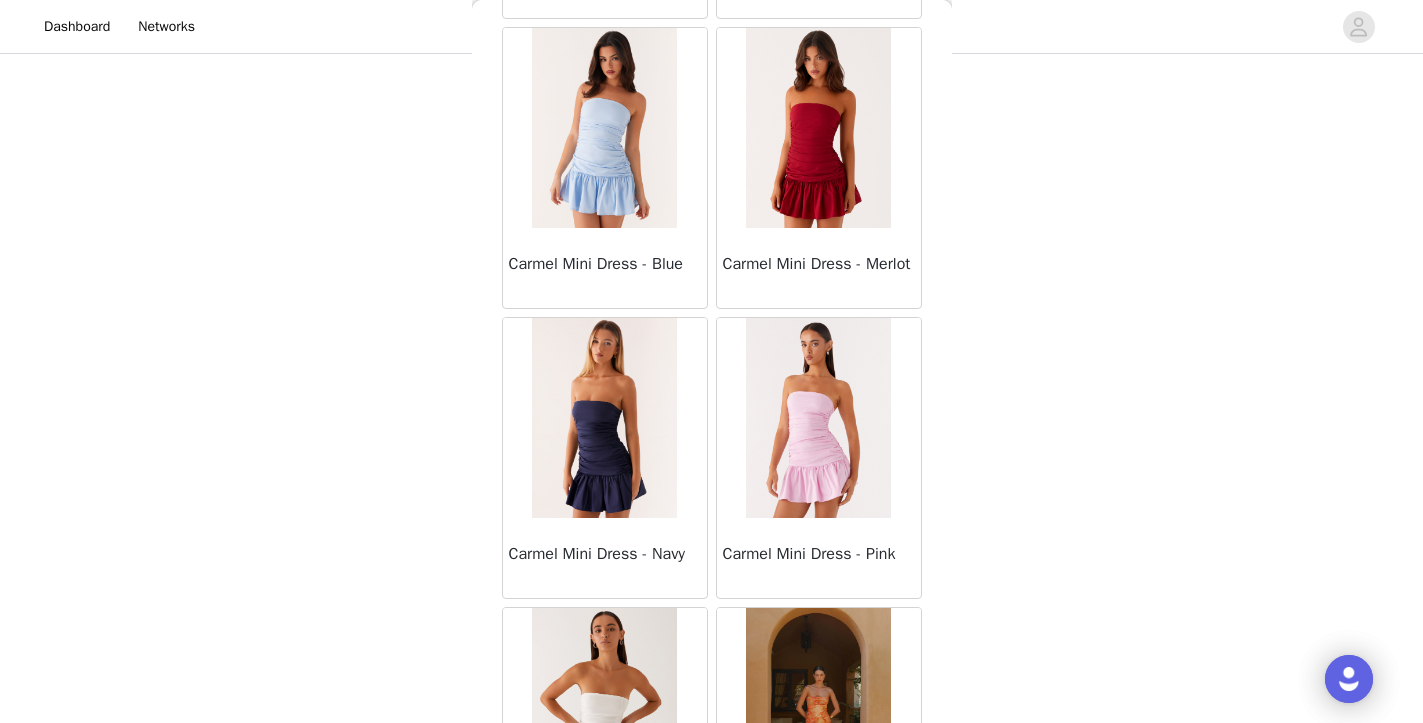 scroll, scrollTop: 11944, scrollLeft: 0, axis: vertical 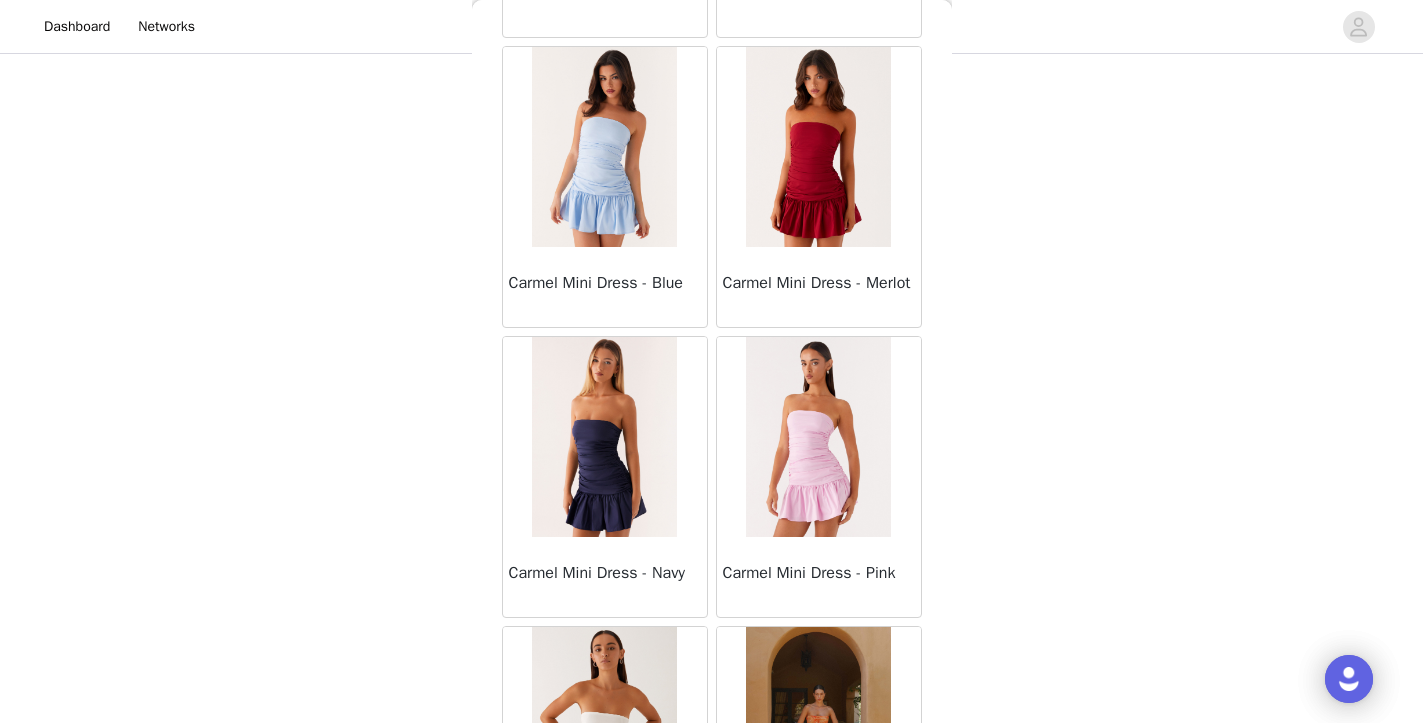 click at bounding box center [604, 437] 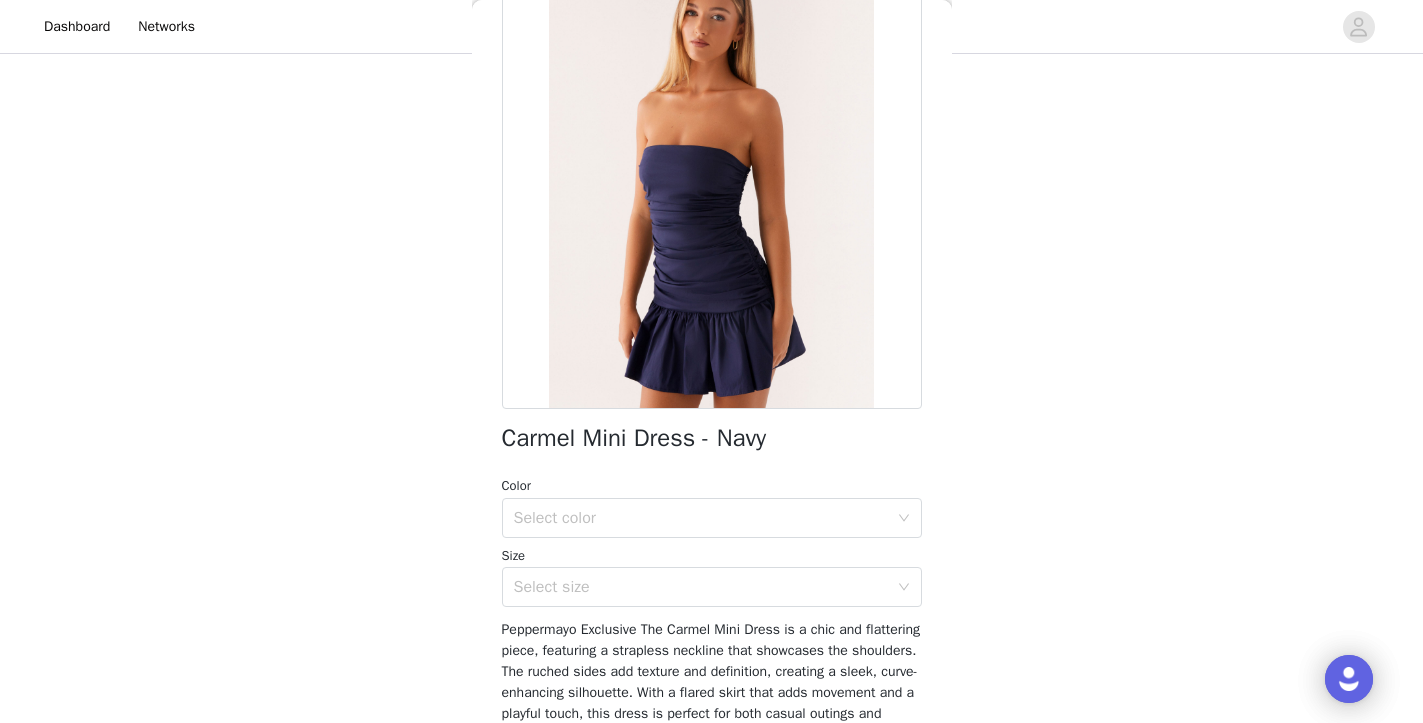 scroll, scrollTop: 239, scrollLeft: 0, axis: vertical 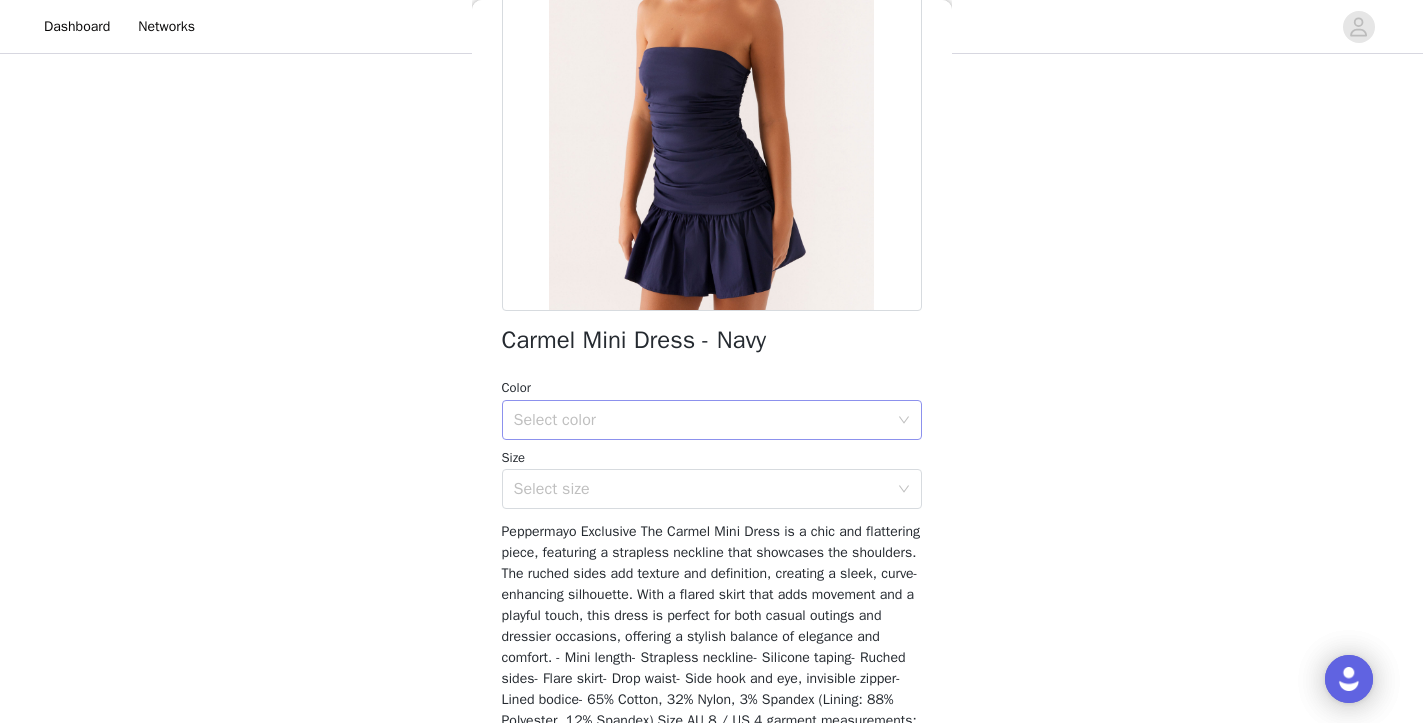 click on "Select color" at bounding box center (701, 420) 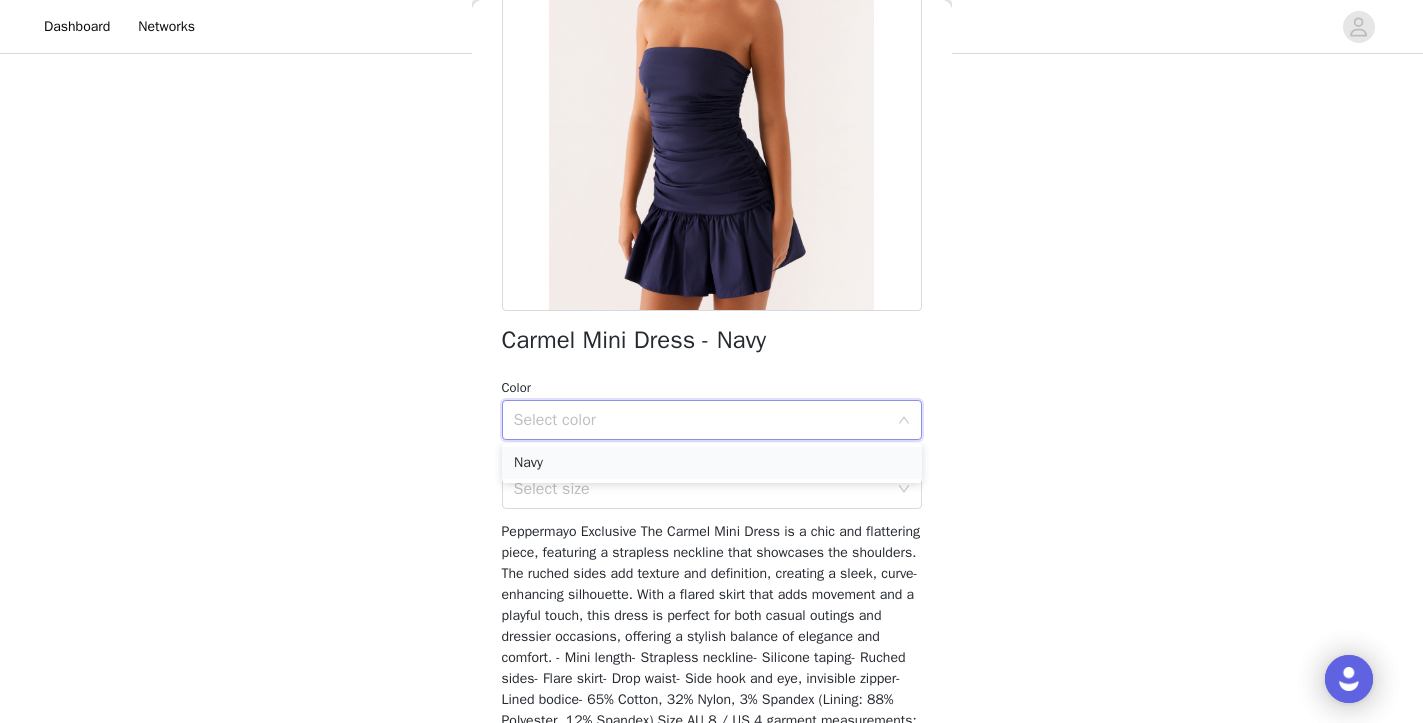 click on "Navy" at bounding box center (712, 463) 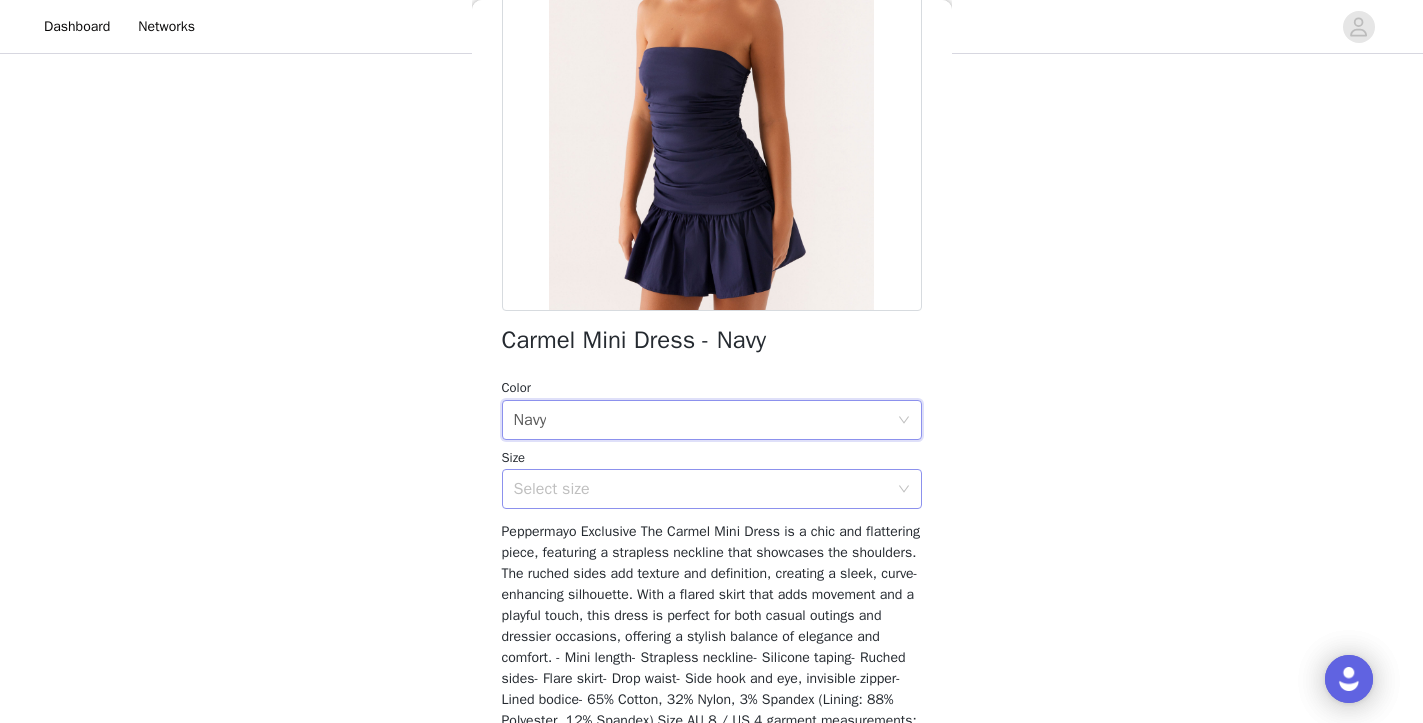 click on "Select size" at bounding box center (701, 489) 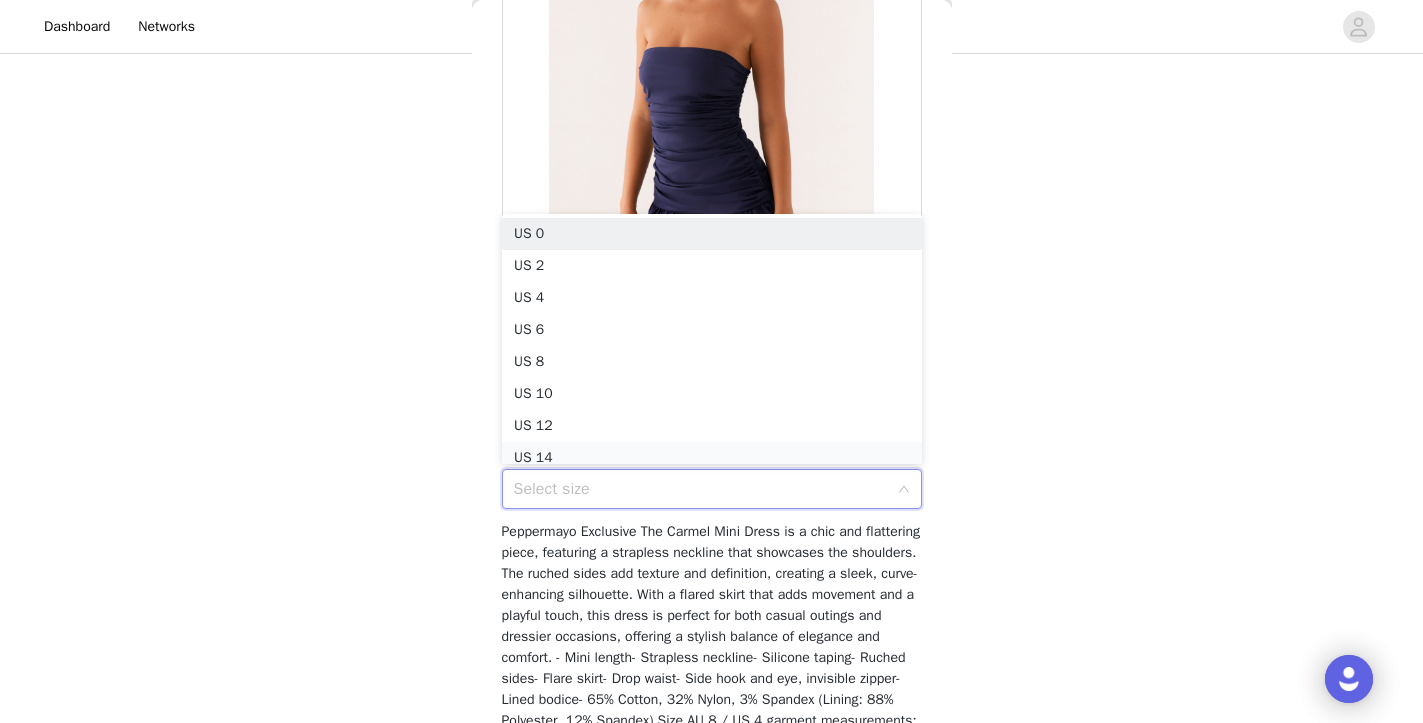 scroll, scrollTop: 10, scrollLeft: 0, axis: vertical 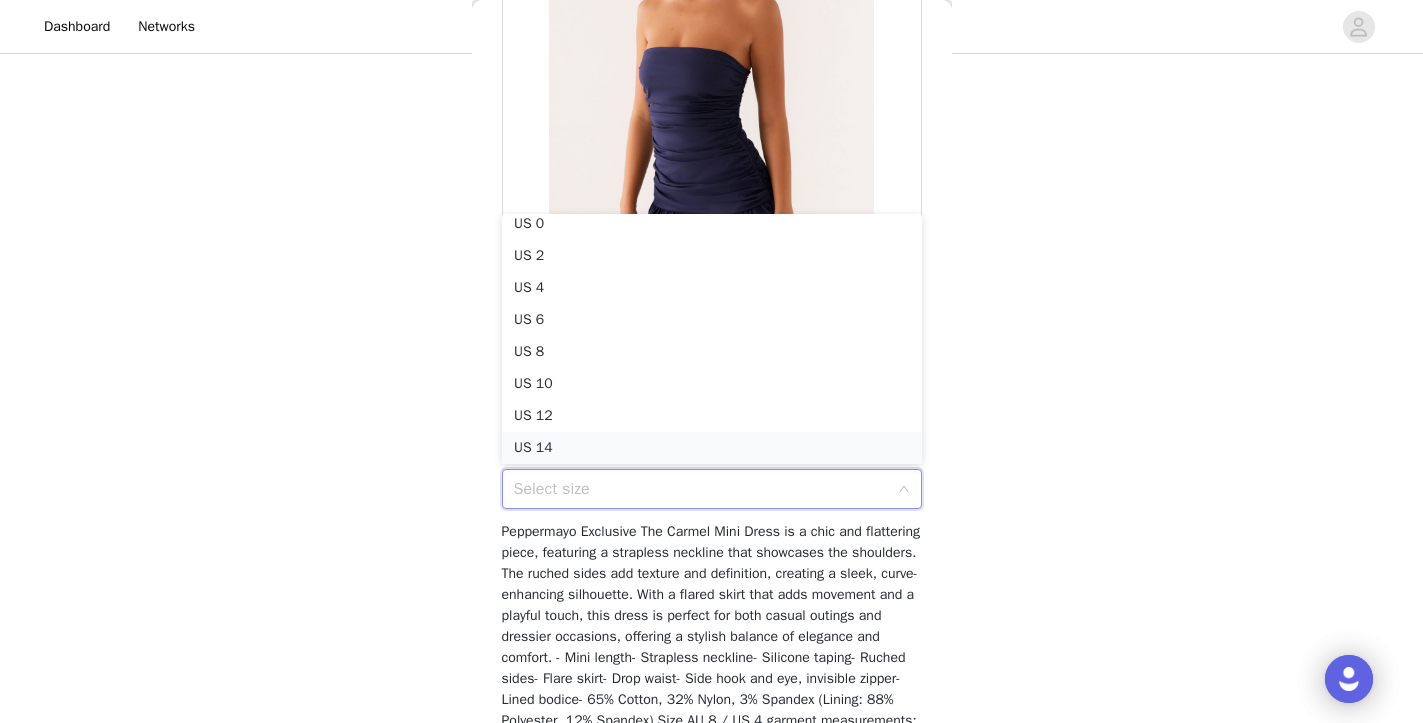 click on "US 14" at bounding box center (712, 448) 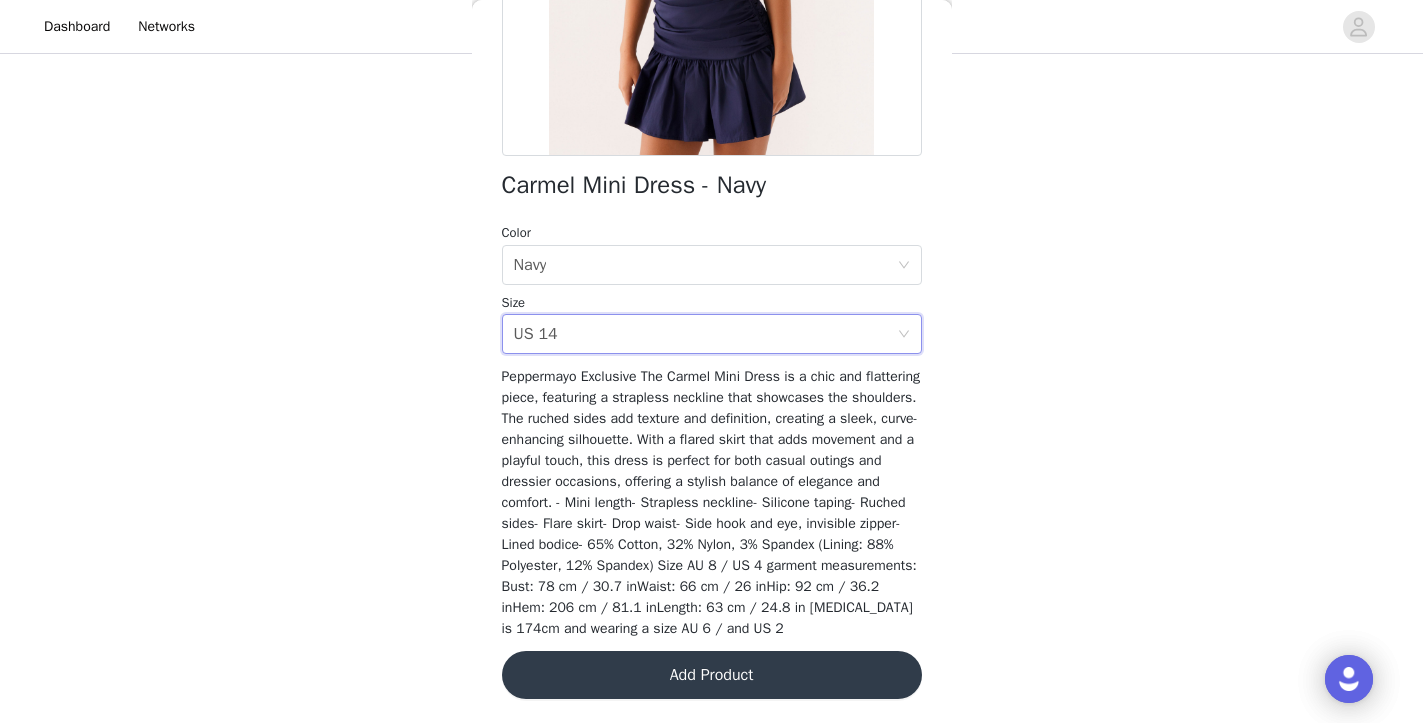 scroll, scrollTop: 414, scrollLeft: 0, axis: vertical 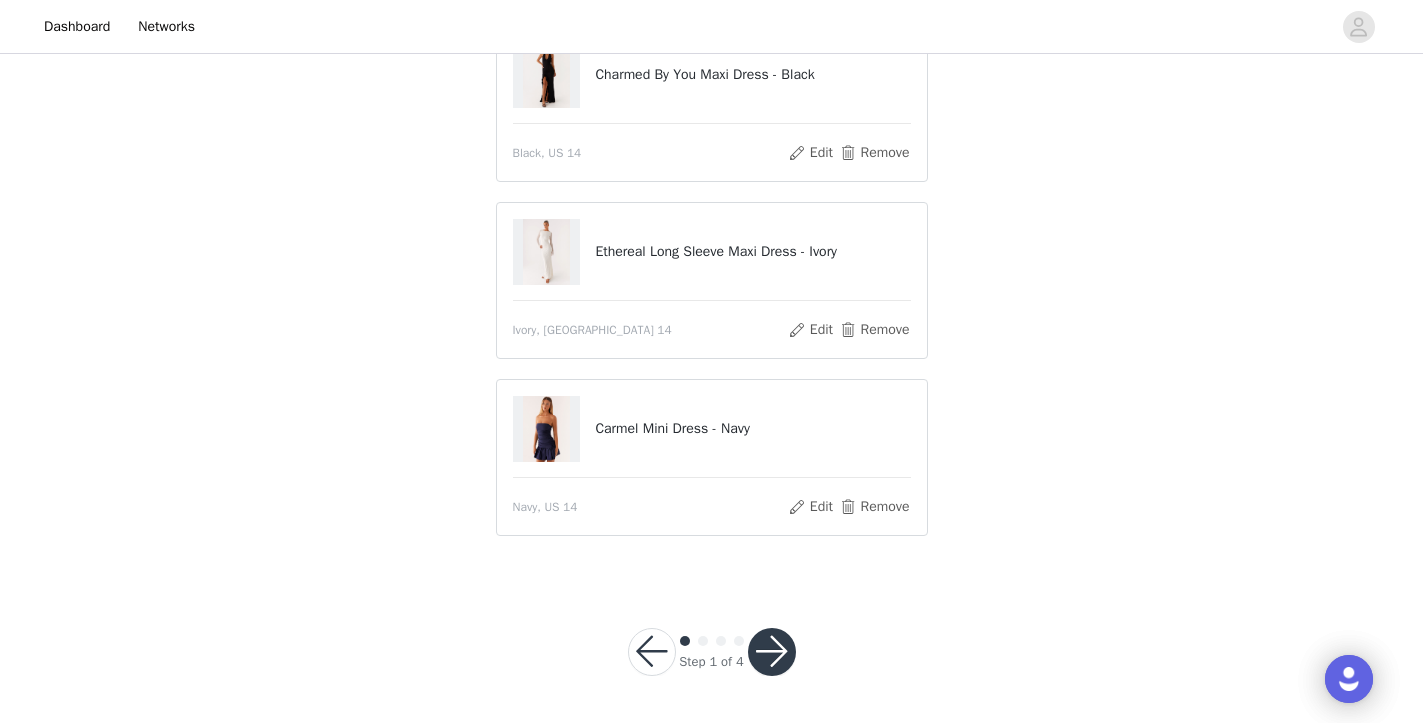 click at bounding box center [772, 652] 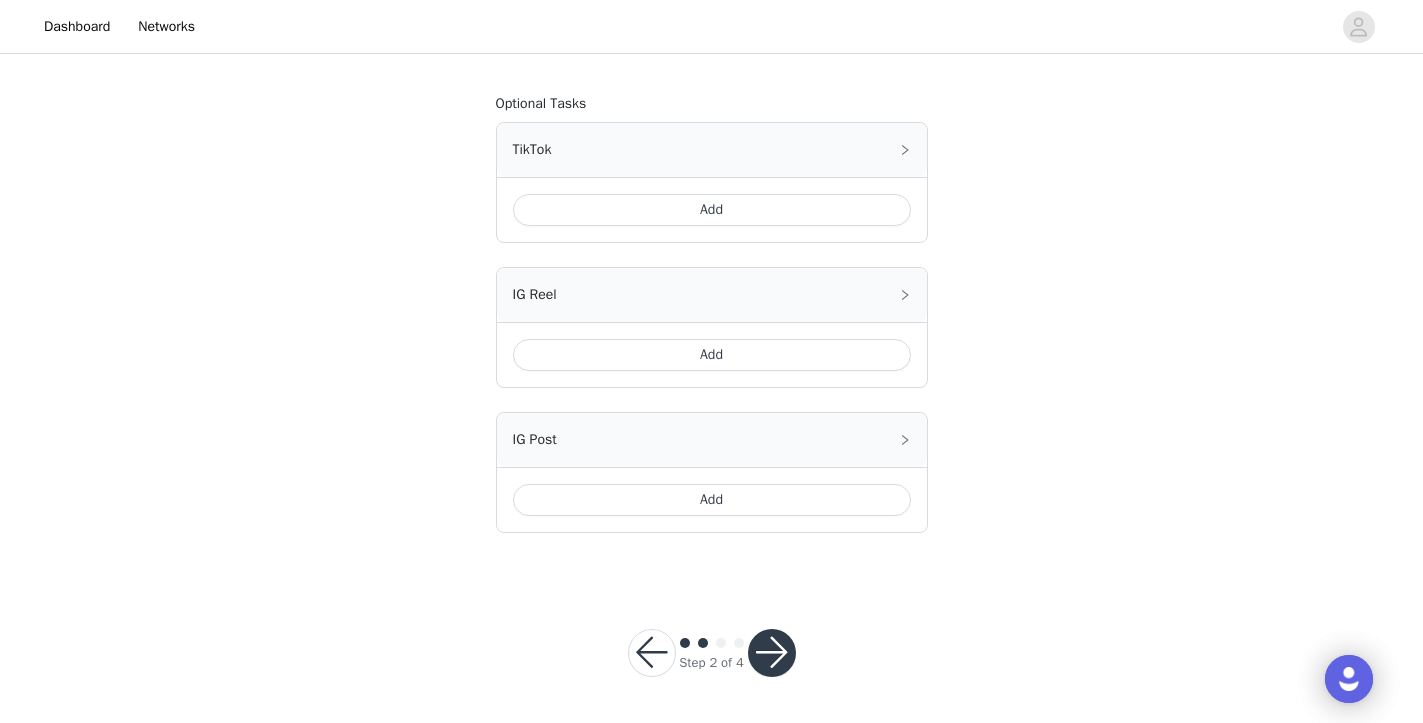 scroll, scrollTop: 1221, scrollLeft: 0, axis: vertical 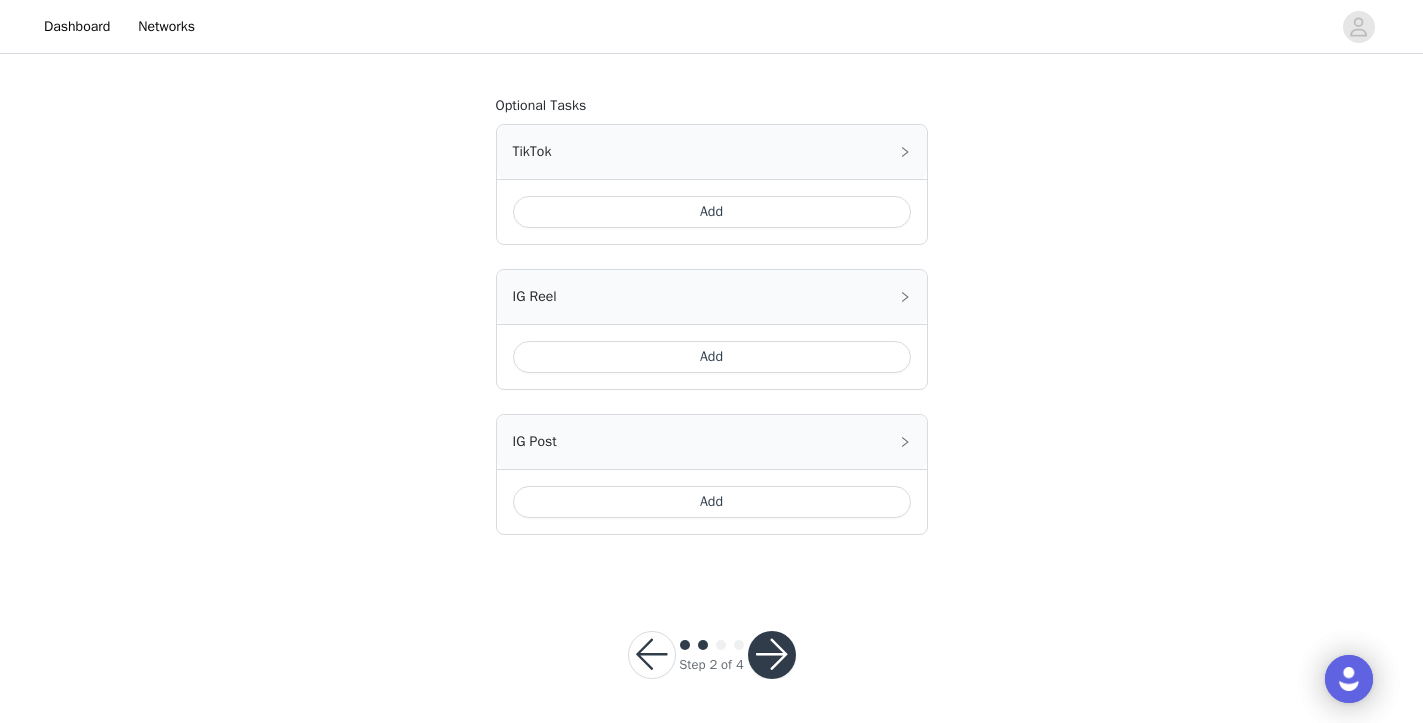 click on "Add" at bounding box center [712, 212] 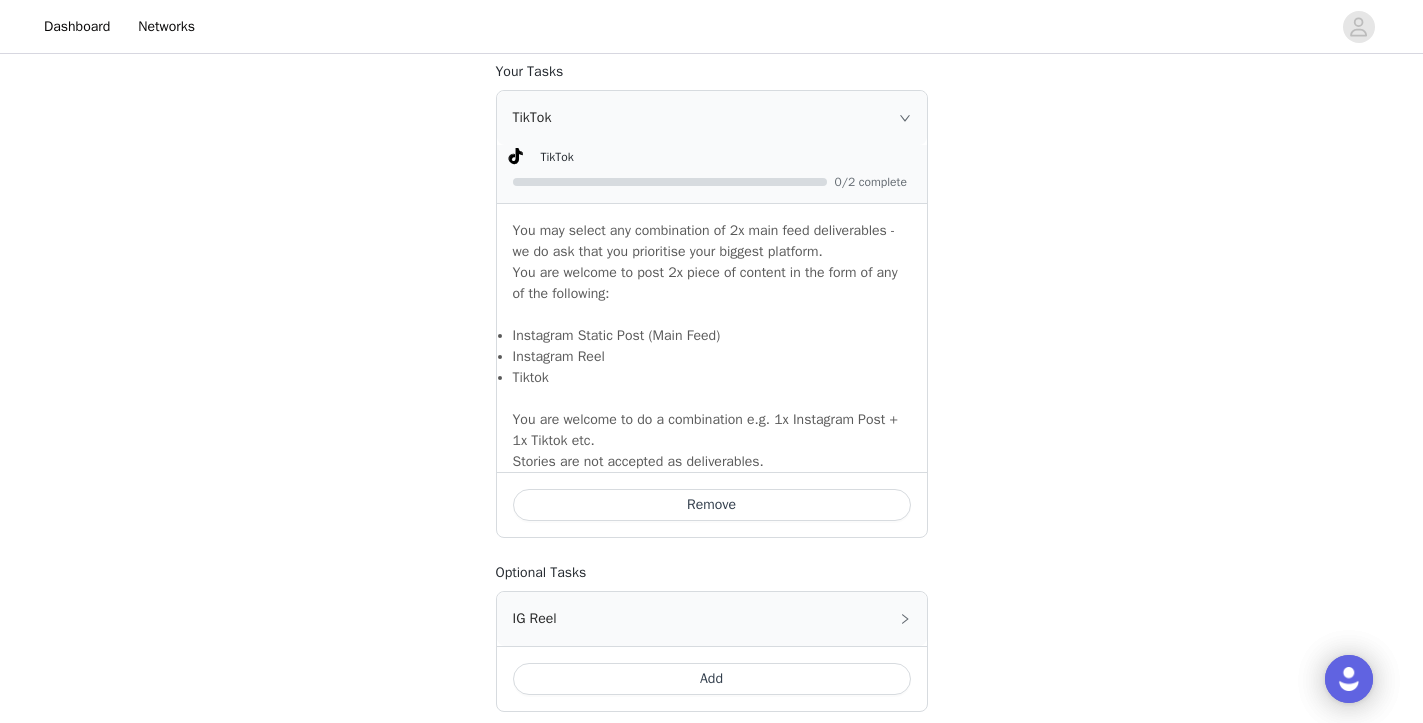 scroll, scrollTop: 1391, scrollLeft: 0, axis: vertical 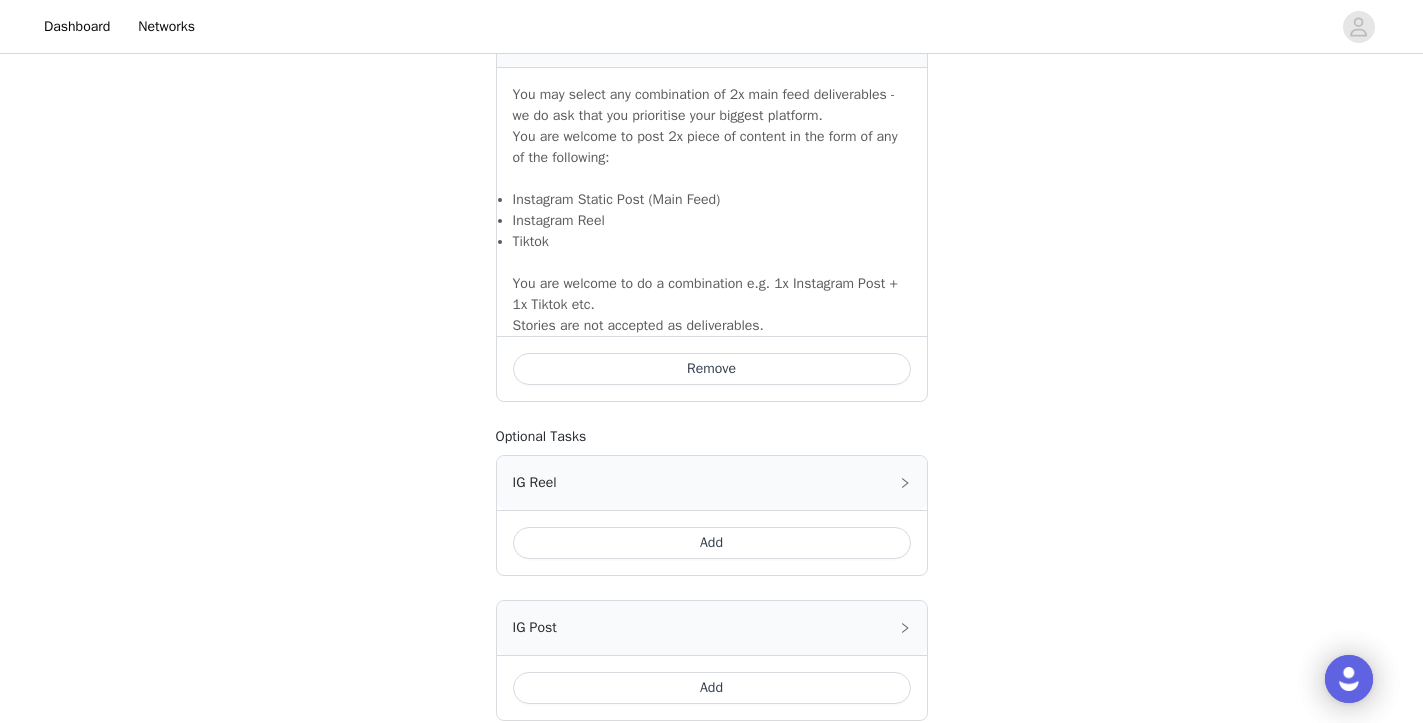 click on "Add" at bounding box center [712, 543] 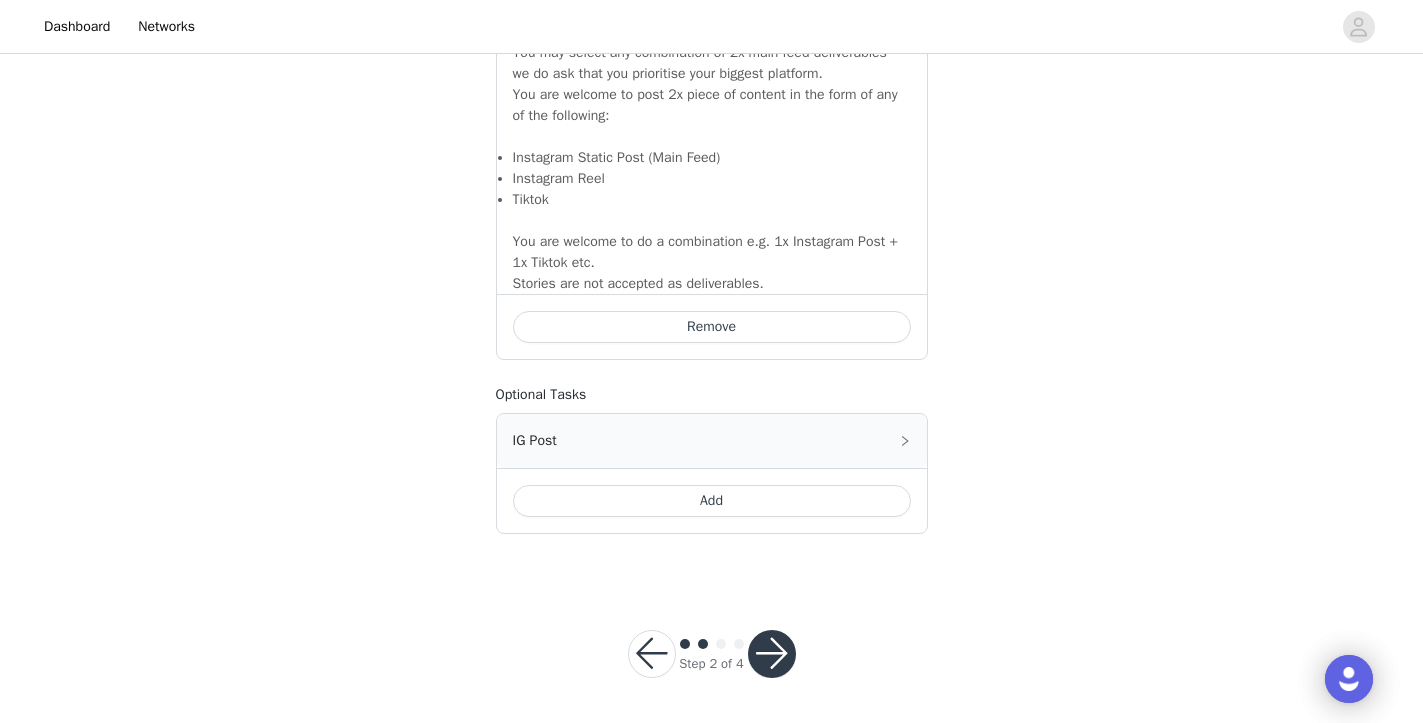 scroll, scrollTop: 1904, scrollLeft: 0, axis: vertical 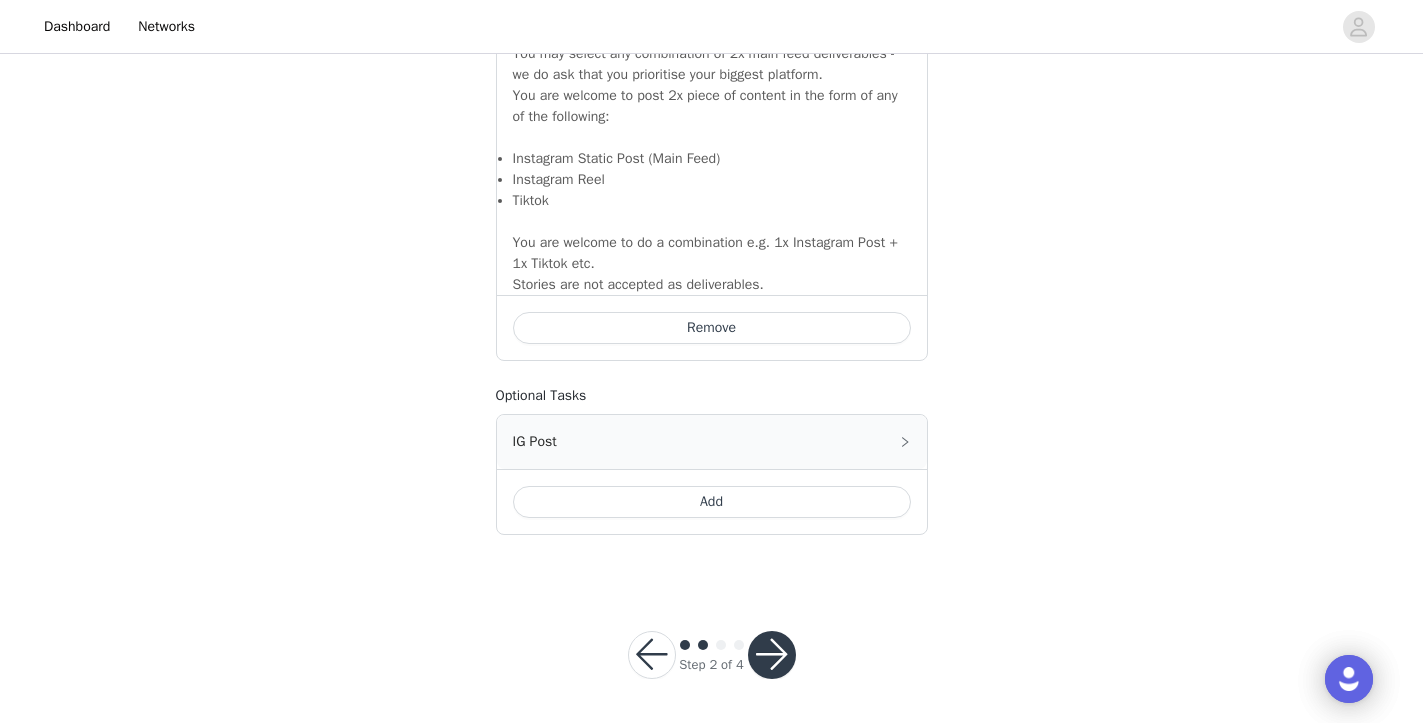 click at bounding box center [772, 655] 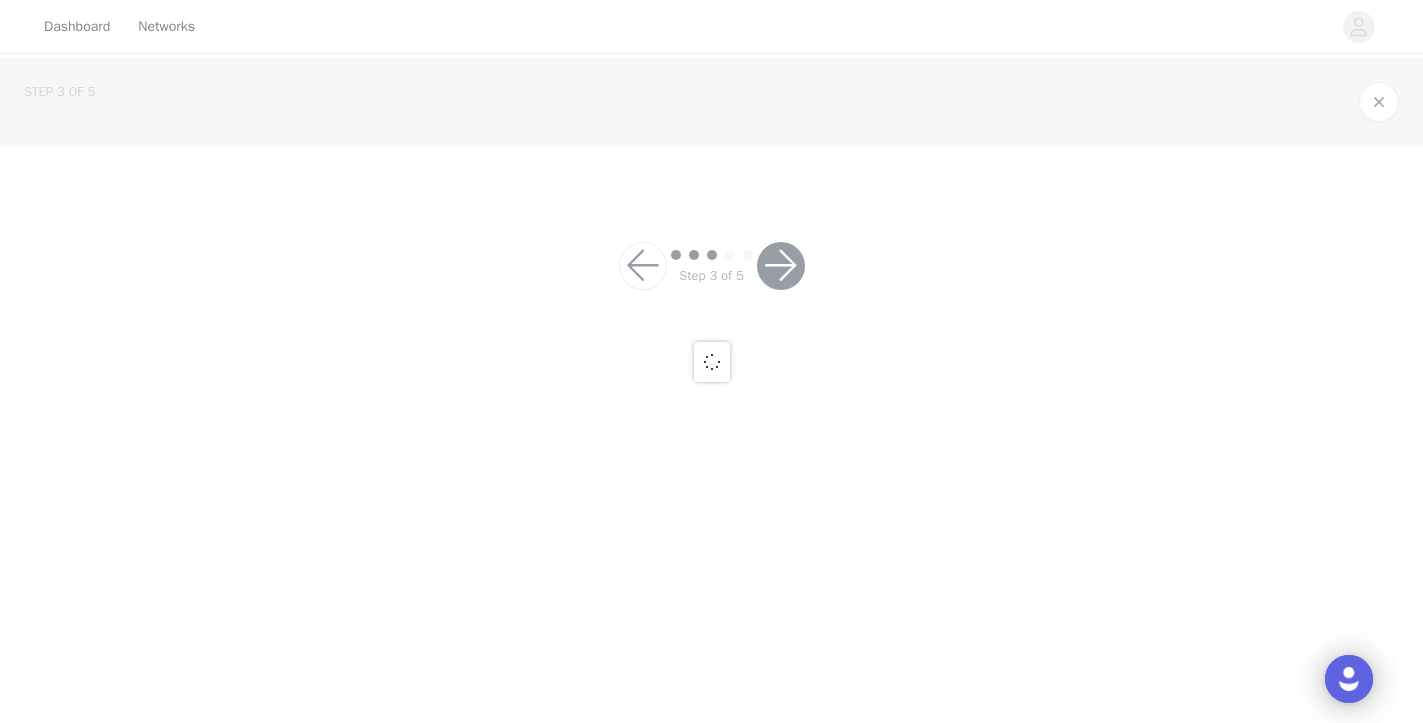 scroll, scrollTop: 0, scrollLeft: 0, axis: both 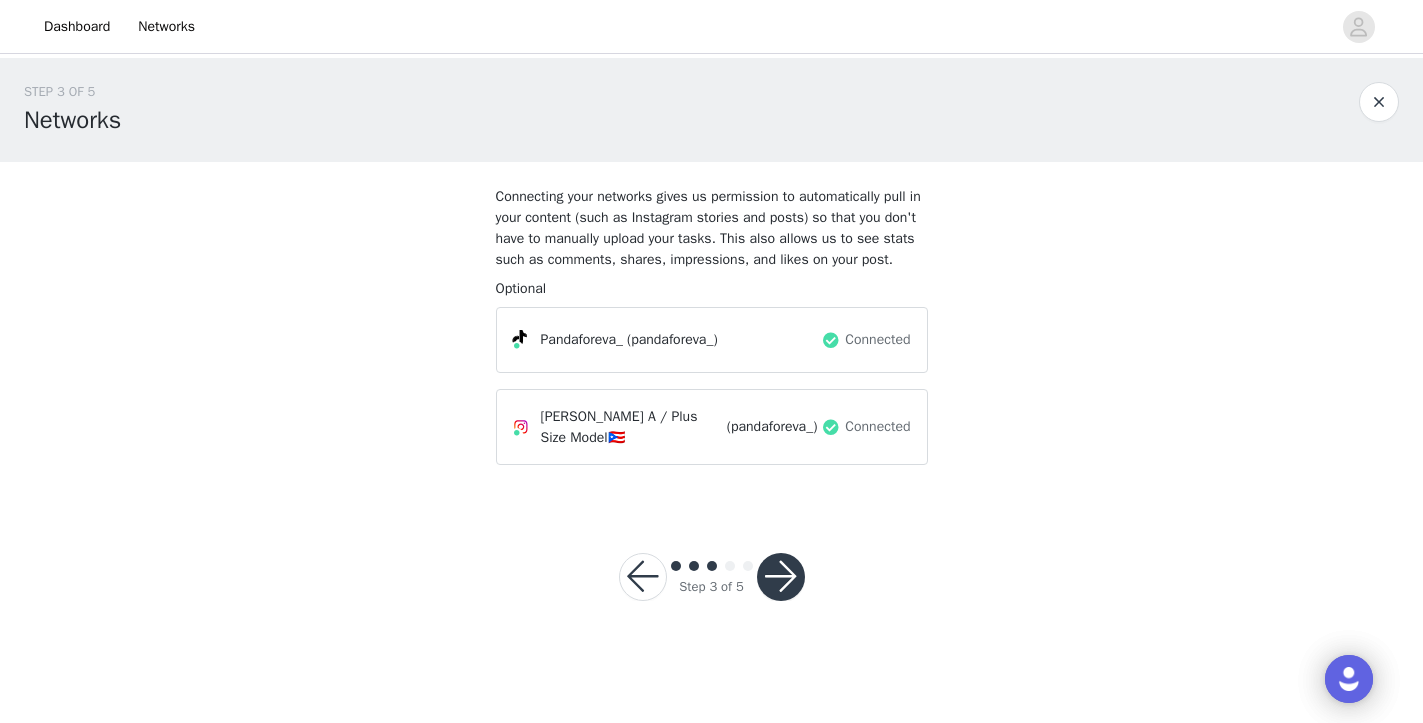 click at bounding box center [781, 577] 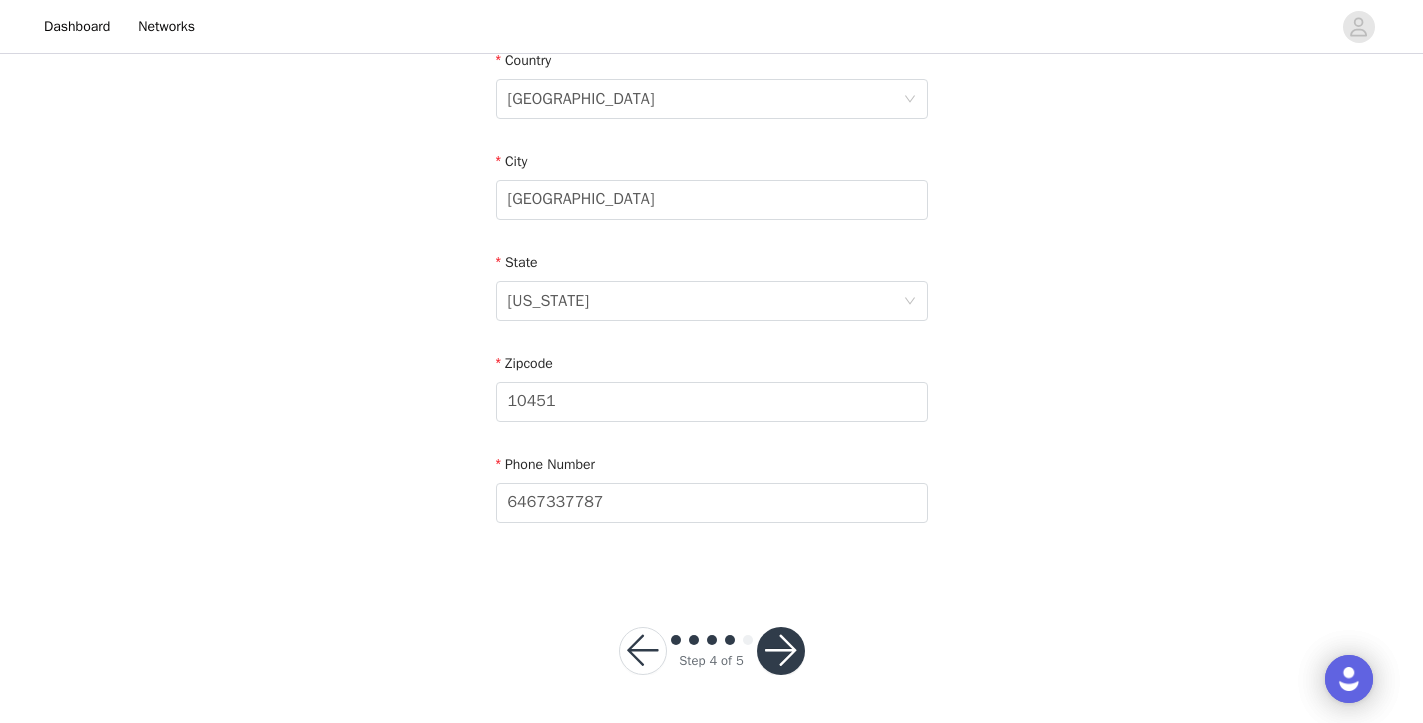 scroll, scrollTop: 640, scrollLeft: 0, axis: vertical 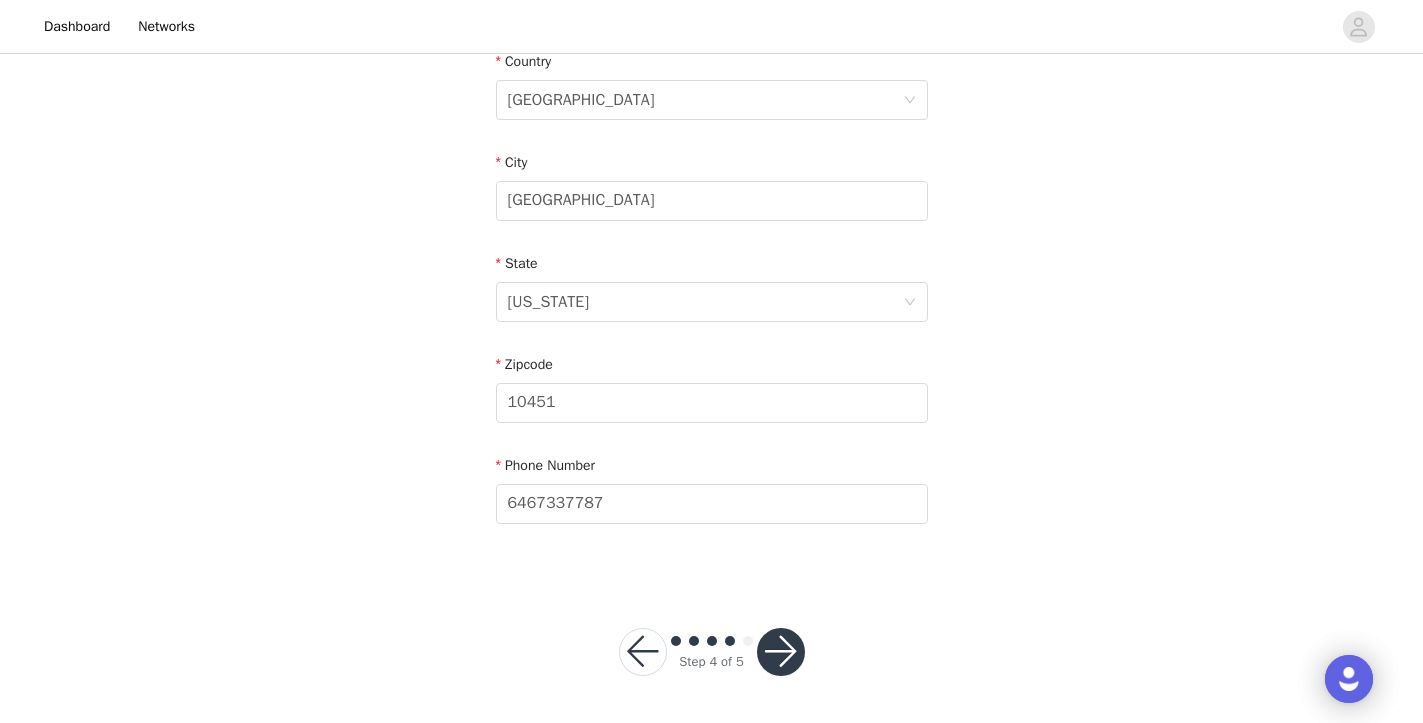 click at bounding box center [781, 652] 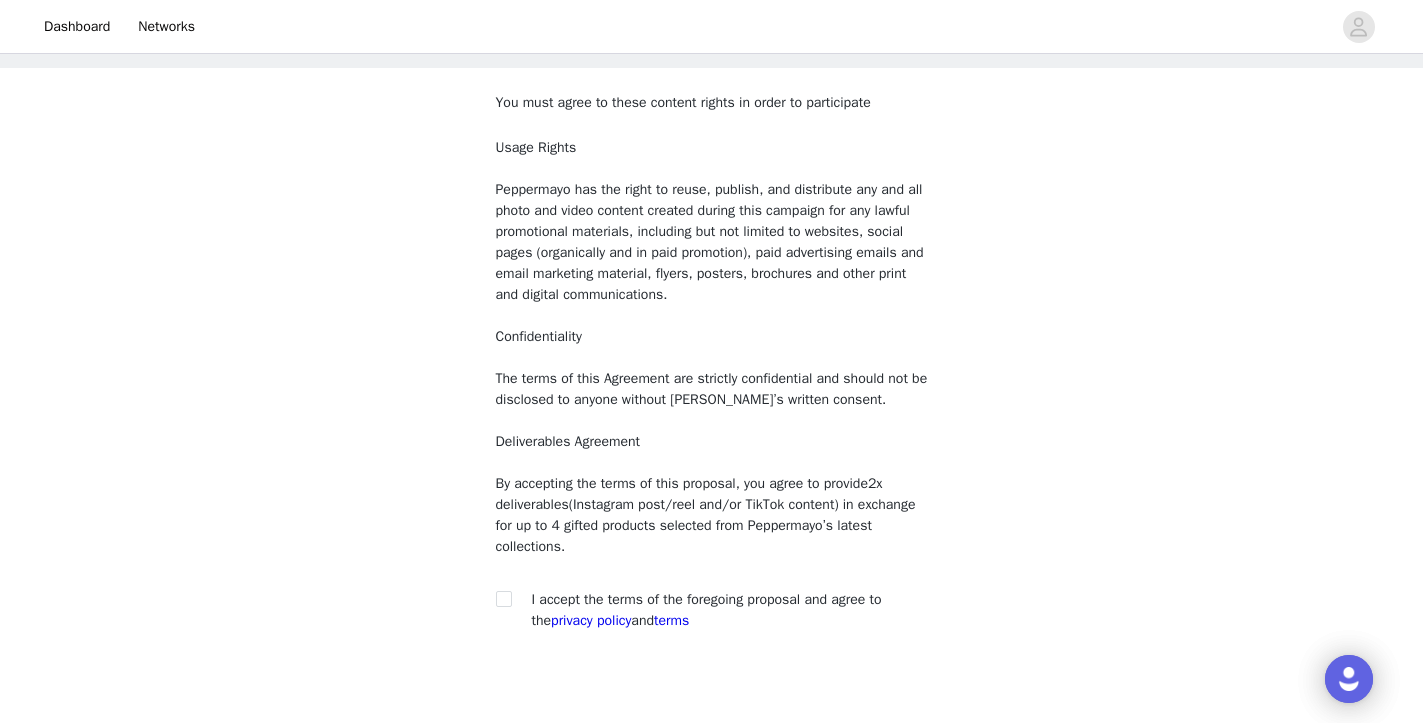 scroll, scrollTop: 162, scrollLeft: 0, axis: vertical 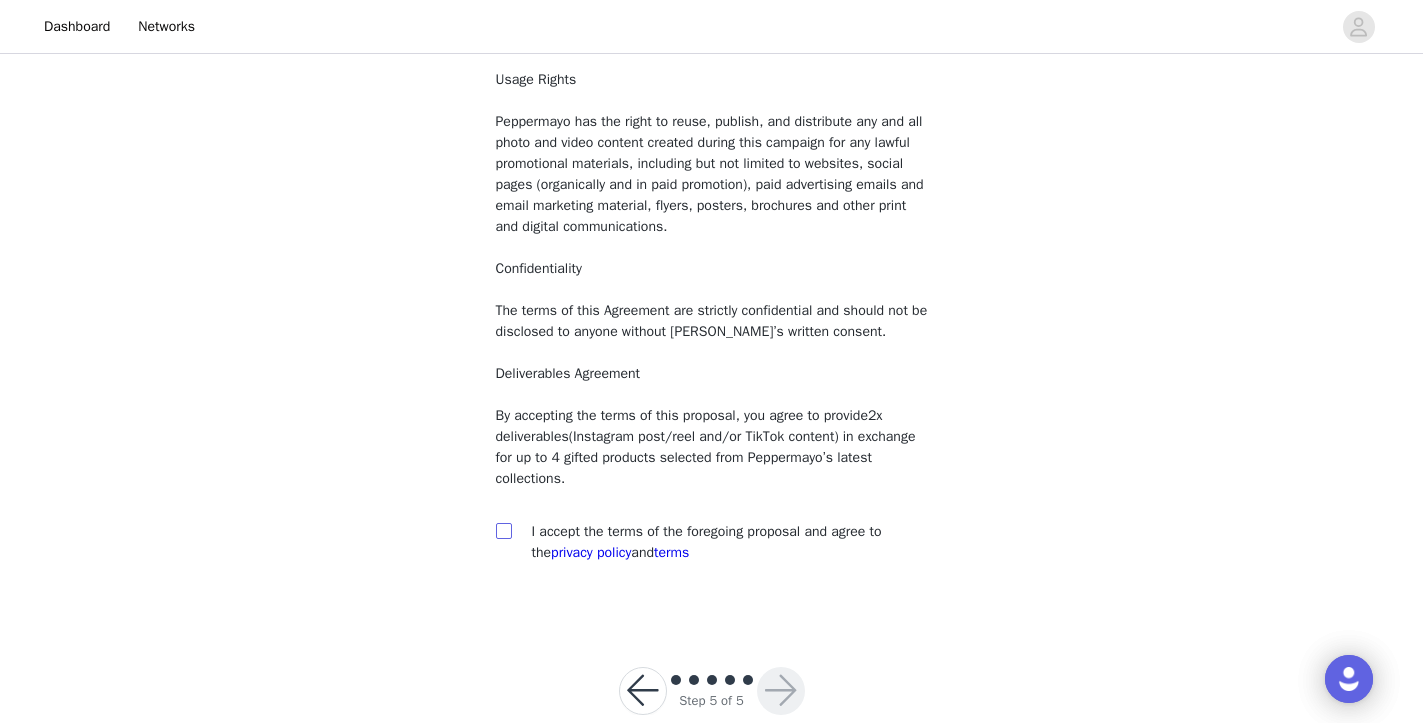 click at bounding box center (504, 531) 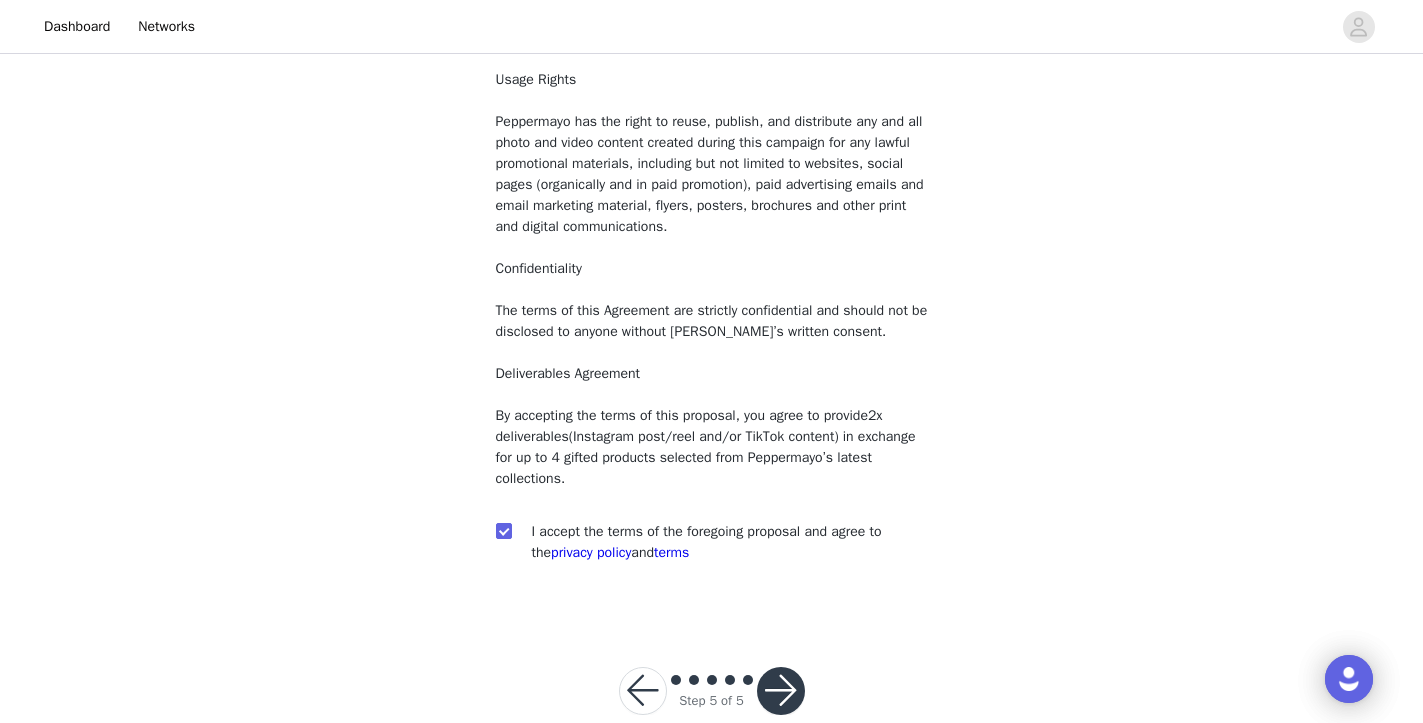 click at bounding box center [781, 691] 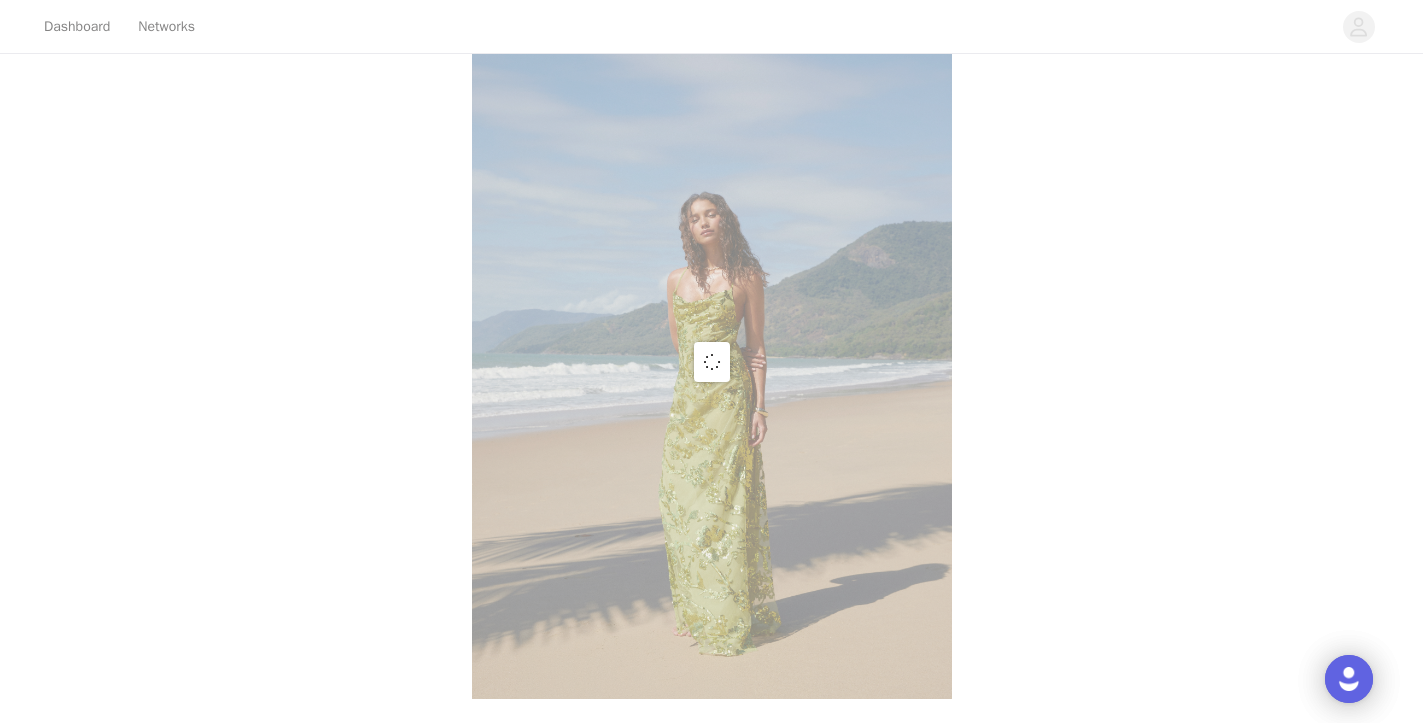 scroll, scrollTop: 79, scrollLeft: 0, axis: vertical 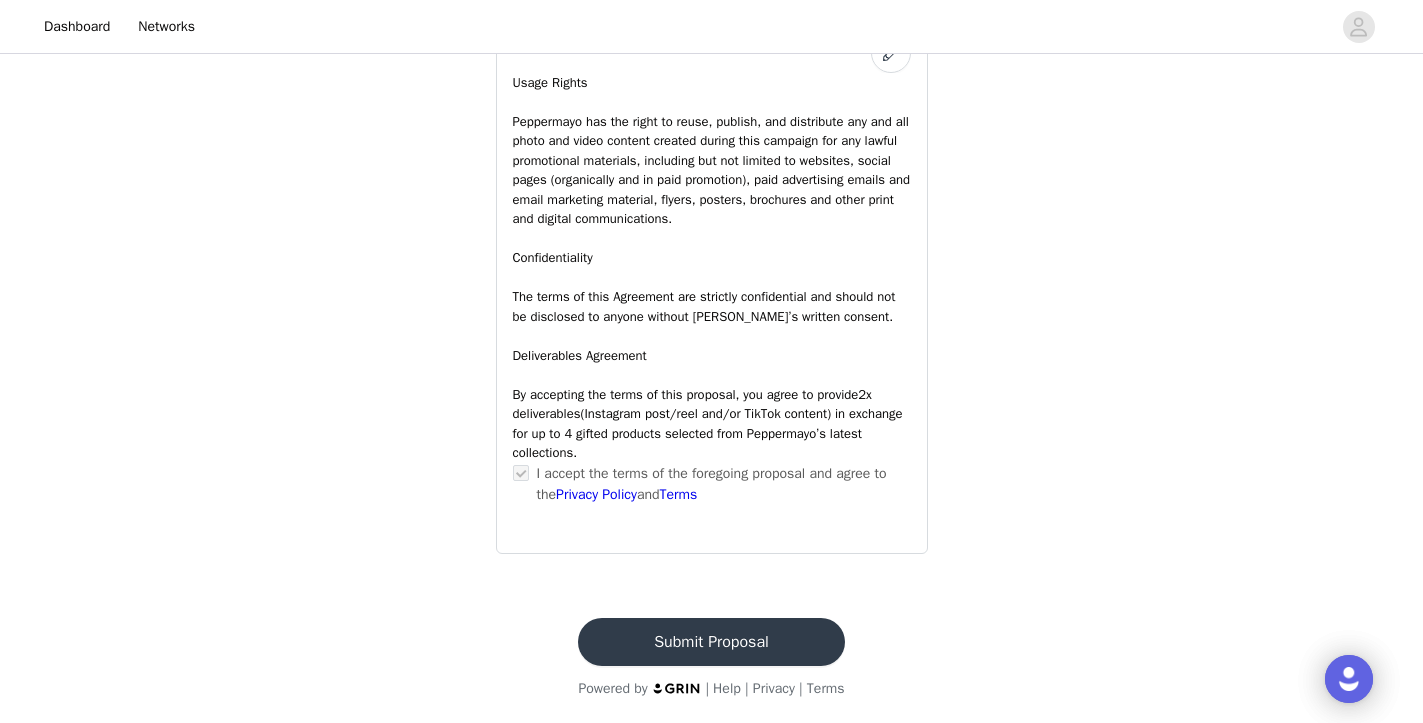 click on "Submit Proposal" at bounding box center (711, 642) 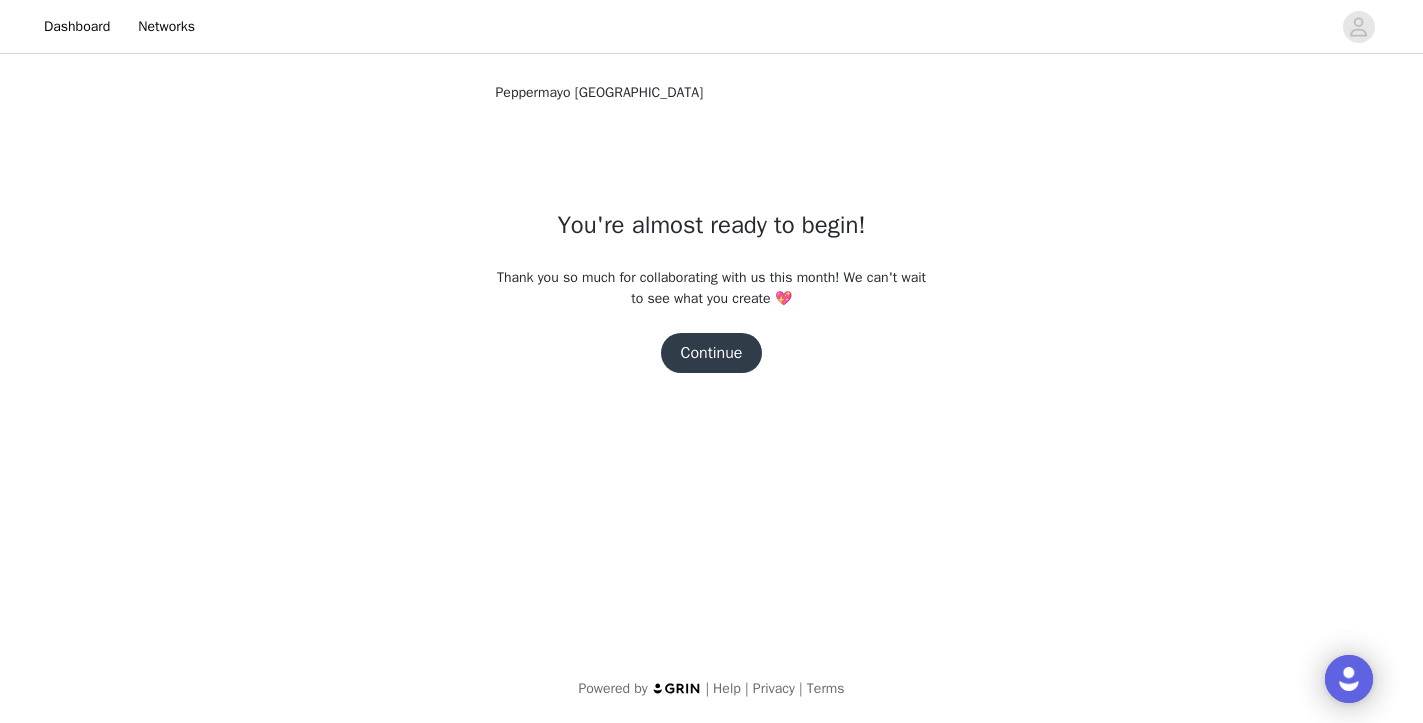 scroll, scrollTop: 0, scrollLeft: 0, axis: both 